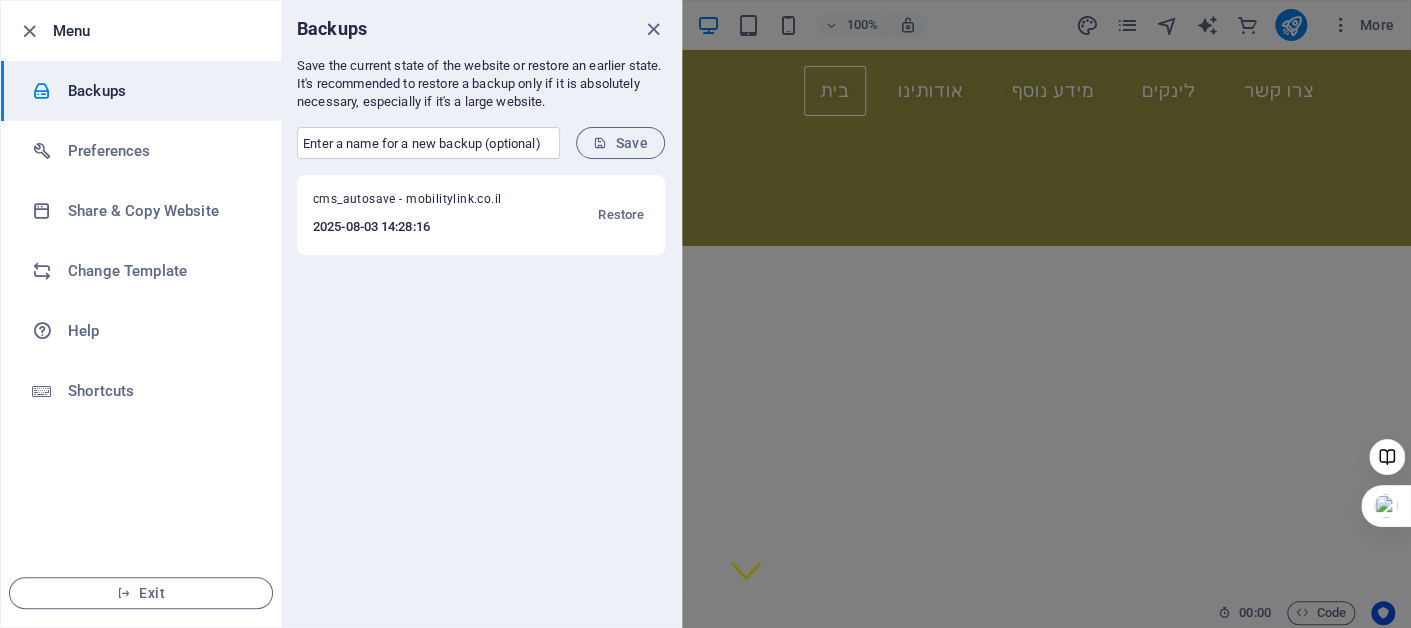 scroll, scrollTop: 2411, scrollLeft: 0, axis: vertical 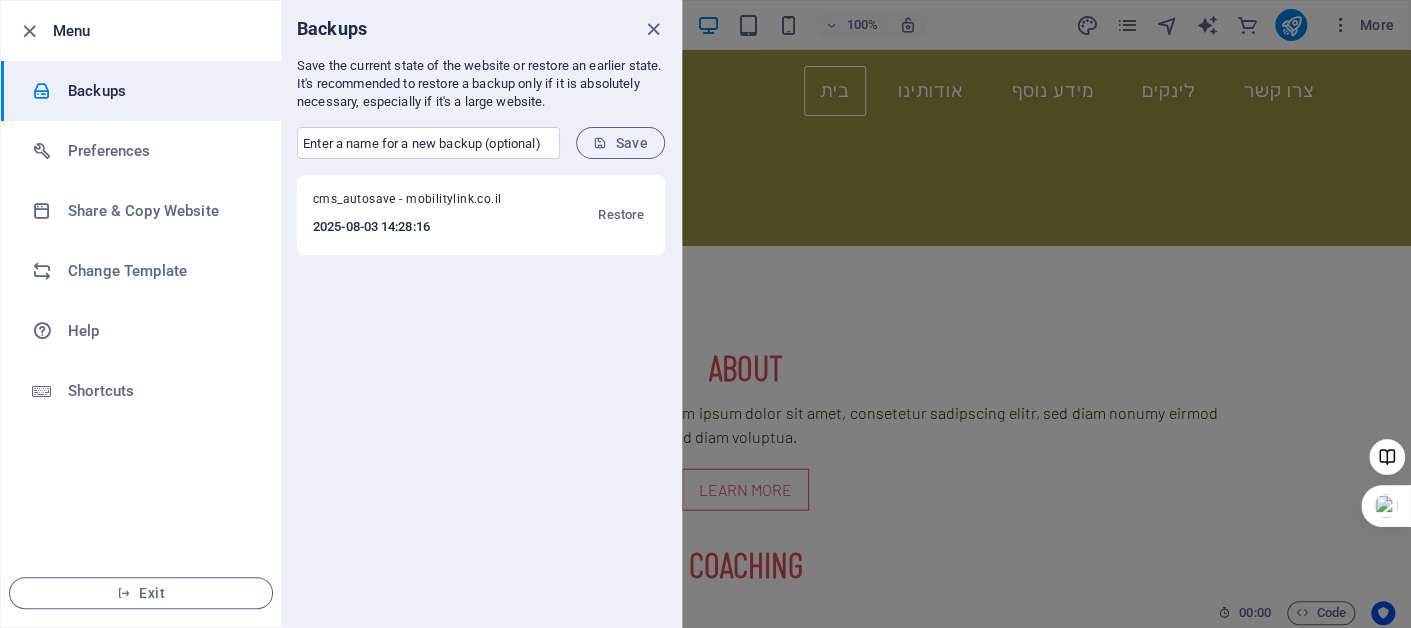 drag, startPoint x: 0, startPoint y: 0, endPoint x: 792, endPoint y: 292, distance: 844.1137 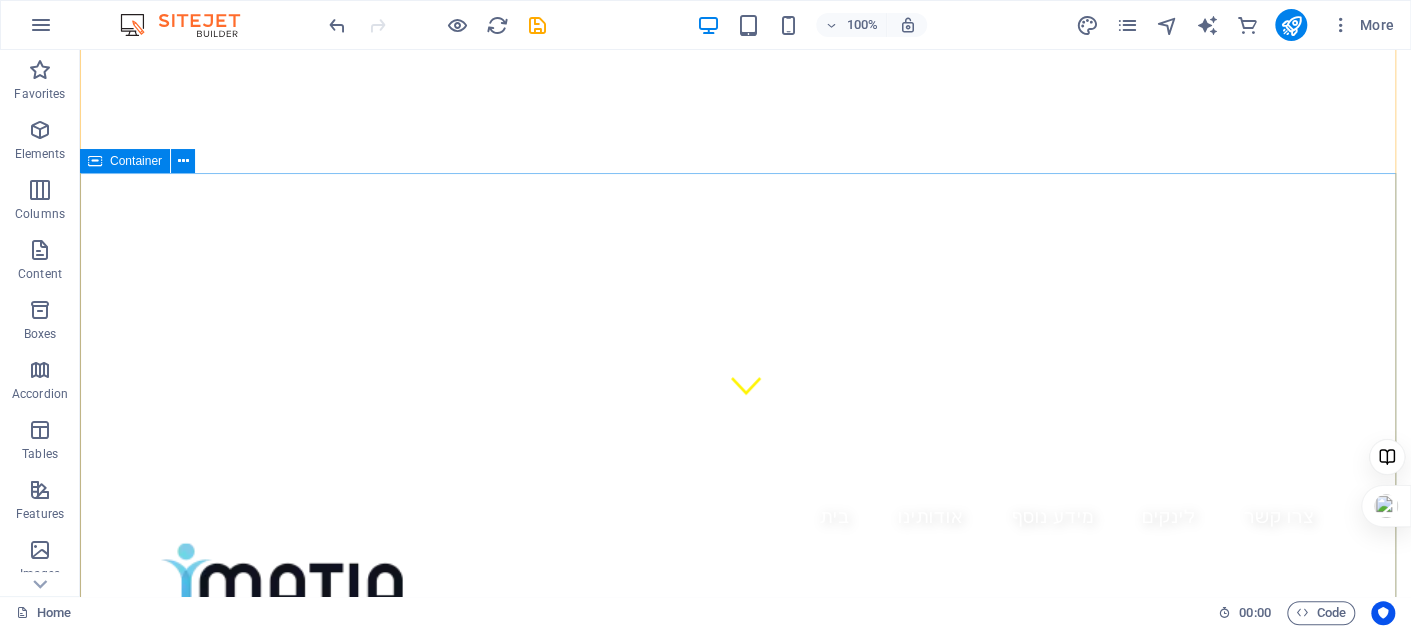 scroll, scrollTop: 200, scrollLeft: 0, axis: vertical 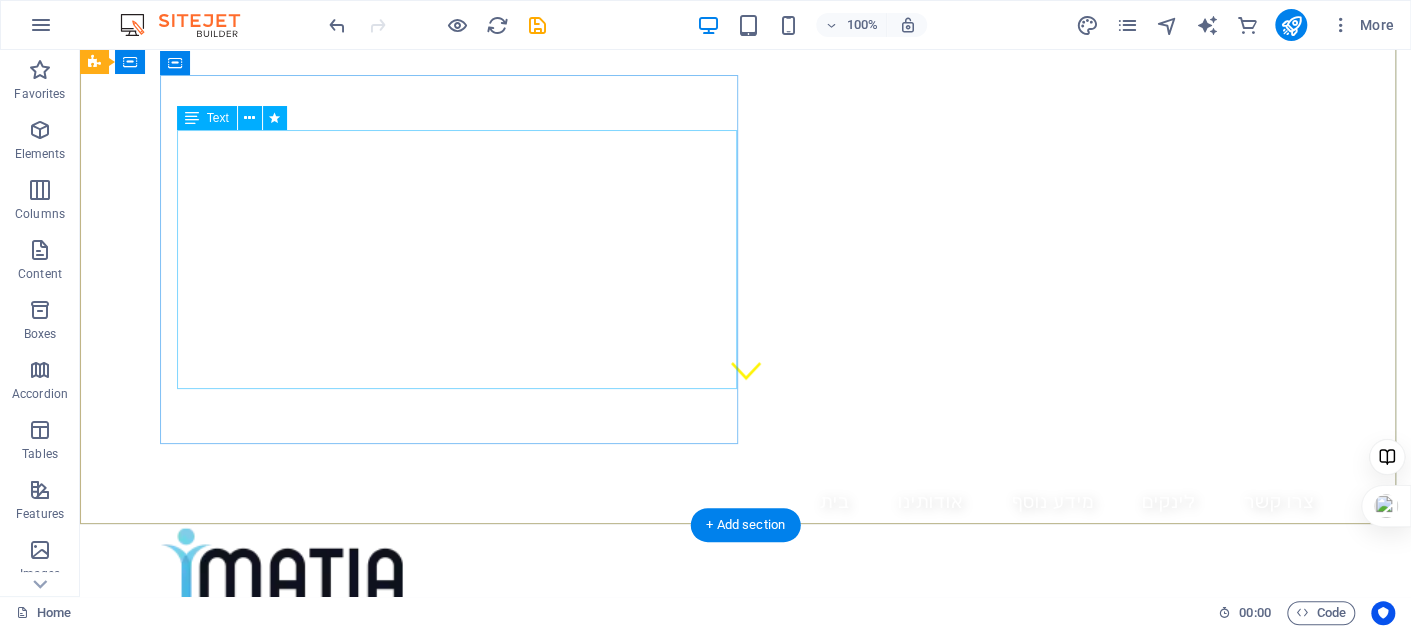 click on "בתנועה במבט קדימה – עכשיו בעמידה הכירו את   העמידונוע" at bounding box center (561, 1183) 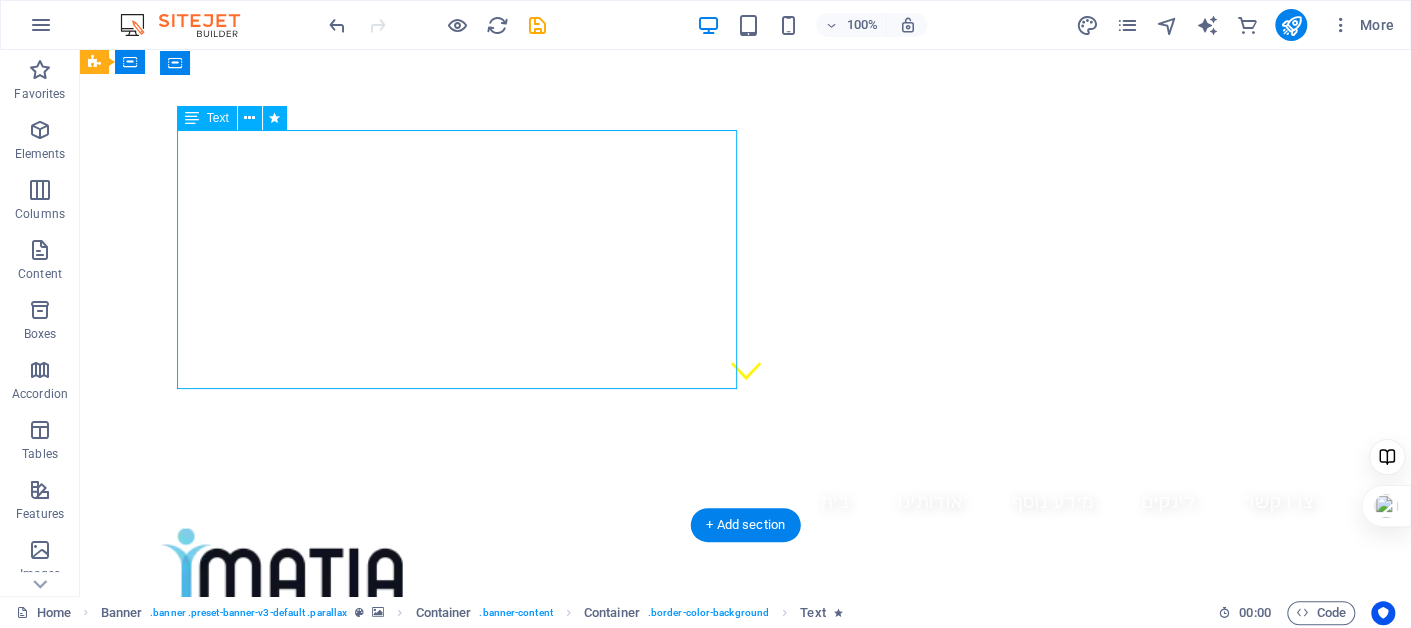 click on "בתנועה במבט קדימה – עכשיו בעמידה הכירו את   העמידונוע" at bounding box center (561, 1183) 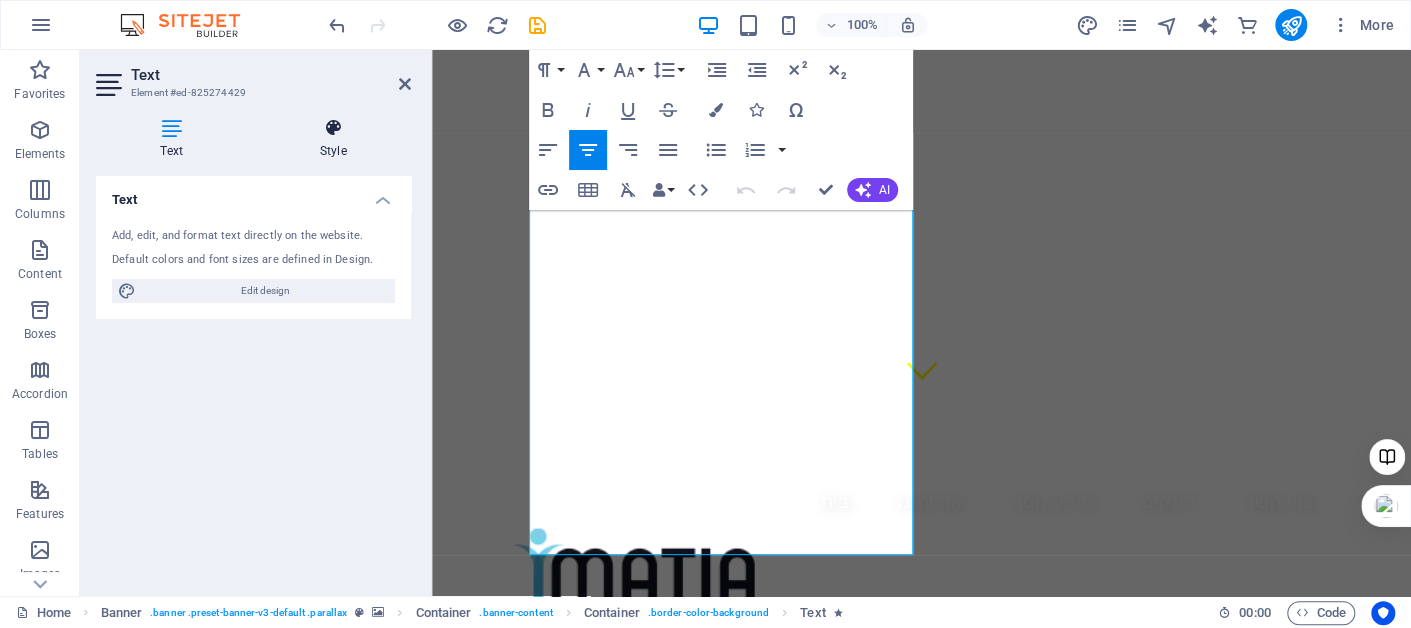 click on "Style" at bounding box center [333, 139] 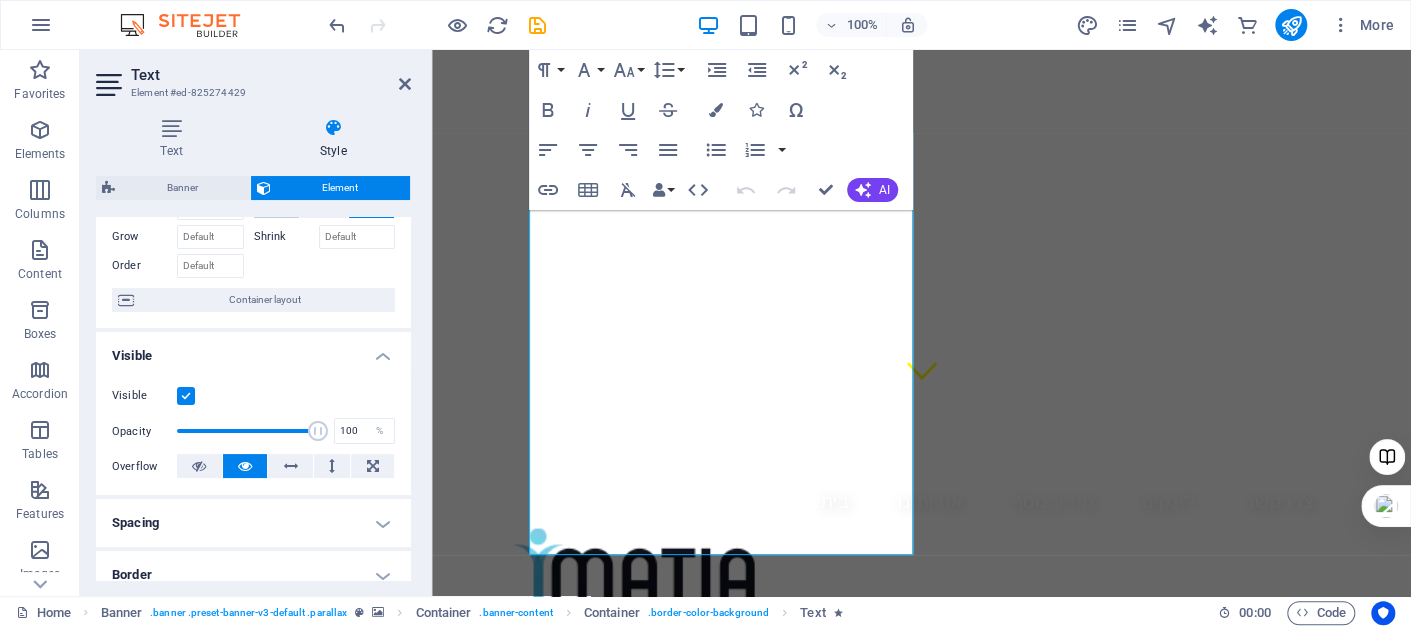 scroll, scrollTop: 0, scrollLeft: 0, axis: both 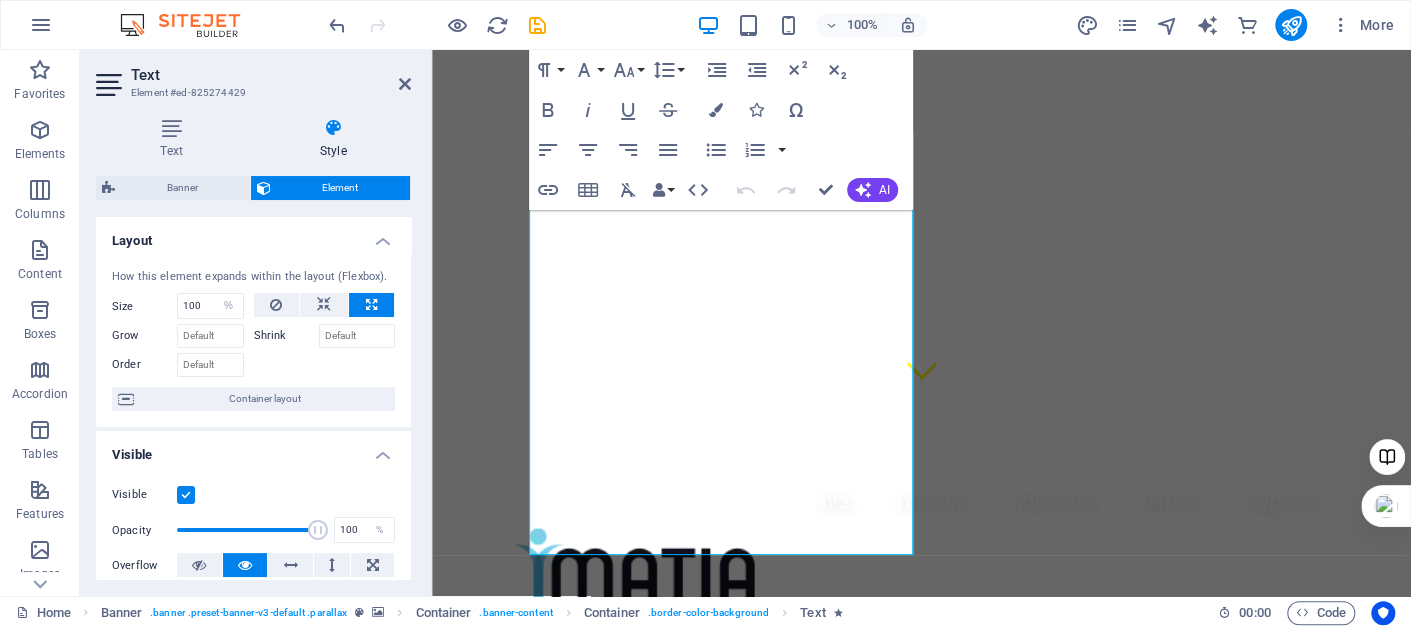 click at bounding box center [111, 85] 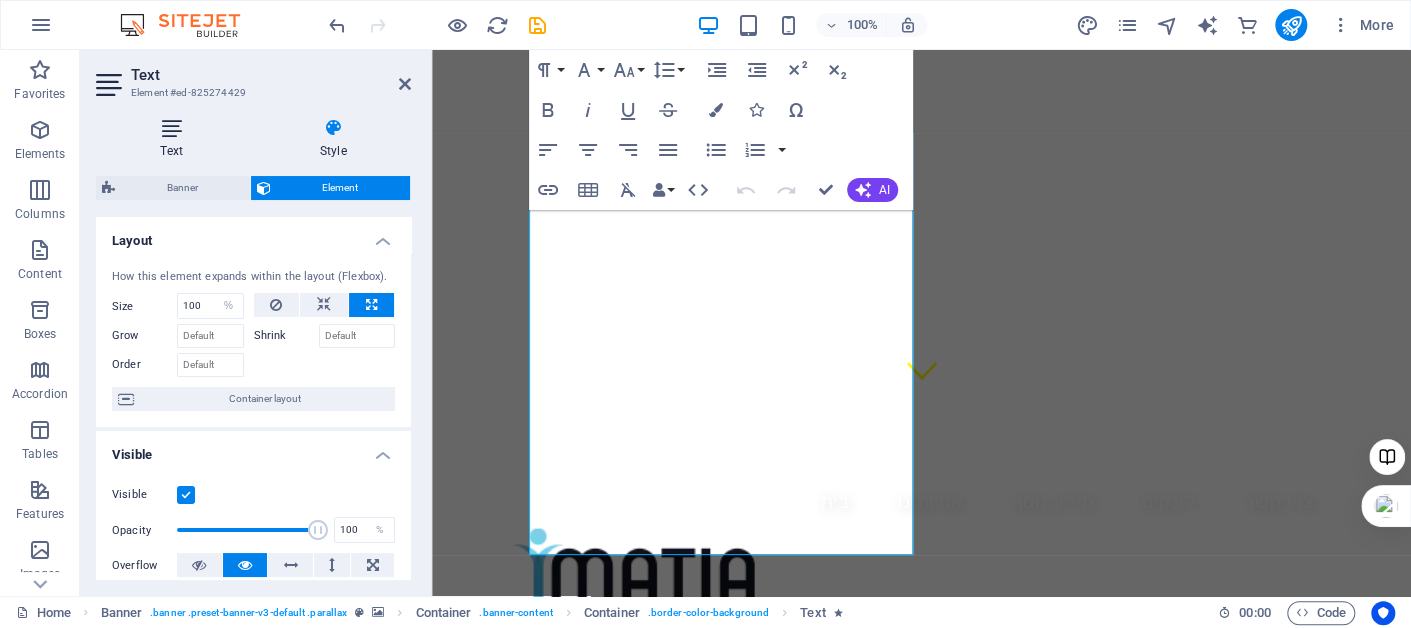 click at bounding box center (171, 128) 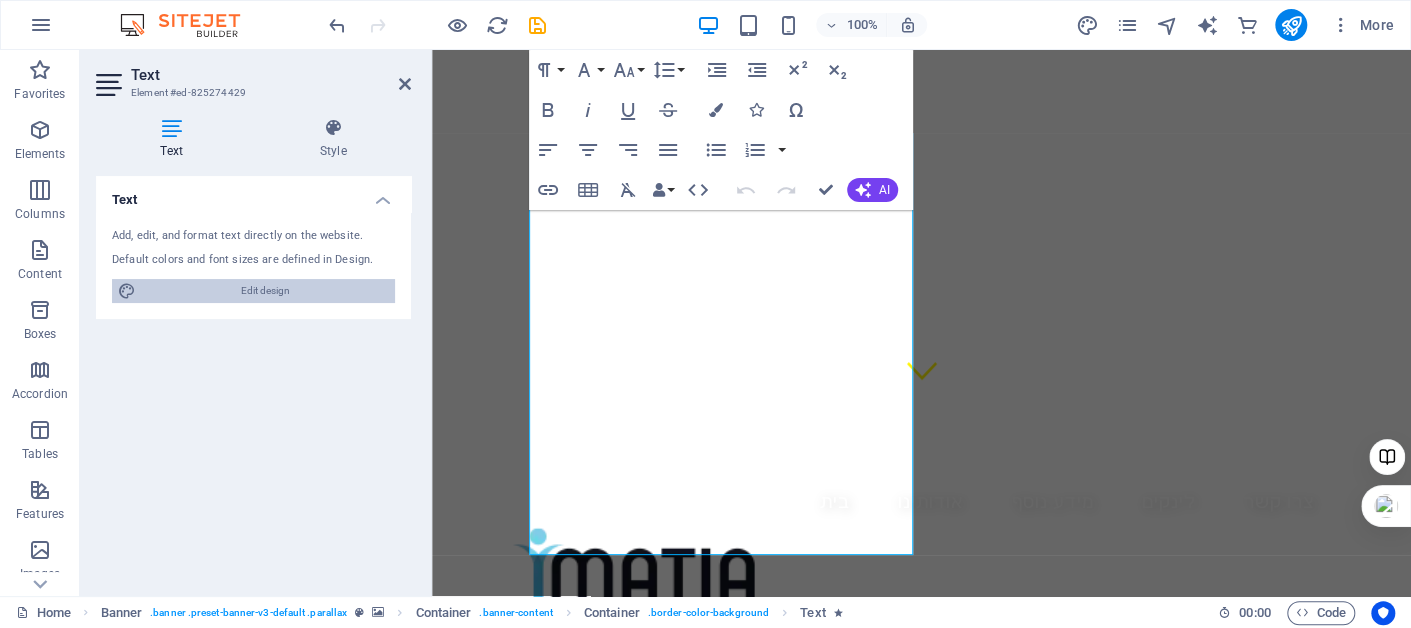click on "Edit design" at bounding box center (265, 291) 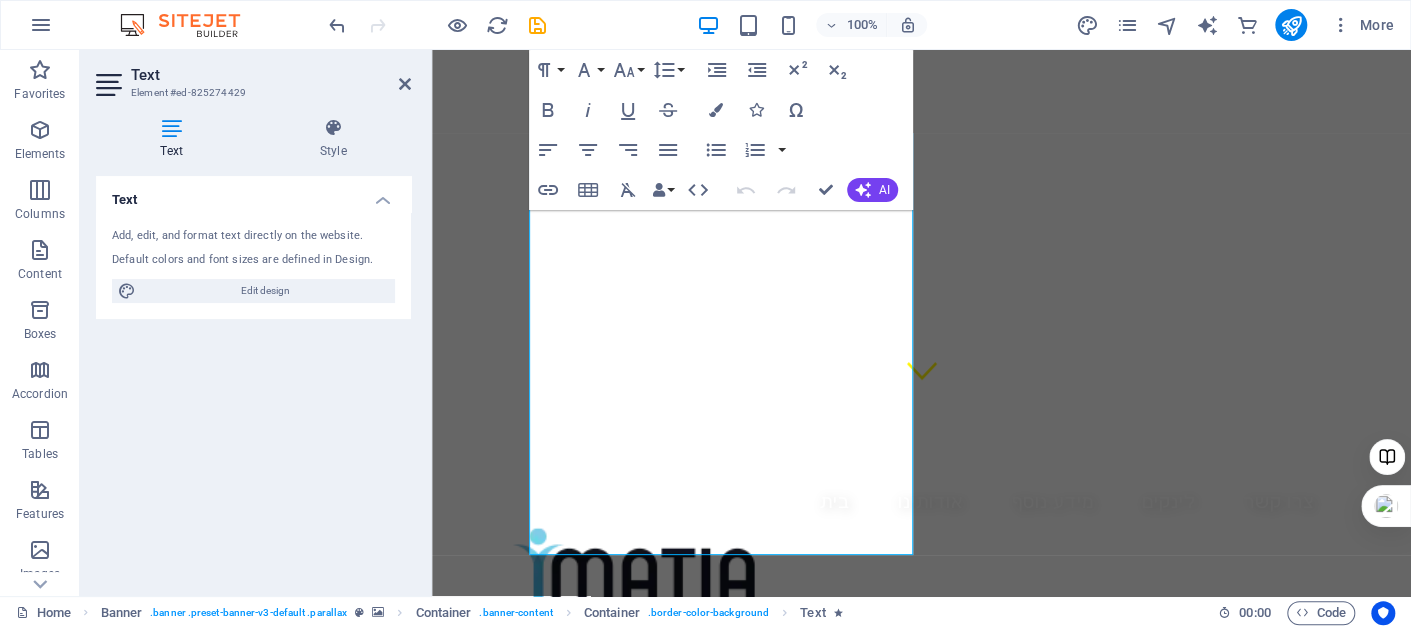 select on "px" 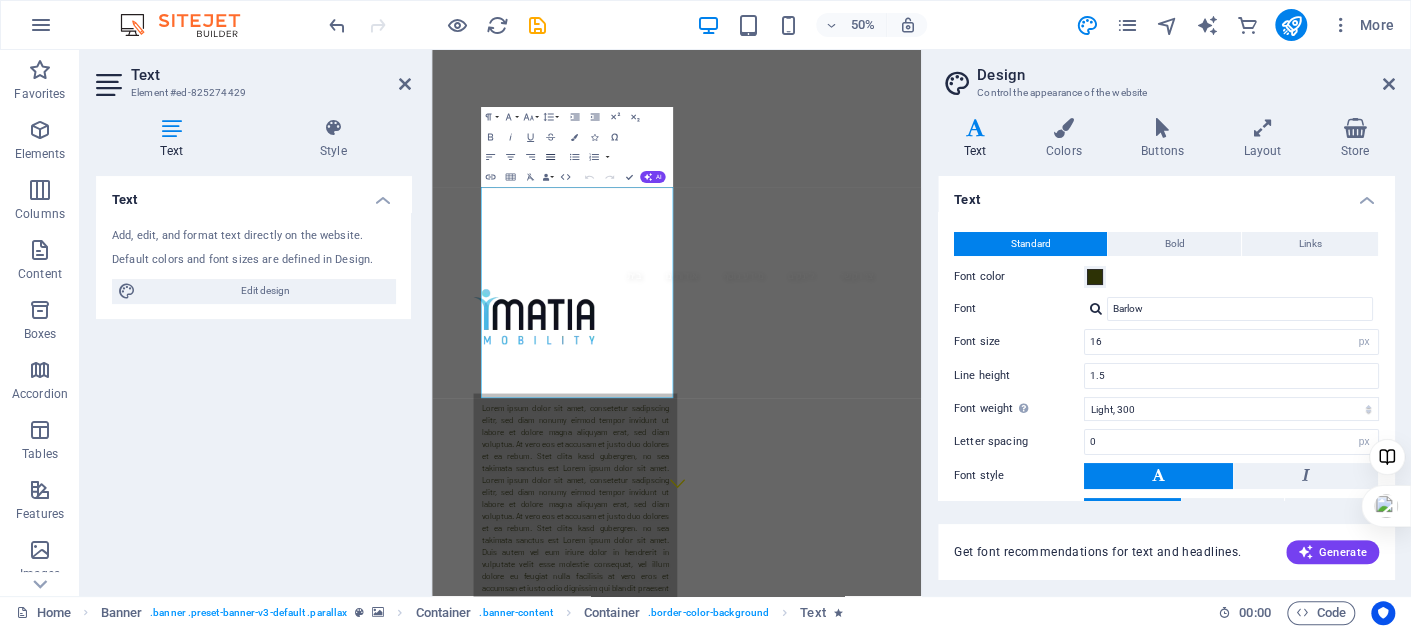 type 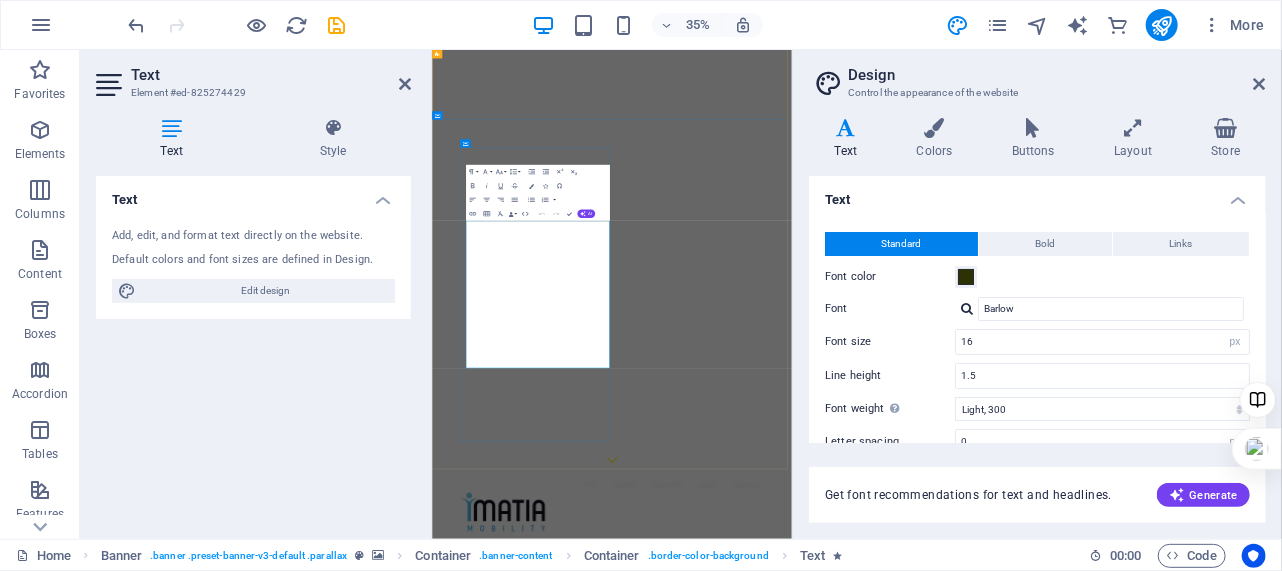 scroll, scrollTop: 200, scrollLeft: 0, axis: vertical 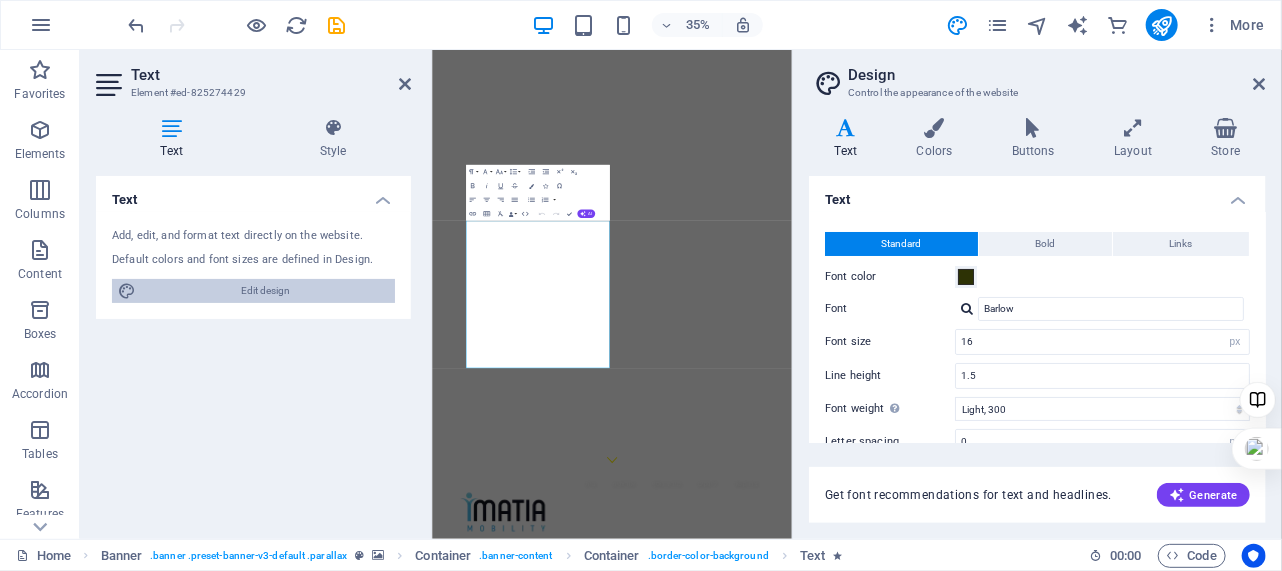 click on "Edit design" at bounding box center [265, 291] 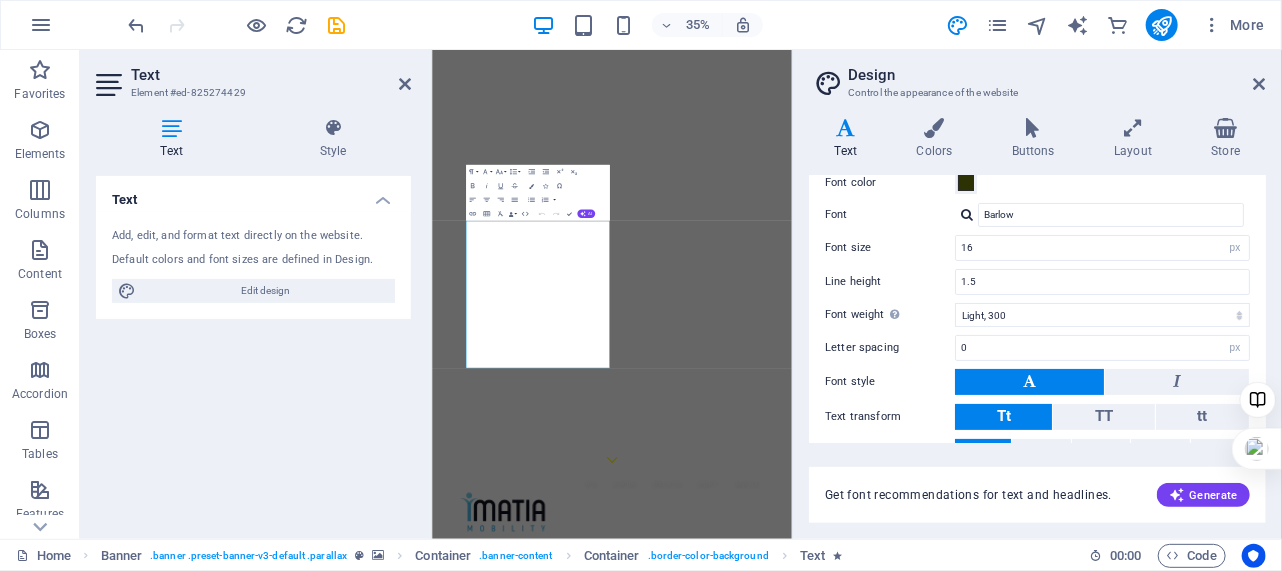 scroll, scrollTop: 0, scrollLeft: 0, axis: both 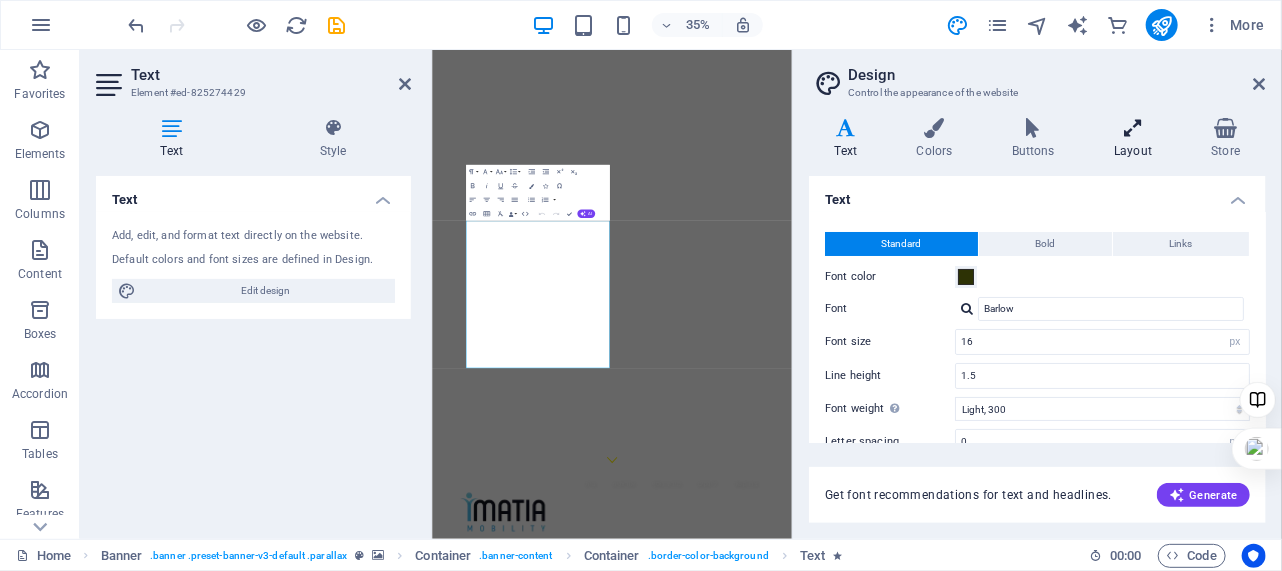 click at bounding box center [1133, 128] 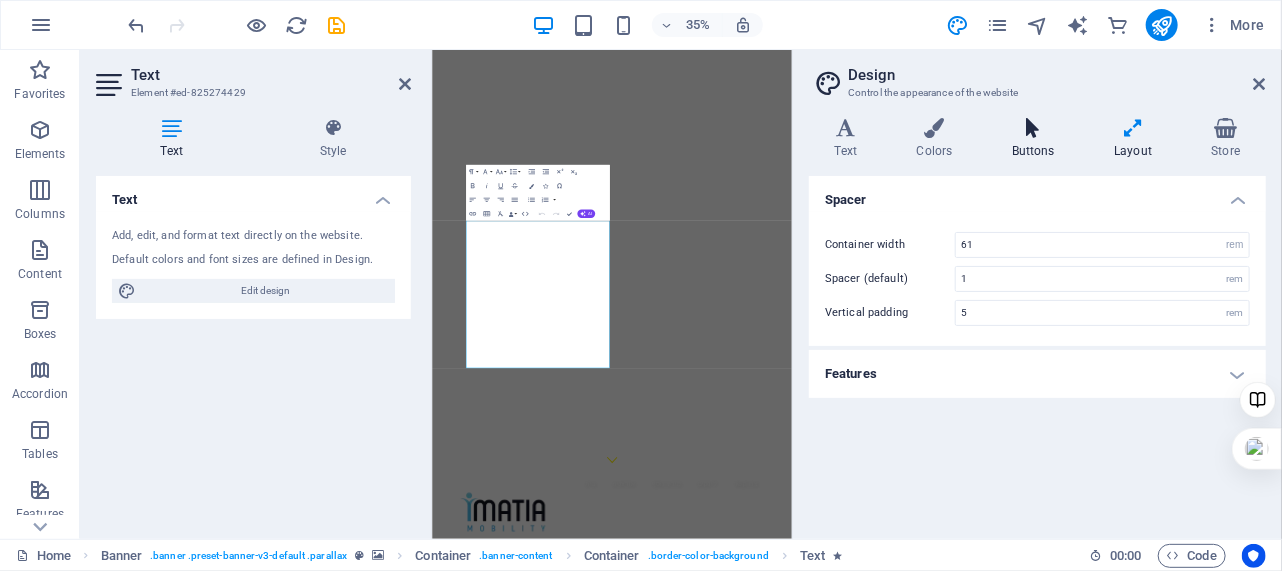 click on "Buttons" at bounding box center (1037, 139) 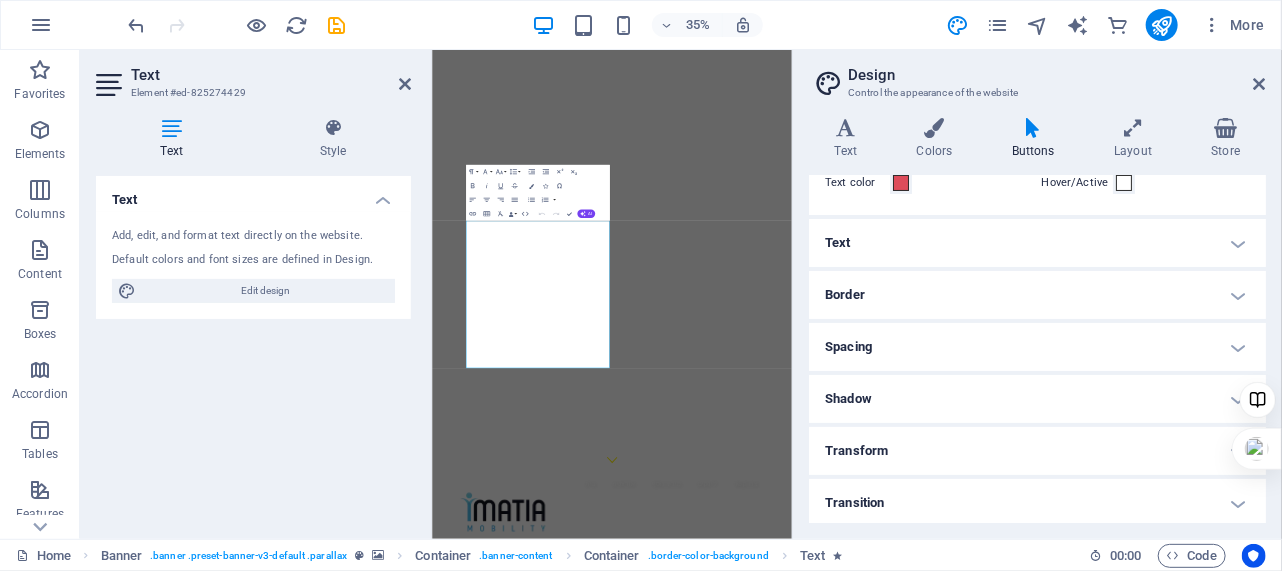 scroll, scrollTop: 125, scrollLeft: 0, axis: vertical 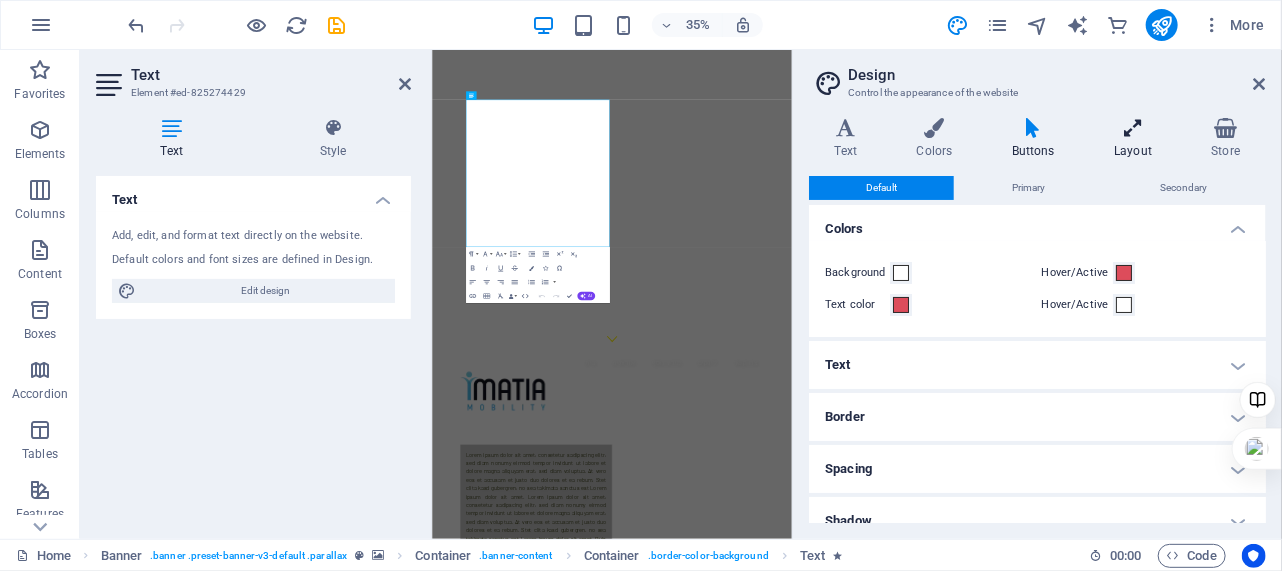 click on "Layout" at bounding box center [1137, 139] 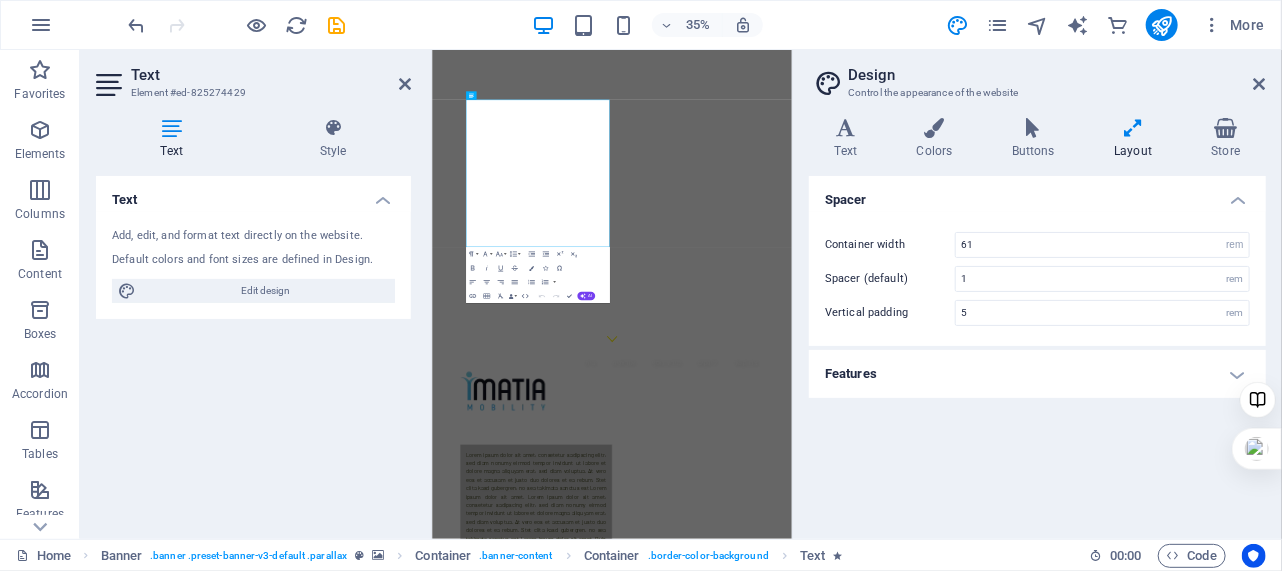 click on "Features" at bounding box center [1037, 374] 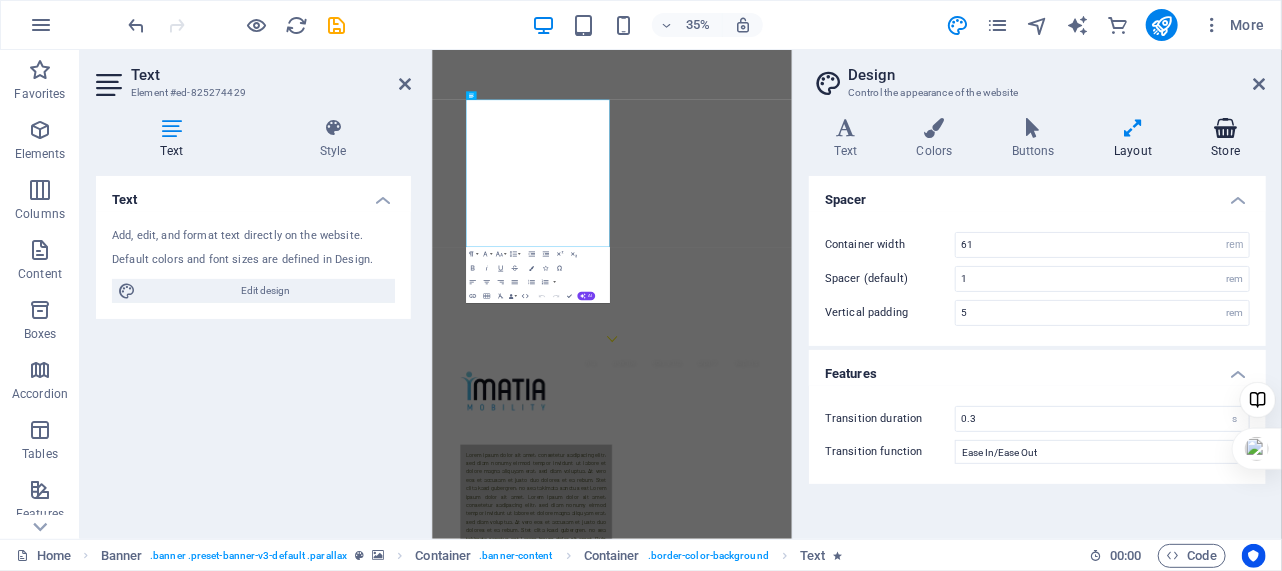 click at bounding box center [1226, 128] 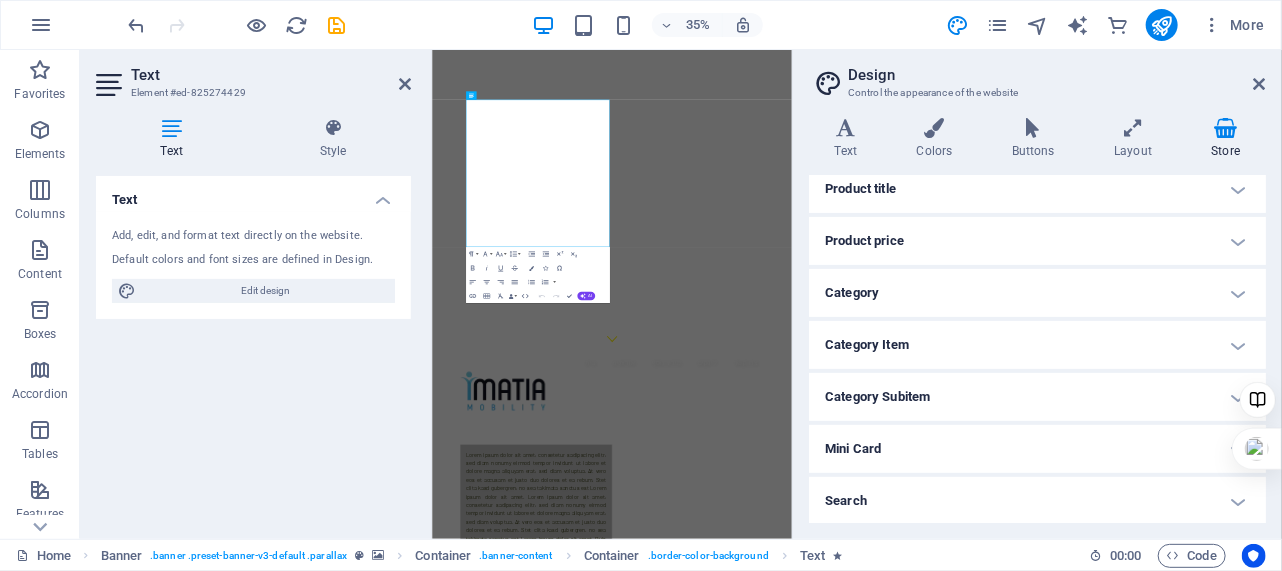 scroll, scrollTop: 0, scrollLeft: 0, axis: both 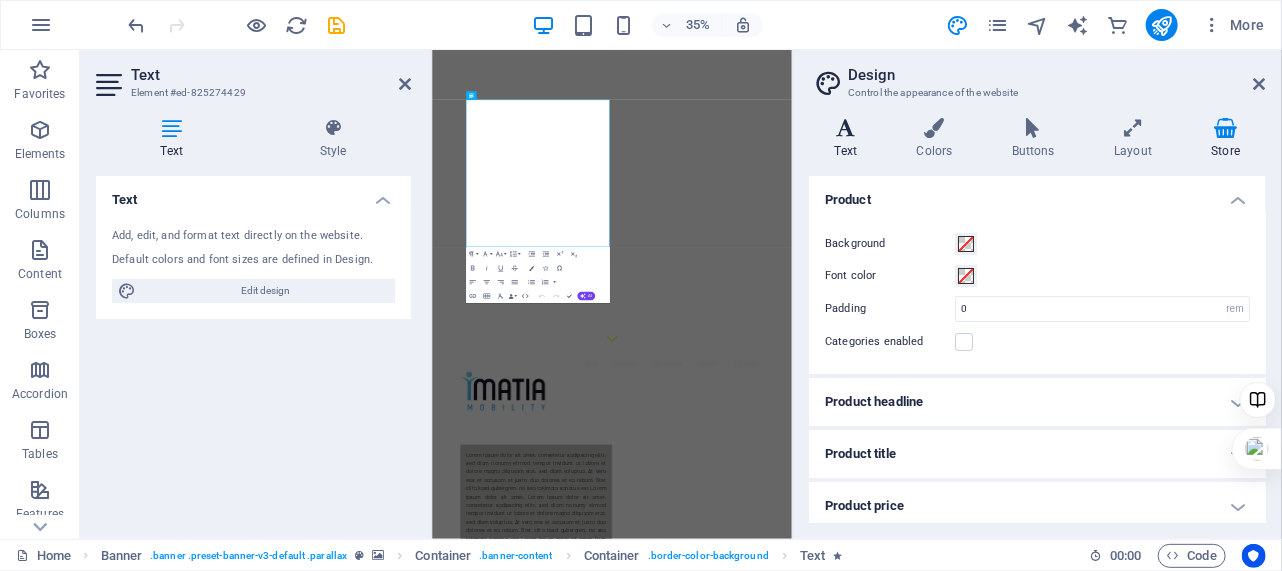click on "Text" at bounding box center [850, 139] 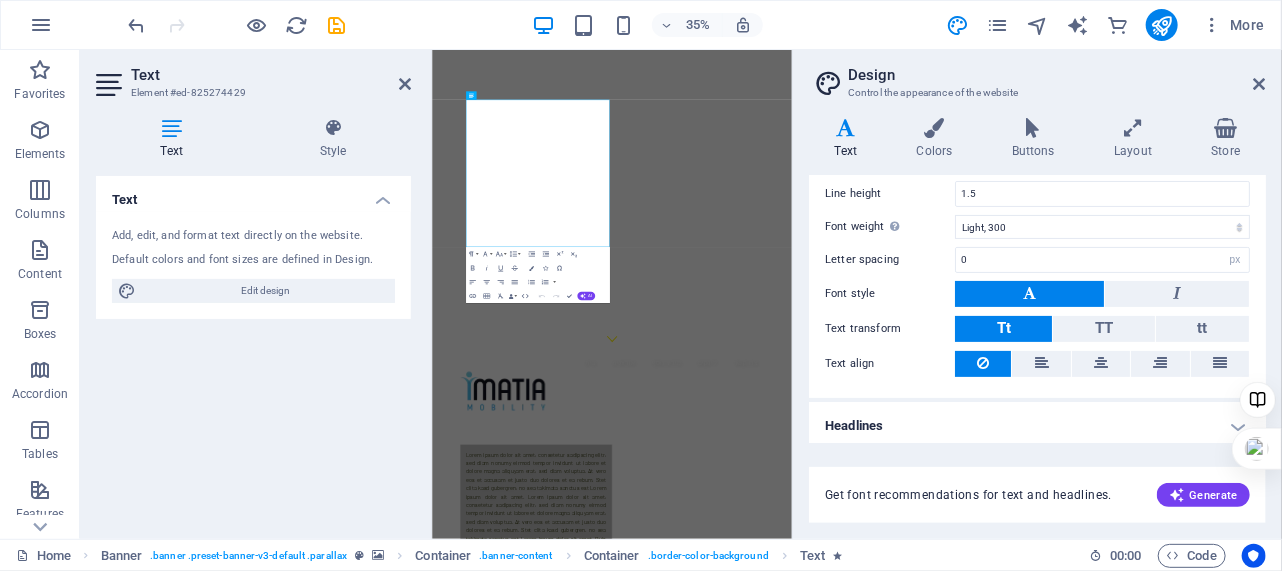 scroll, scrollTop: 186, scrollLeft: 0, axis: vertical 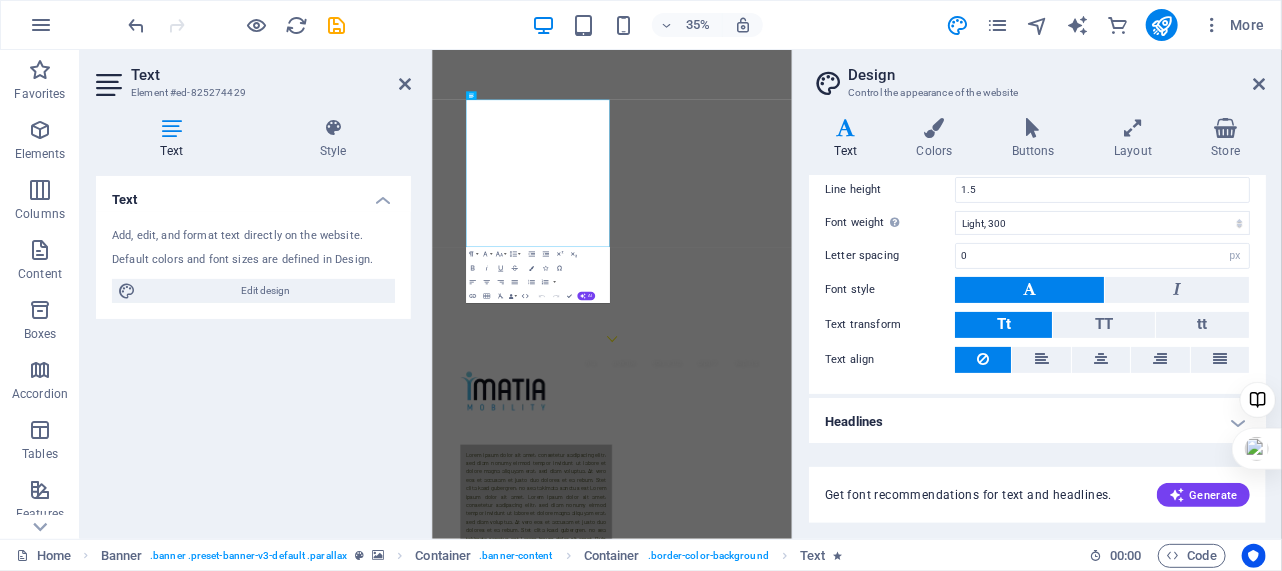 click on "Headlines" at bounding box center [1037, 422] 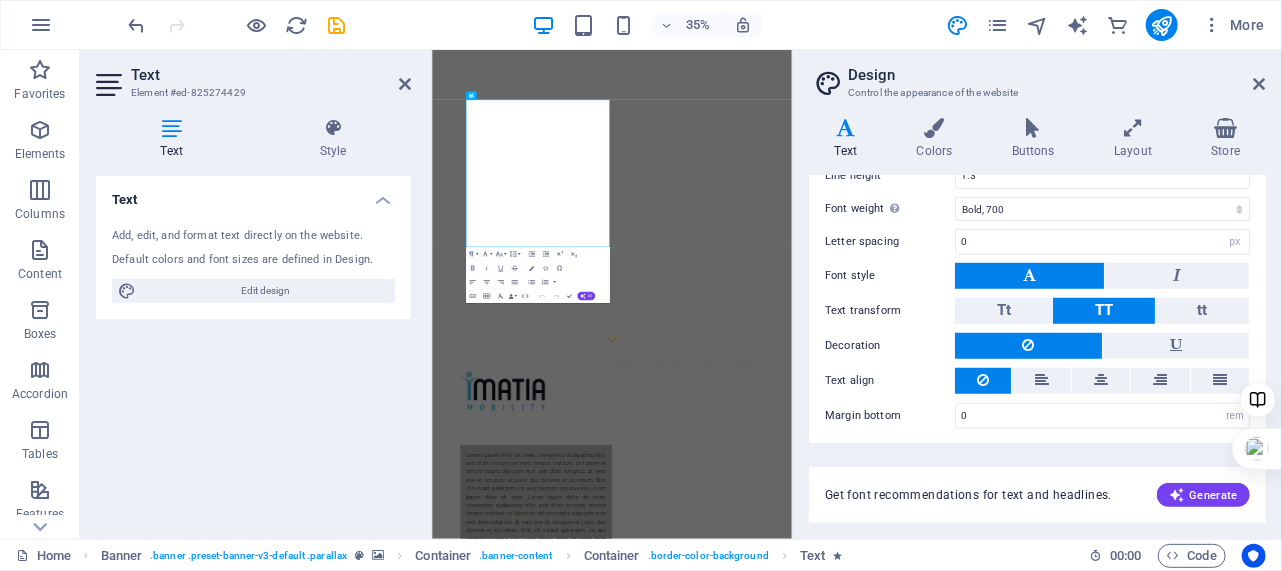 scroll, scrollTop: 0, scrollLeft: 0, axis: both 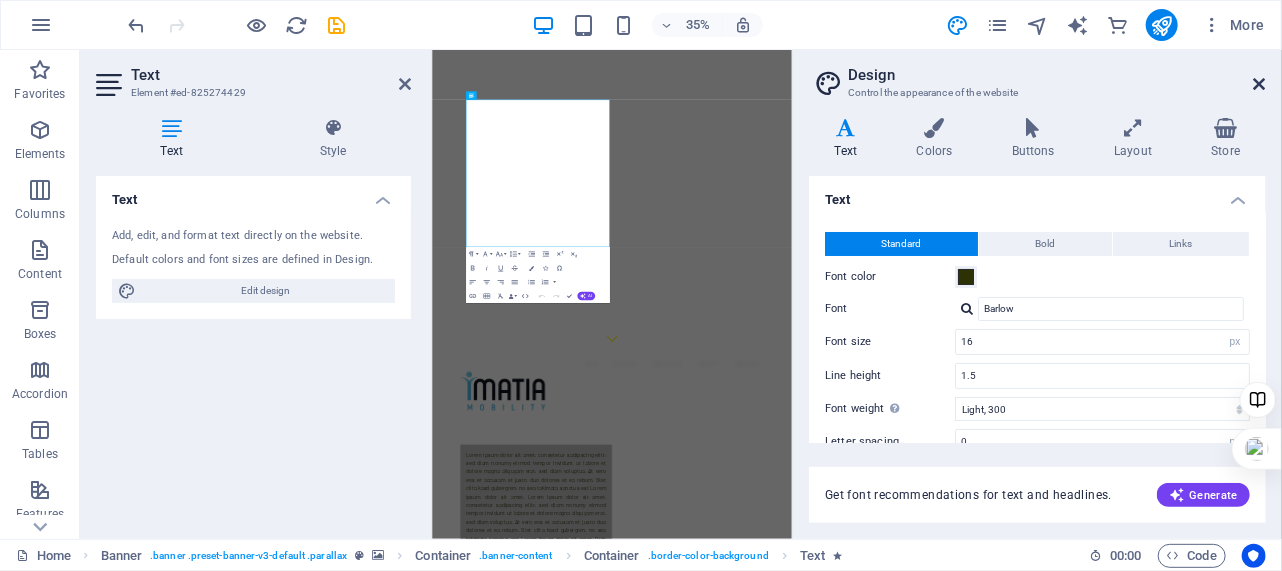 click at bounding box center (1260, 84) 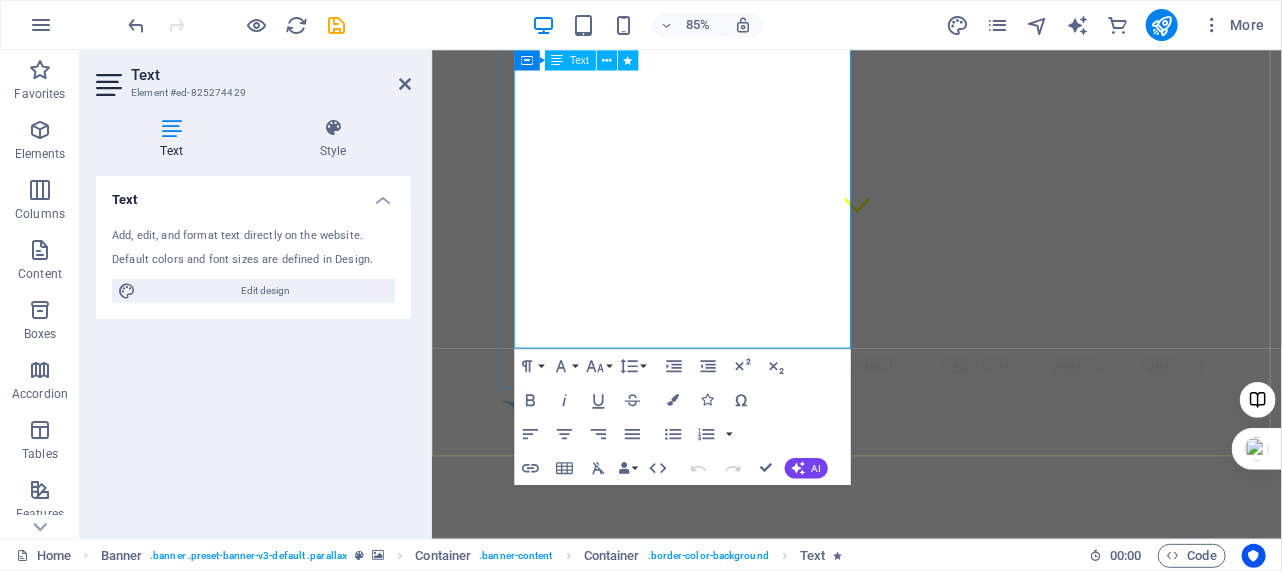 scroll, scrollTop: 272, scrollLeft: 0, axis: vertical 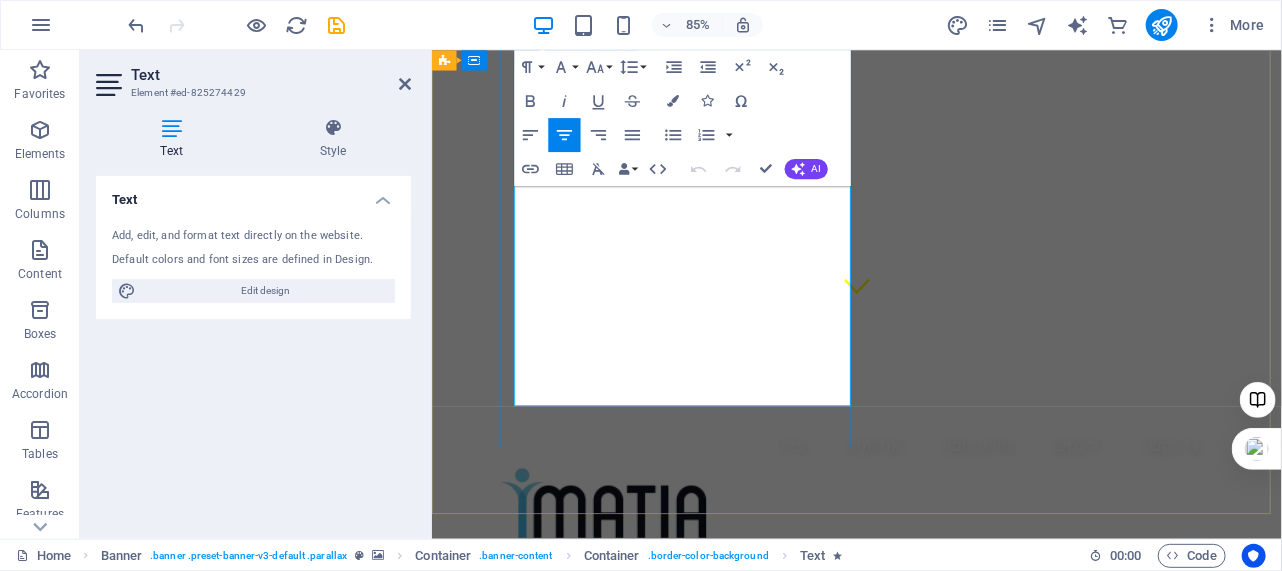 drag, startPoint x: 903, startPoint y: 345, endPoint x: 856, endPoint y: 345, distance: 47 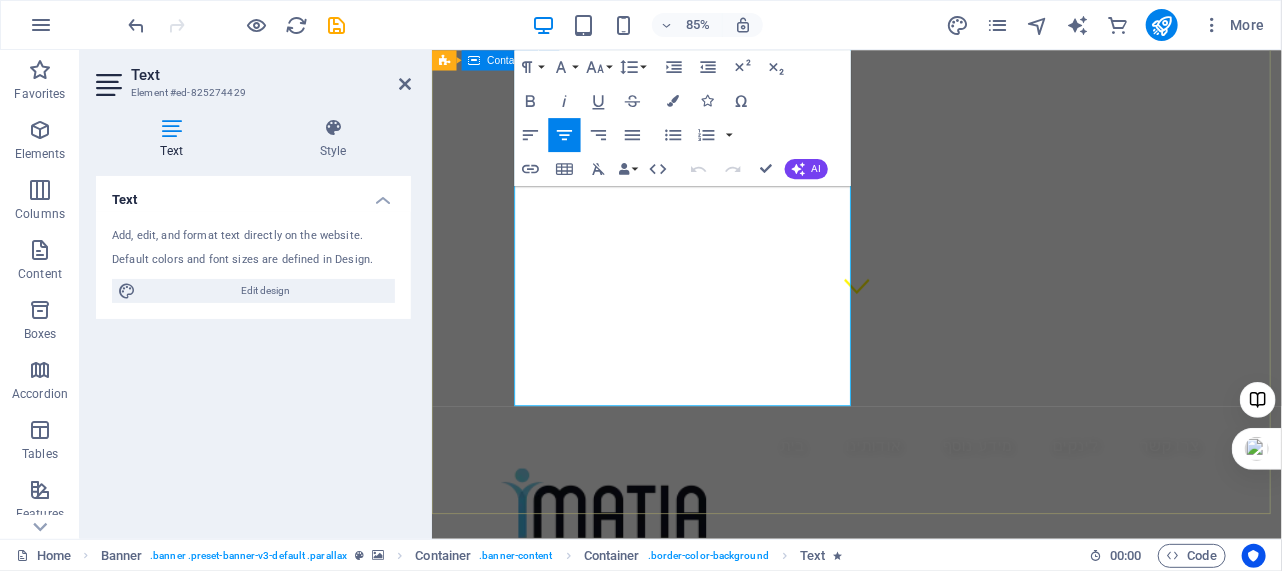 click on "Lorem ipsum dolor sit amet, consetetur sadipscing elitr, sed diam nonumy eirmod tempor invidunt ut labore et dolore magna aliquyam erat, sed diam voluptua. At vero eos et accusam et justo duo dolores et ea rebum. Stet clita kasd gubergren, no sea takimata sanctus est Lorem ipsum dolor sit amet. Lorem ipsum dolor sit amet, consetetur sadipscing elitr, sed diam nonumy eirmod tempor invidunt ut labore et dolore magna aliquyam erat, sed diam voluptua. At vero eos et accusam et justo duo dolores et ea rebum. Stet clita kasd gubergren. no sea takimata sanctus est Lorem ipsum dolor sit amet. Duis autem vel eum iriure dolor in hendrerit in vulputate velit esse molestie consequat, vel illum dolore eu feugiat nulla facilisis at vero eros et accumsan et iusto odio dignissim qui blandit praesent luptatum zzril delenit augue duis dolore te feugait nulla facilisi. Lorem ipsum dolor sit amet, consectetuer adipiscing elit, sed diam nonummy nibh euismod tincidunt ut laoreet dolore magna aliquam. Lorem ipsum dolor." at bounding box center [931, 1006] 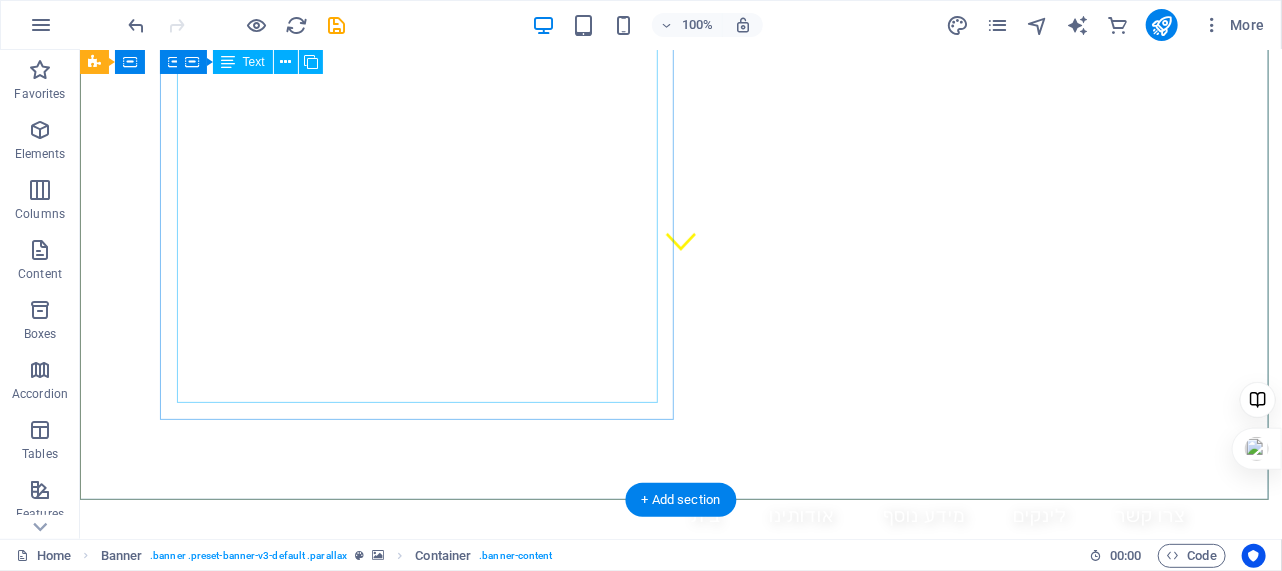 click on "Lorem ipsum dolor sit amet, consetetur sadipscing elitr, sed diam nonumy eirmod tempor invidunt ut labore et dolore magna aliquyam erat, sed diam voluptua. At vero eos et accusam et justo duo dolores et ea rebum. Stet clita kasd gubergren, no sea takimata sanctus est Lorem ipsum dolor sit amet. Lorem ipsum dolor sit amet, consetetur sadipscing elitr, sed diam nonumy eirmod tempor invidunt ut labore et dolore magna aliquyam erat, sed diam voluptua. At vero eos et accusam et justo duo dolores et ea rebum. Stet clita kasd gubergren. no sea takimata sanctus est Lorem ipsum dolor sit amet. Duis autem vel eum iriure dolor in hendrerit in vulputate velit esse molestie consequat, vel illum dolore eu feugiat nulla facilisis at vero eros et accumsan et iusto odio dignissim qui blandit praesent luptatum zzril delenit augue duis dolore te feugait nulla facilisi. Lorem ipsum dolor sit amet, consectetuer adipiscing elit, sed diam nonummy nibh euismod tincidunt ut laoreet dolore magna aliquam. Lorem ipsum dolor." at bounding box center (419, 946) 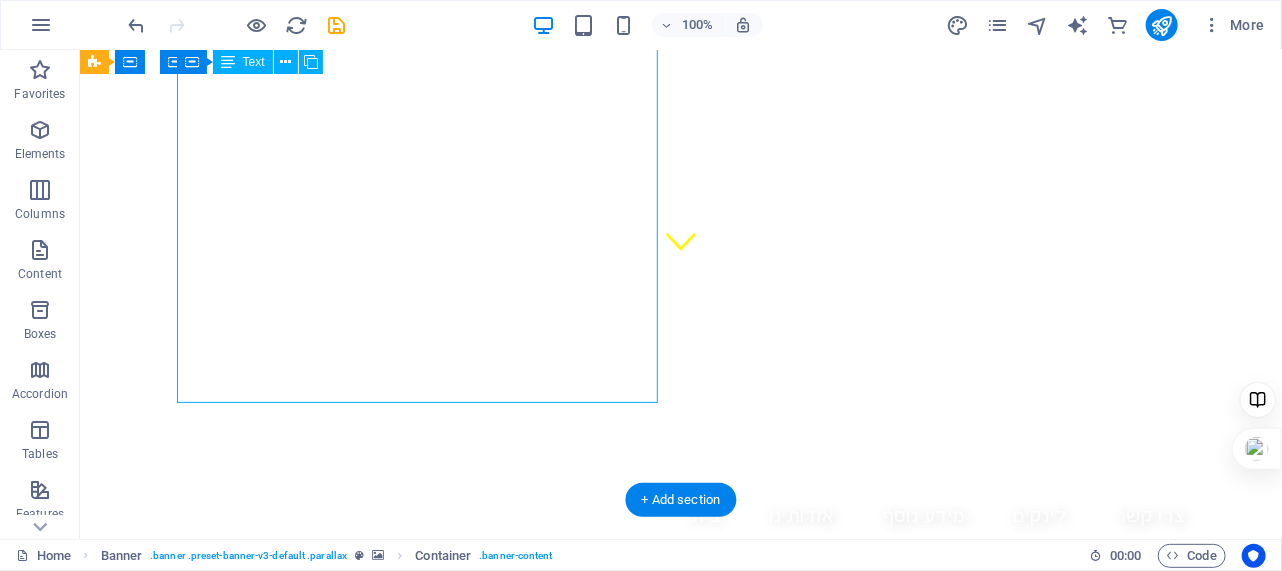 click on "Lorem ipsum dolor sit amet, consetetur sadipscing elitr, sed diam nonumy eirmod tempor invidunt ut labore et dolore magna aliquyam erat, sed diam voluptua. At vero eos et accusam et justo duo dolores et ea rebum. Stet clita kasd gubergren, no sea takimata sanctus est Lorem ipsum dolor sit amet. Lorem ipsum dolor sit amet, consetetur sadipscing elitr, sed diam nonumy eirmod tempor invidunt ut labore et dolore magna aliquyam erat, sed diam voluptua. At vero eos et accusam et justo duo dolores et ea rebum. Stet clita kasd gubergren. no sea takimata sanctus est Lorem ipsum dolor sit amet. Duis autem vel eum iriure dolor in hendrerit in vulputate velit esse molestie consequat, vel illum dolore eu feugiat nulla facilisis at vero eros et accumsan et iusto odio dignissim qui blandit praesent luptatum zzril delenit augue duis dolore te feugait nulla facilisi. Lorem ipsum dolor sit amet, consectetuer adipiscing elit, sed diam nonummy nibh euismod tincidunt ut laoreet dolore magna aliquam. Lorem ipsum dolor." at bounding box center (419, 946) 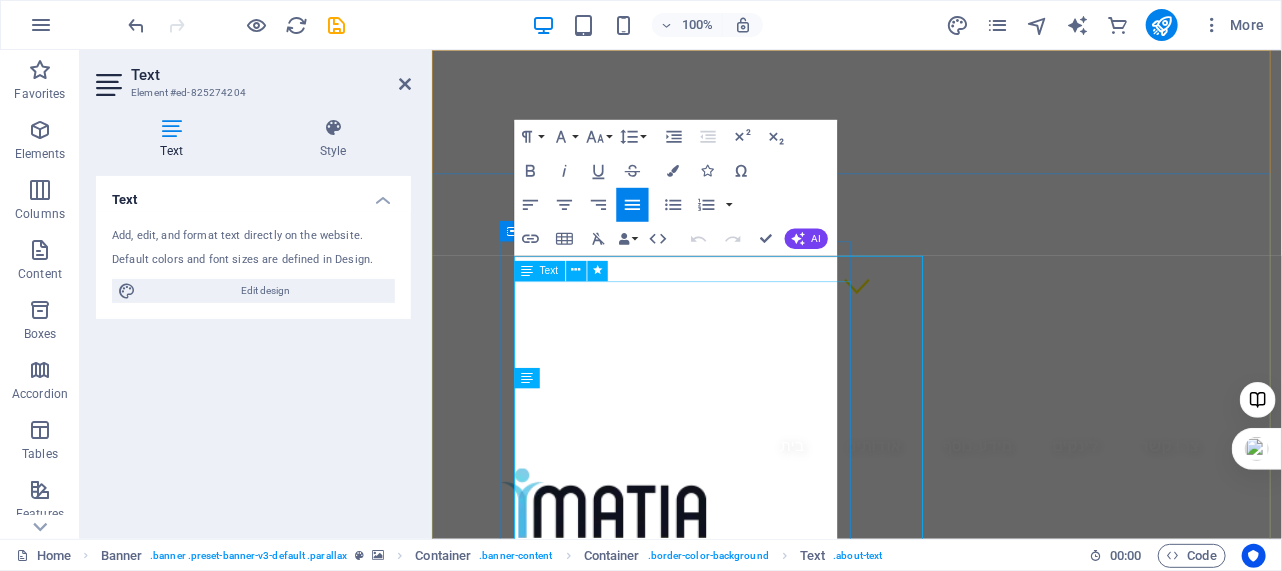 scroll, scrollTop: 0, scrollLeft: 0, axis: both 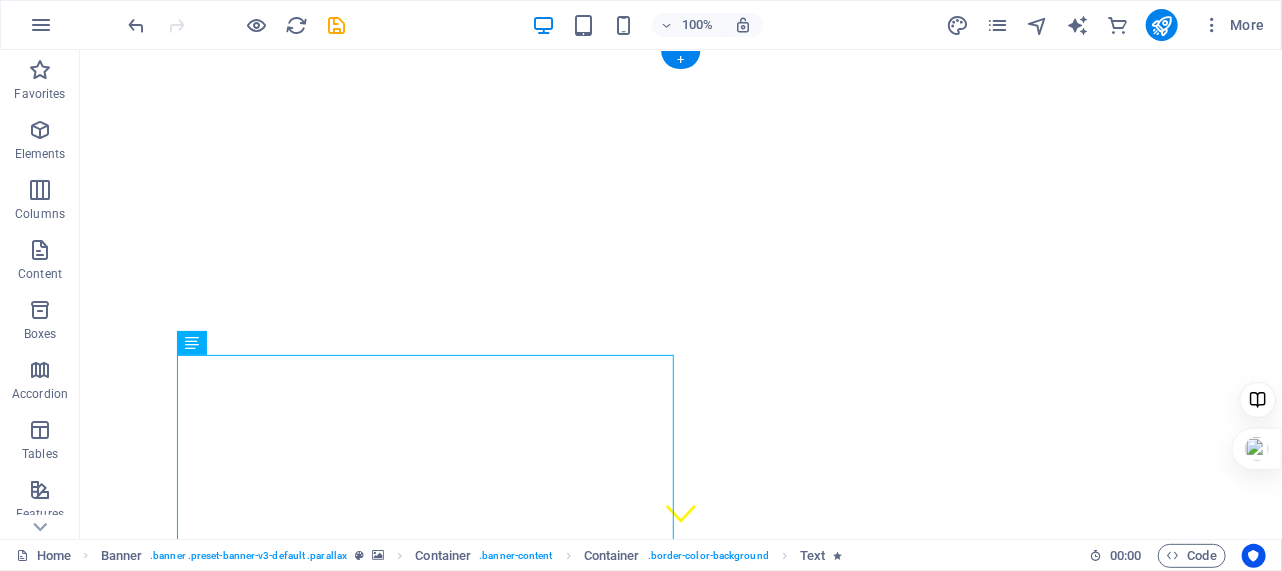 drag, startPoint x: 534, startPoint y: 356, endPoint x: 634, endPoint y: 391, distance: 105.9481 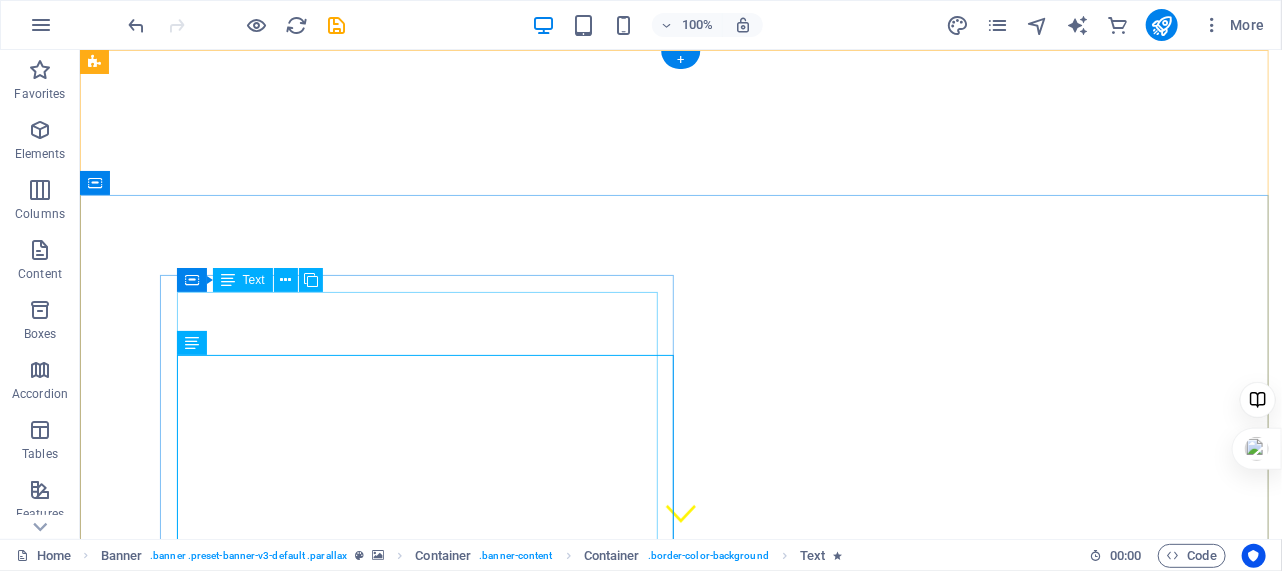 click on "Lorem ipsum dolor sit amet, consetetur sadipscing elitr, sed diam nonumy eirmod tempor invidunt ut labore et dolore magna aliquyam erat, sed diam voluptua. At vero eos et accusam et justo duo dolores et ea rebum. Stet clita kasd gubergren, no sea takimata sanctus est Lorem ipsum dolor sit amet. Lorem ipsum dolor sit amet, consetetur sadipscing elitr, sed diam nonumy eirmod tempor invidunt ut labore et dolore magna aliquyam erat, sed diam voluptua. At vero eos et accusam et justo duo dolores et ea rebum. Stet clita kasd gubergren. no sea takimata sanctus est Lorem ipsum dolor sit amet. Duis autem vel eum iriure dolor in hendrerit in vulputate velit esse molestie consequat, vel illum dolore eu feugiat nulla facilisis at vero eros et accumsan et iusto odio dignissim qui blandit praesent luptatum zzril delenit augue duis dolore te feugait nulla facilisi. Lorem ipsum dolor sit amet, consectetuer adipiscing elit, sed diam nonummy nibh euismod tincidunt ut laoreet dolore magna aliquam. Lorem ipsum dolor." at bounding box center (419, 1218) 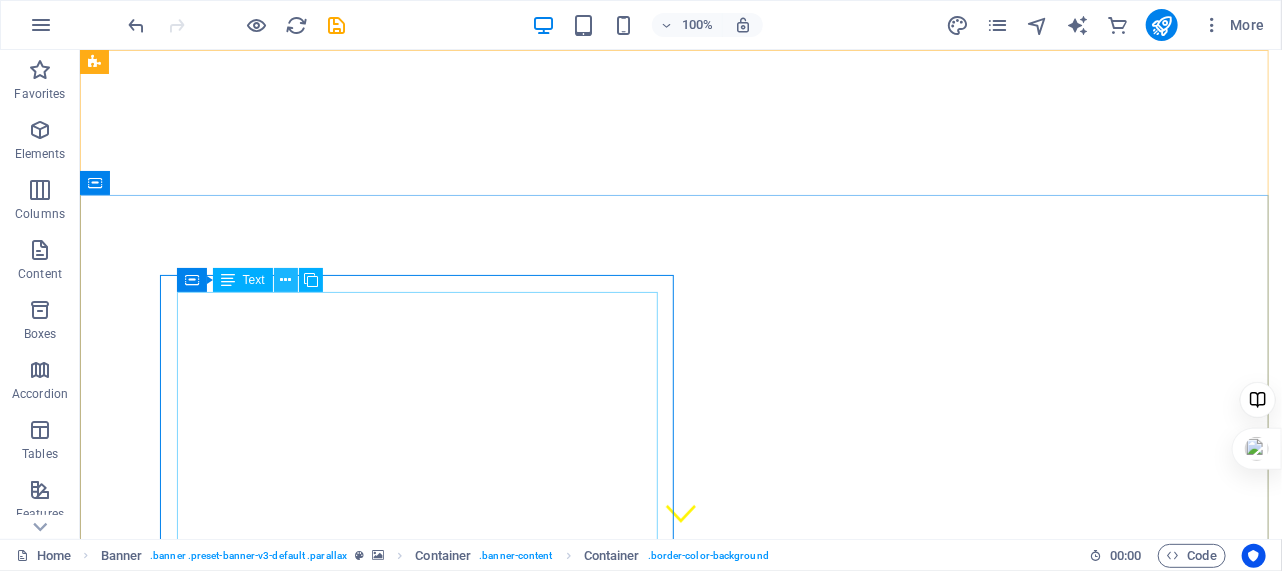 click at bounding box center [285, 280] 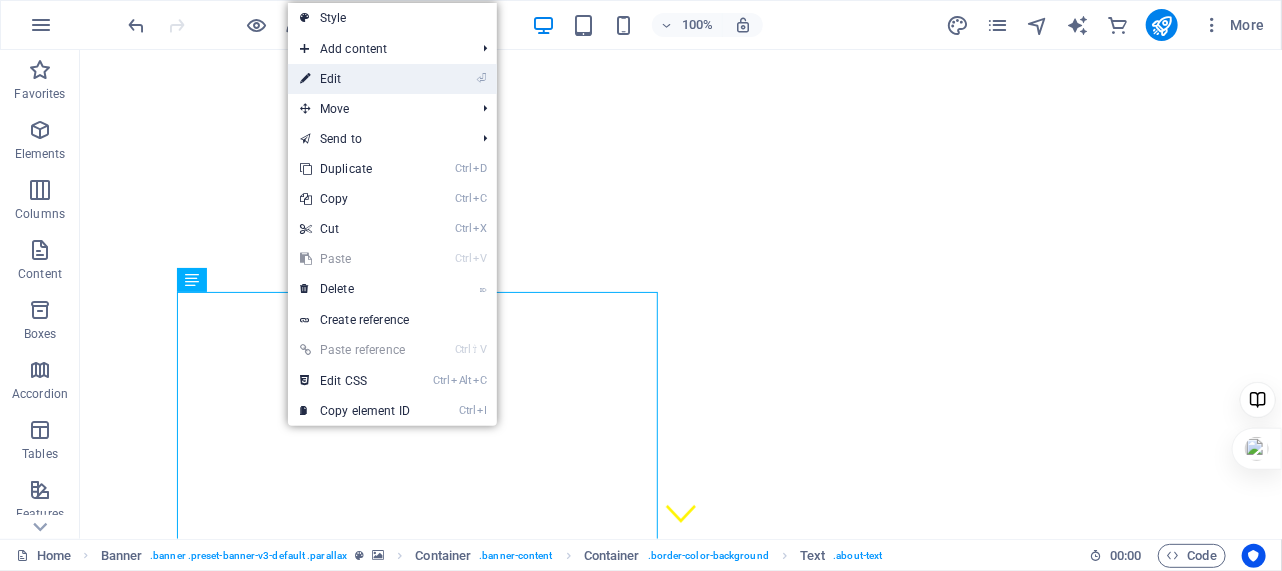 click on "⏎  Edit" at bounding box center (355, 79) 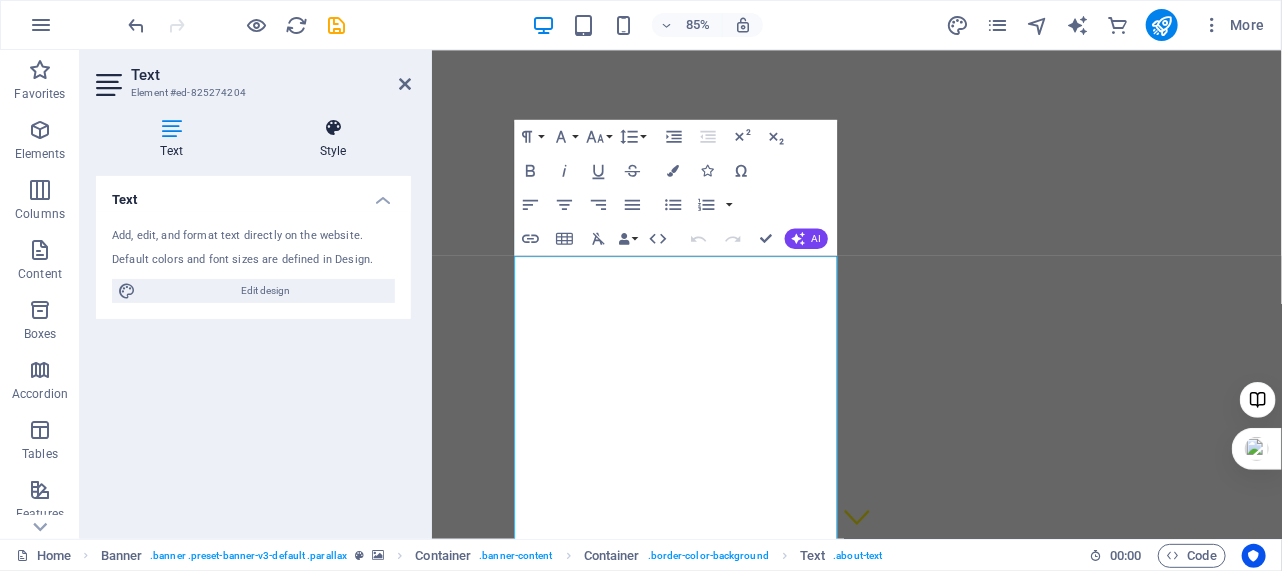 click on "Style" at bounding box center (333, 139) 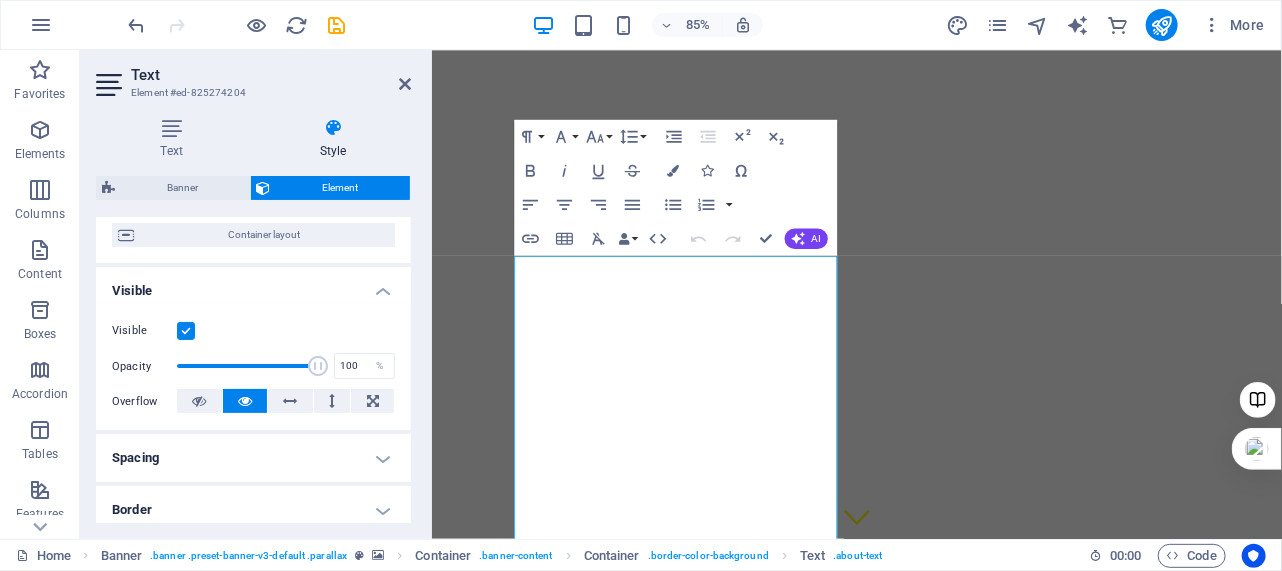 scroll, scrollTop: 182, scrollLeft: 0, axis: vertical 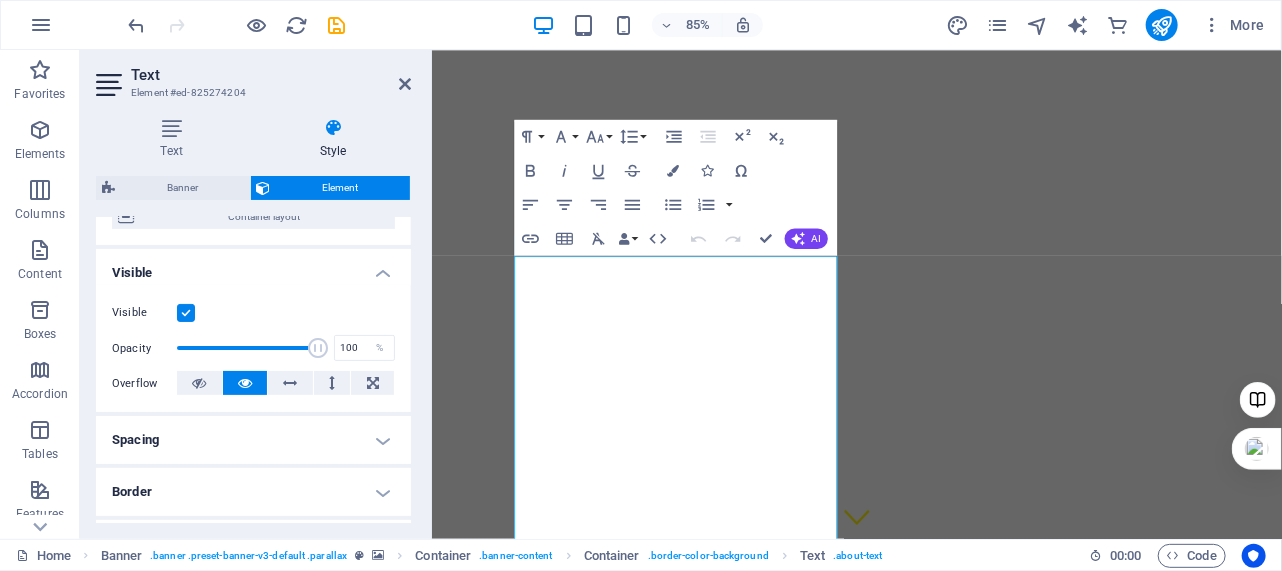 click at bounding box center (186, 313) 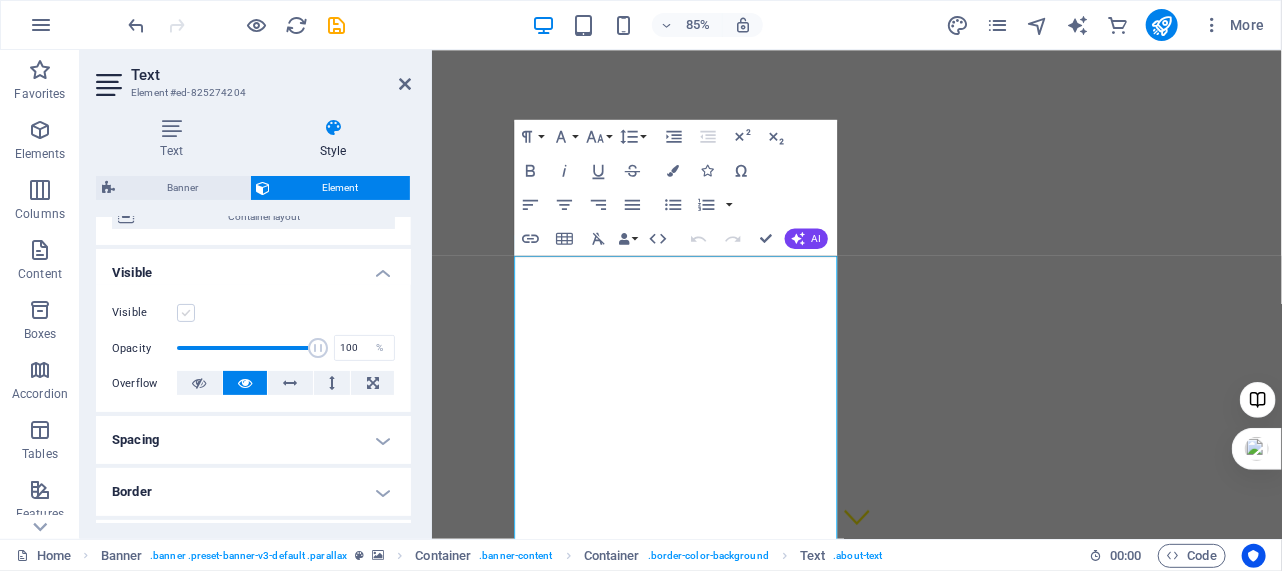 click at bounding box center [186, 313] 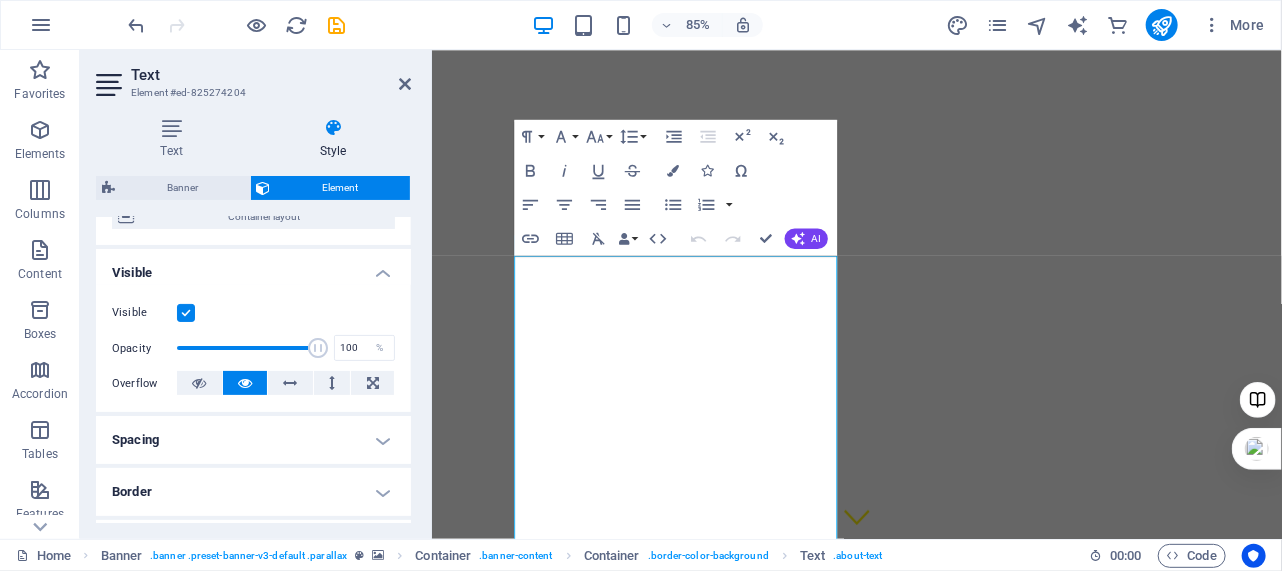 click at bounding box center (186, 313) 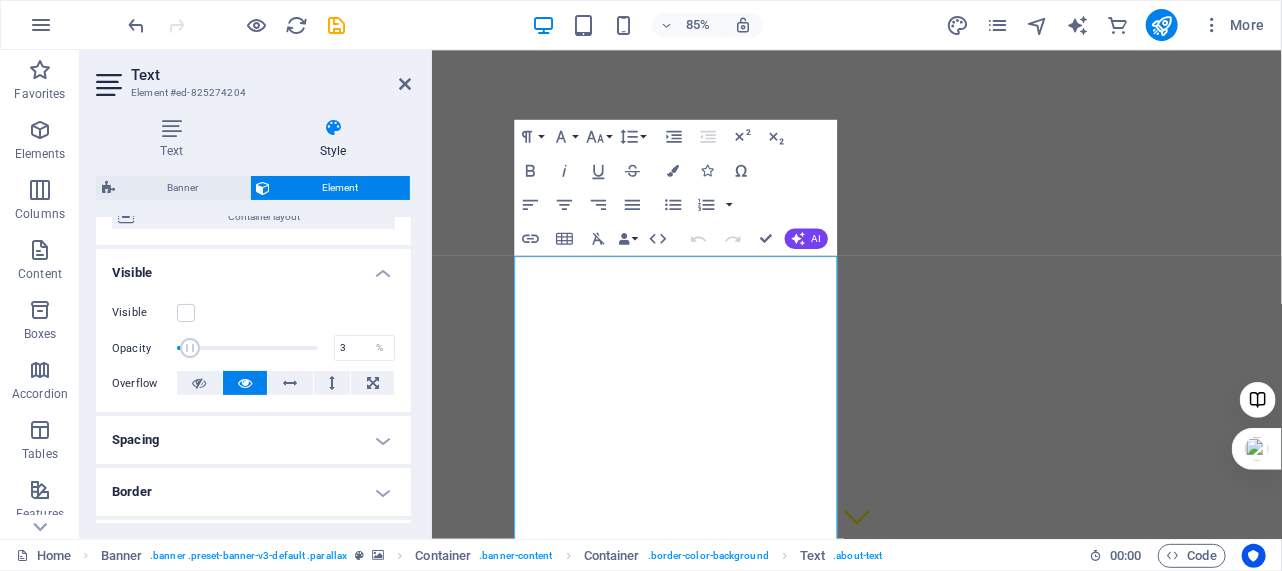 type on "1" 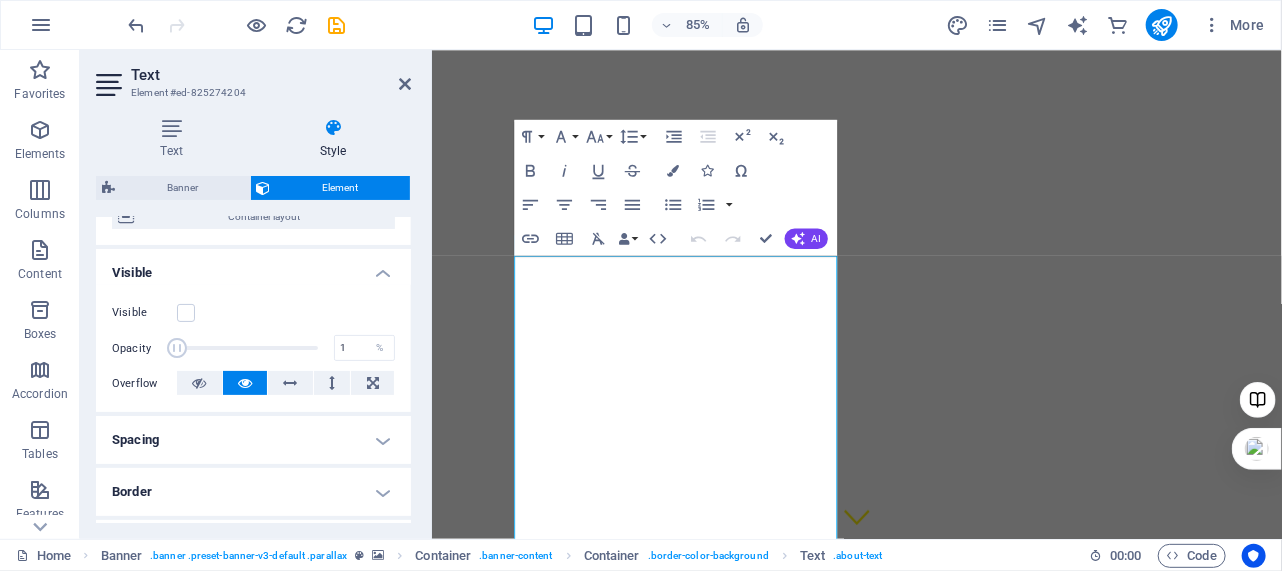 drag, startPoint x: 314, startPoint y: 347, endPoint x: 126, endPoint y: 353, distance: 188.09572 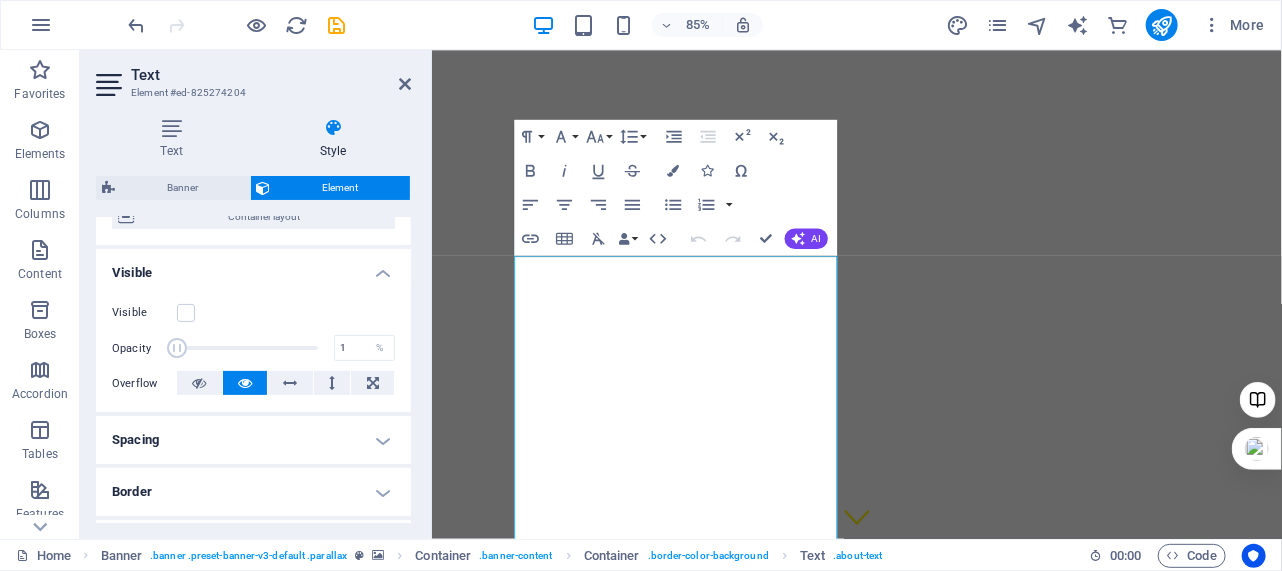 scroll, scrollTop: 272, scrollLeft: 0, axis: vertical 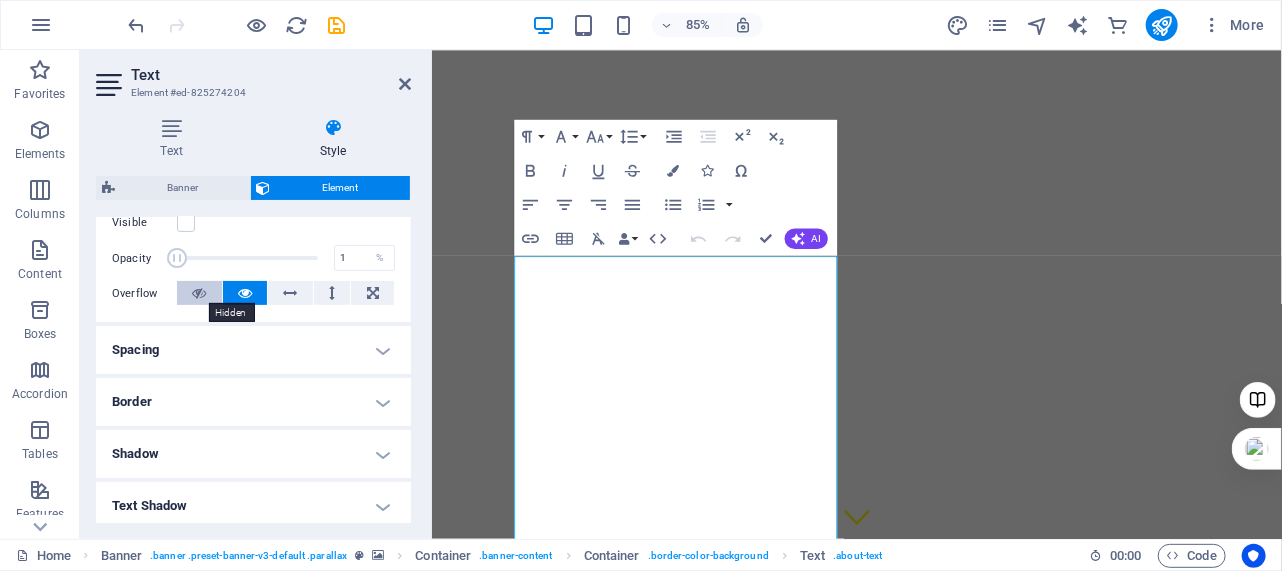 click at bounding box center (199, 293) 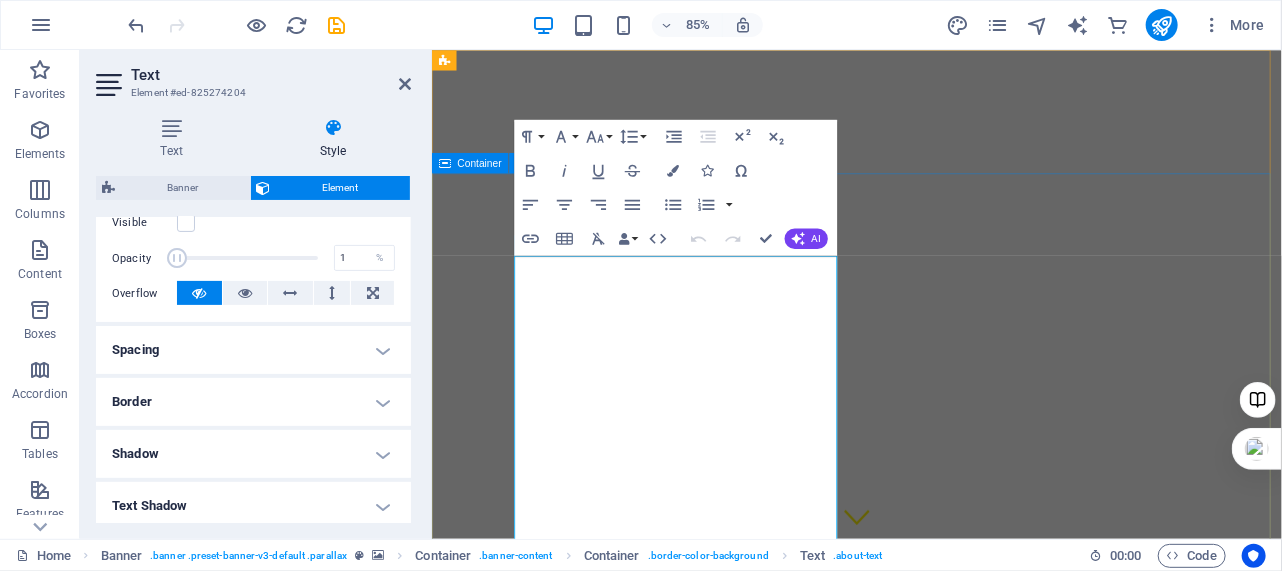 click on "Lorem ipsum dolor sit amet, consetetur sadipscing elitr, sed diam nonumy eirmod tempor invidunt ut labore et dolore magna aliquyam erat, sed diam voluptua. At vero eos et accusam et justo duo dolores et ea rebum. Stet clita kasd gubergren, no sea takimata sanctus est Lorem ipsum dolor sit amet. Lorem ipsum dolor sit amet, consetetur sadipscing elitr, sed diam nonumy eirmod tempor invidunt ut labore et dolore magna aliquyam erat, sed diam voluptua. At vero eos et accusam et justo duo dolores et ea rebum. Stet clita kasd gubergren. no sea takimata sanctus est Lorem ipsum dolor sit amet. Duis autem vel eum iriure dolor in hendrerit in vulputate velit esse molestie consequat, vel illum dolore eu feugiat nulla facilisis at vero eros et accumsan et iusto odio dignissim qui blandit praesent luptatum zzril delenit augue duis dolore te feugait nulla facilisi. Lorem ipsum dolor sit amet, consectetuer adipiscing elit, sed diam nonummy nibh euismod tincidunt ut laoreet dolore magna aliquam. Lorem ipsum dolor." at bounding box center (931, 1278) 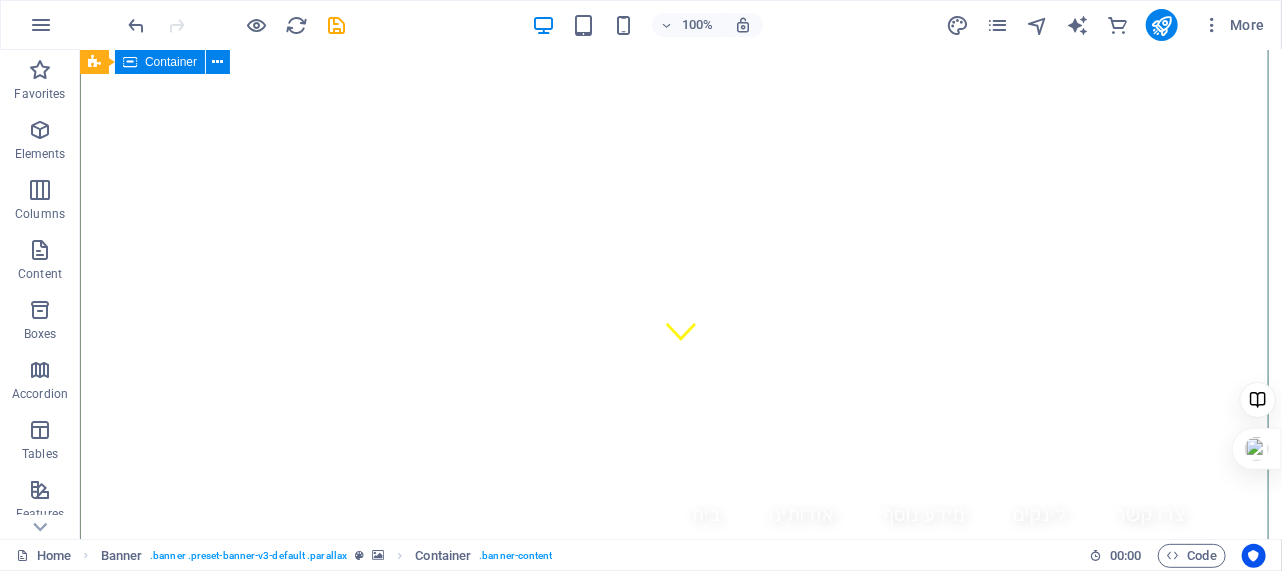 scroll, scrollTop: 272, scrollLeft: 0, axis: vertical 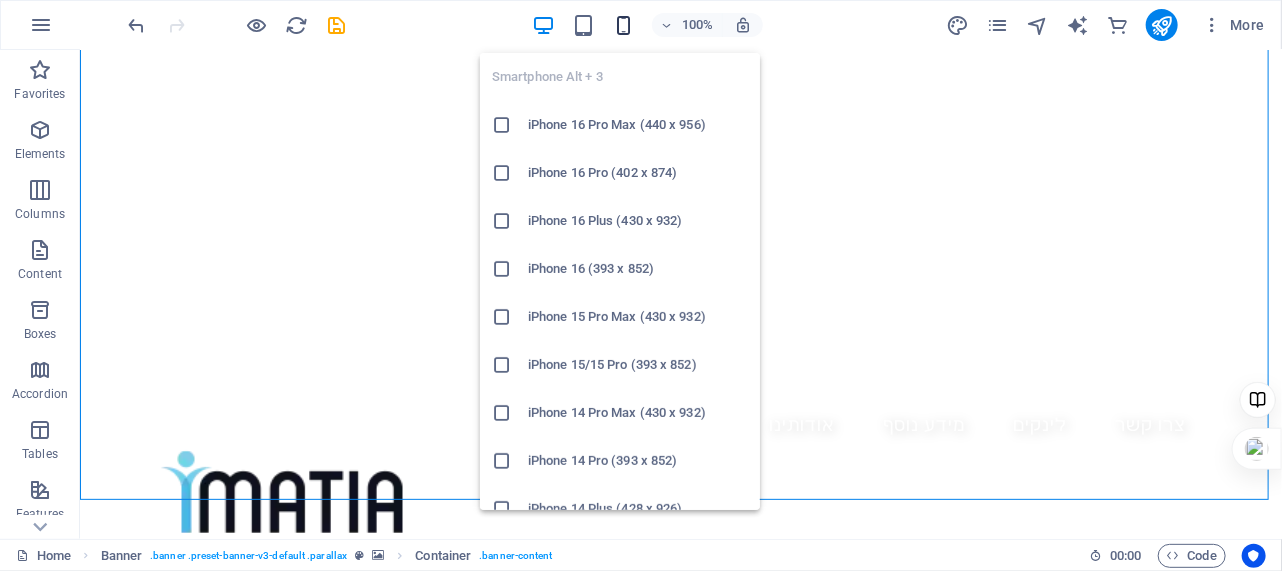 click at bounding box center [623, 25] 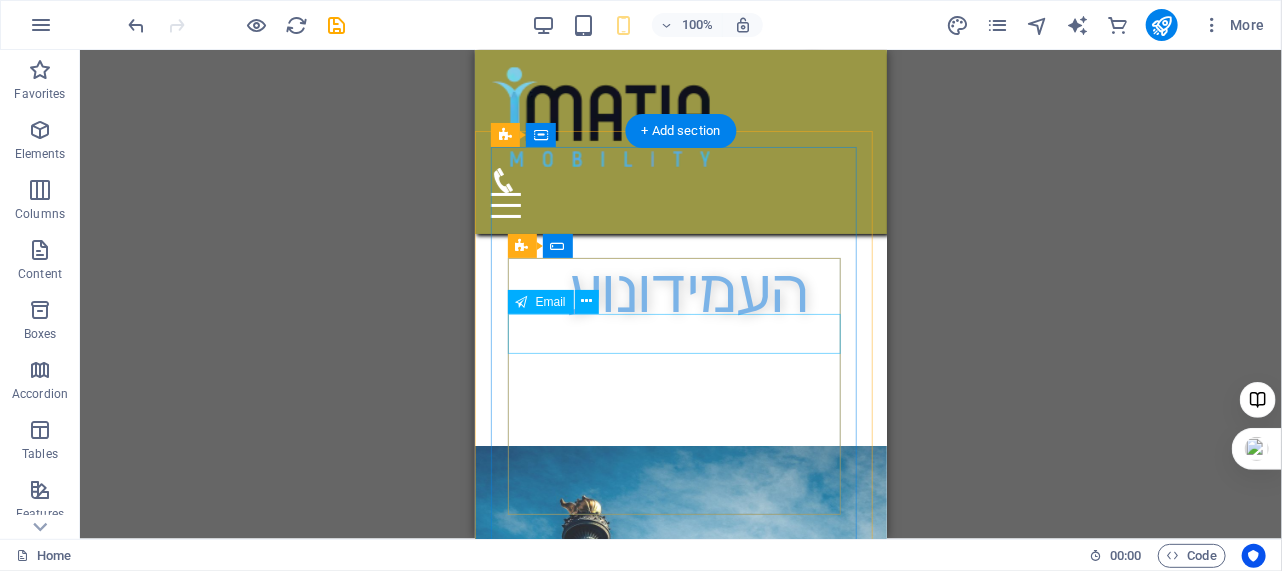 scroll, scrollTop: 0, scrollLeft: 0, axis: both 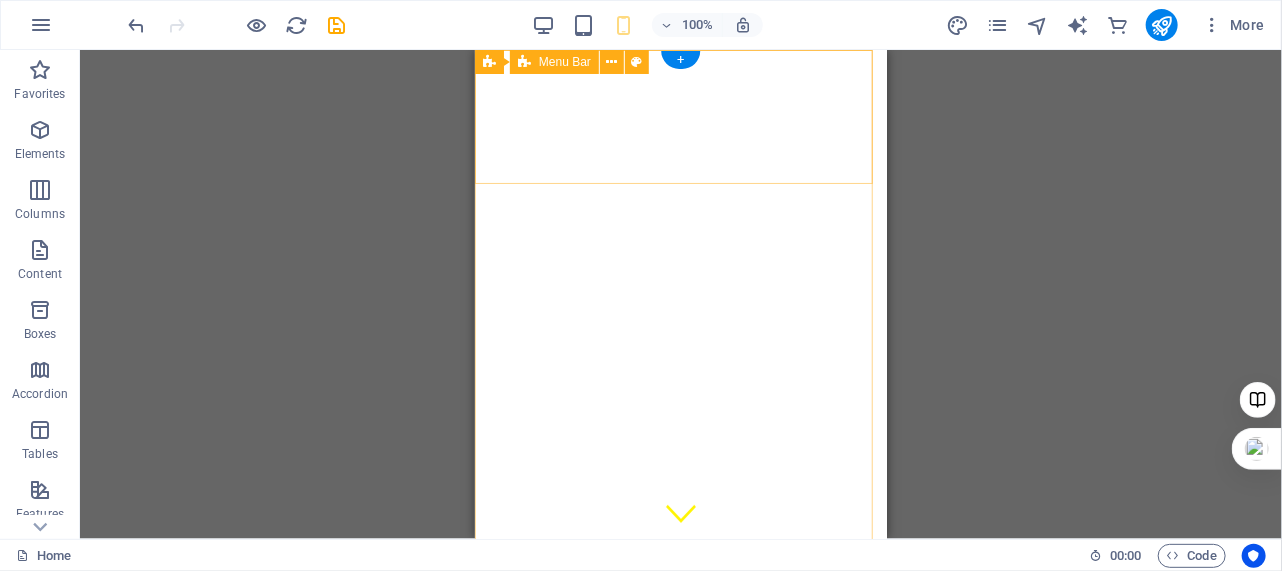 click on "בית אודותינו מידע נוסף לינקים צרו קשר" at bounding box center [680, 762] 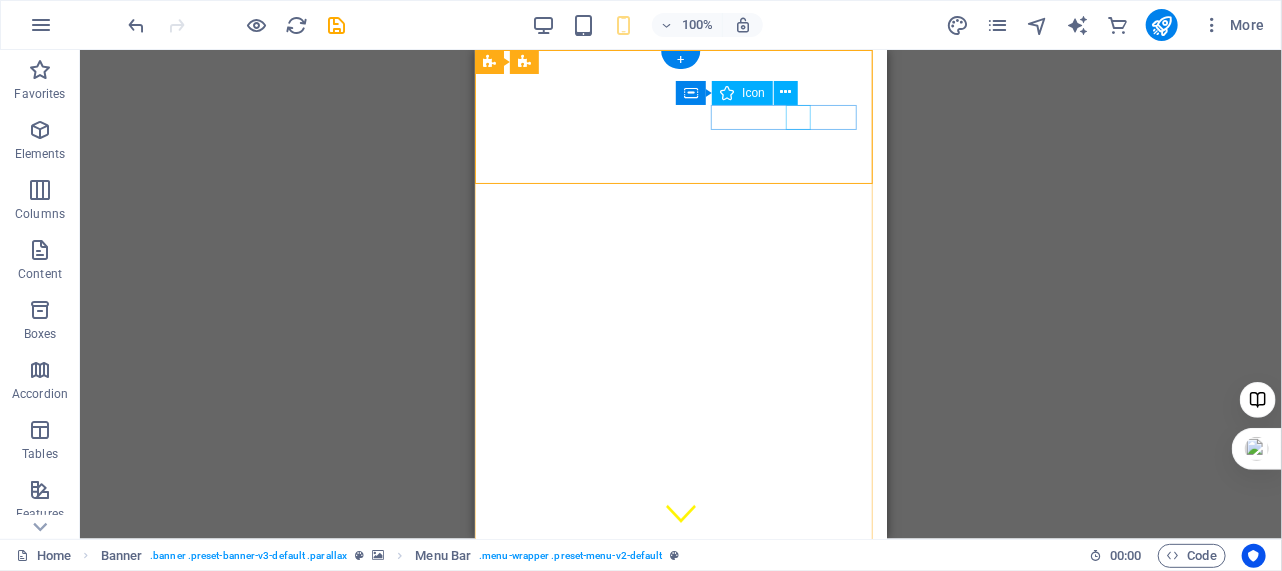 click at bounding box center (672, 800) 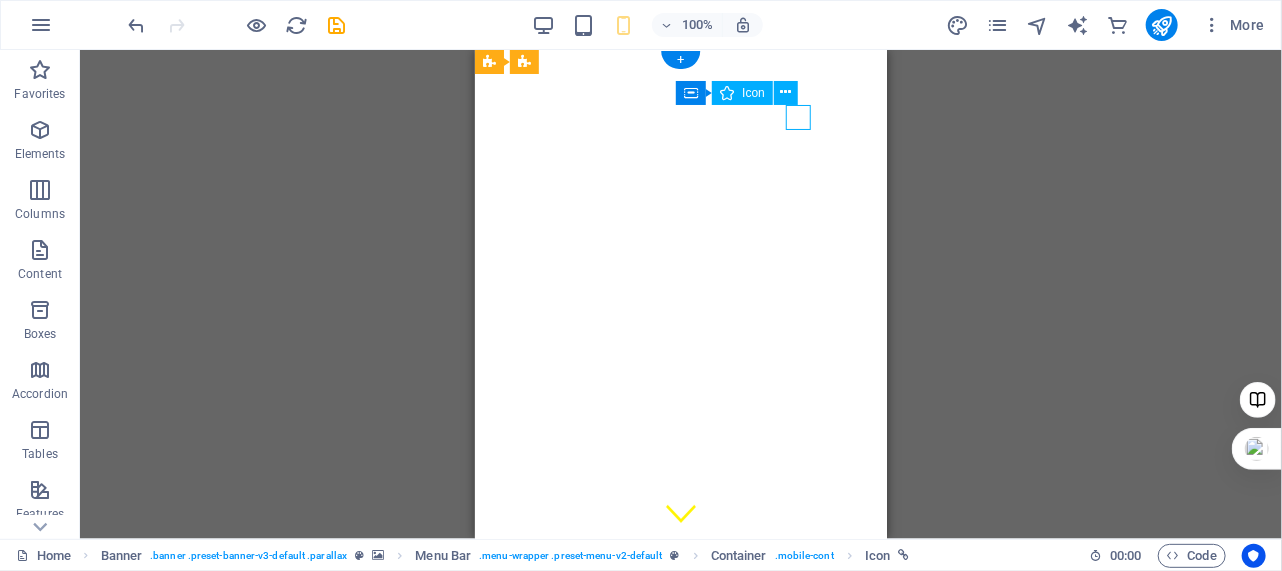 click at bounding box center (672, 800) 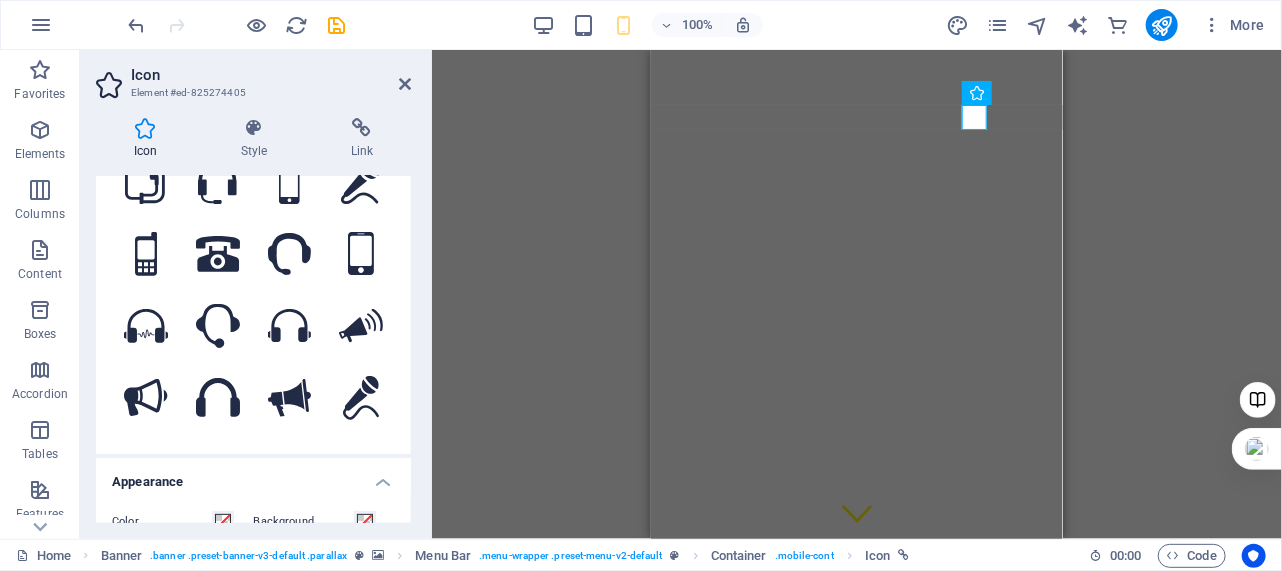 scroll, scrollTop: 0, scrollLeft: 0, axis: both 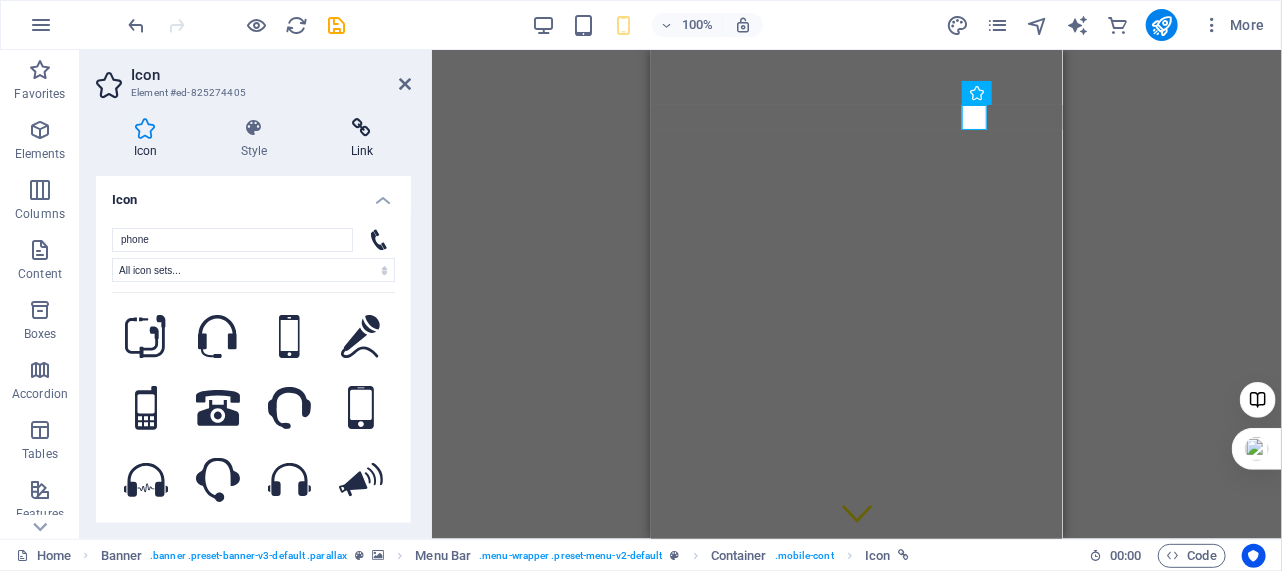 click at bounding box center [362, 128] 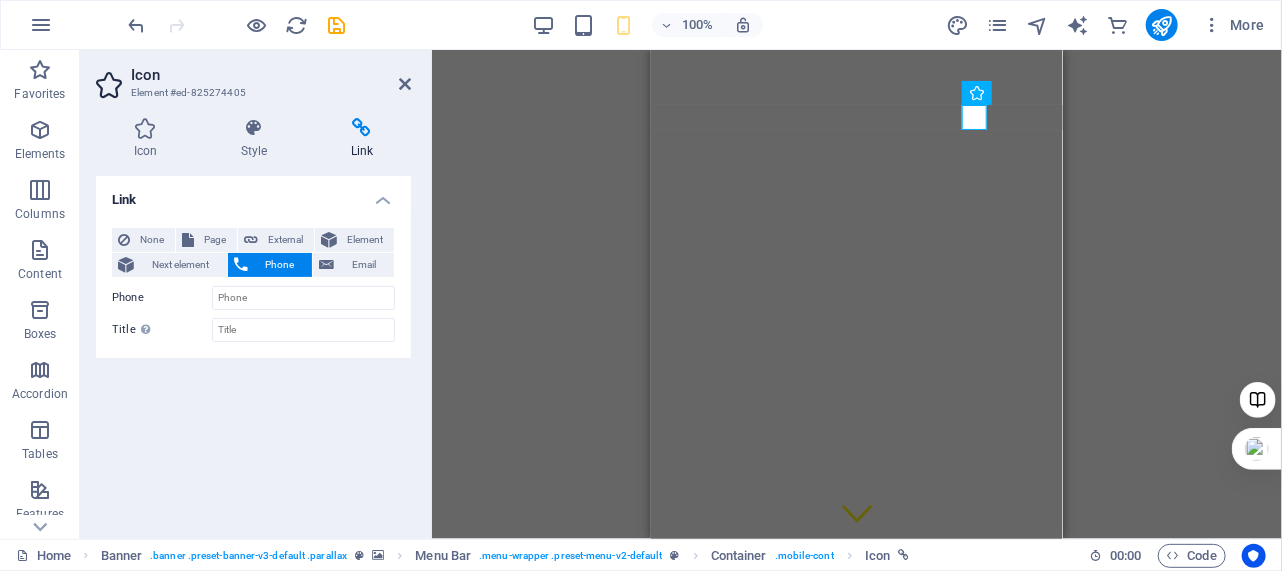 click on "Phone" at bounding box center [280, 265] 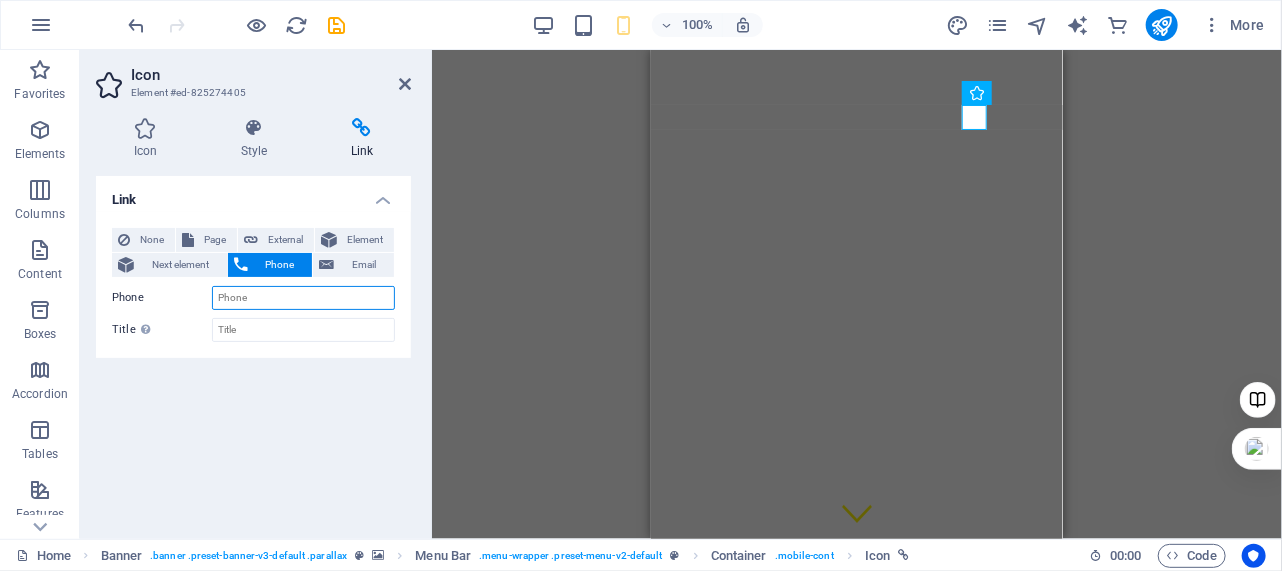 click on "Phone" at bounding box center (303, 298) 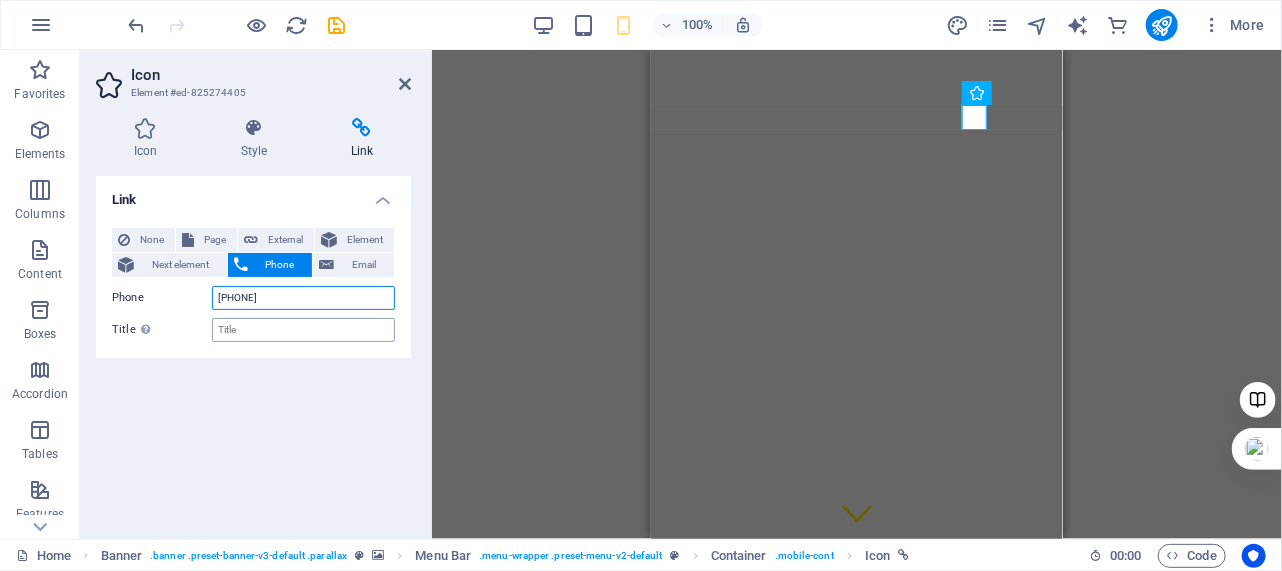 type on "[PHONE]" 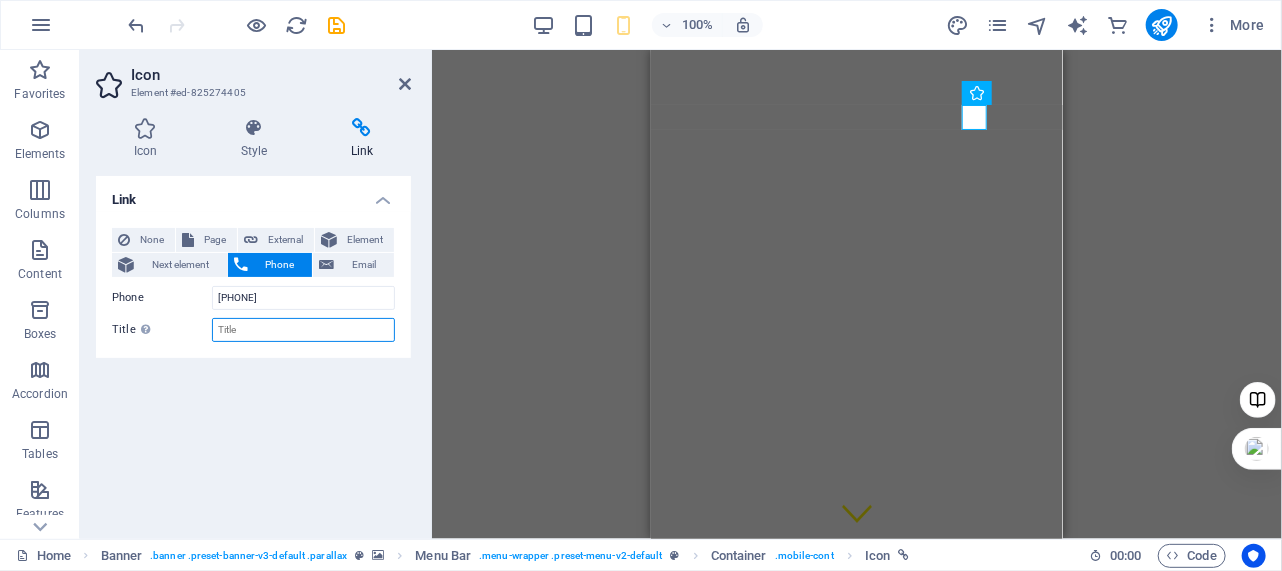 click on "Title Additional link description, should not be the same as the link text. The title is most often shown as a tooltip text when the mouse moves over the element. Leave empty if uncertain." at bounding box center (303, 330) 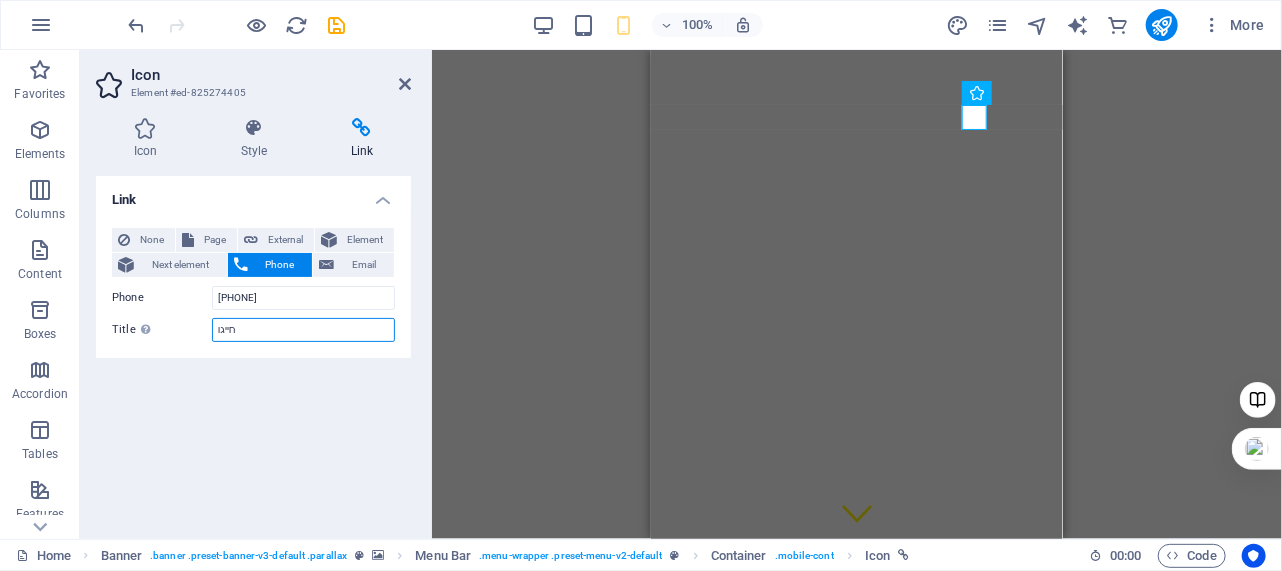 type on "חייגו" 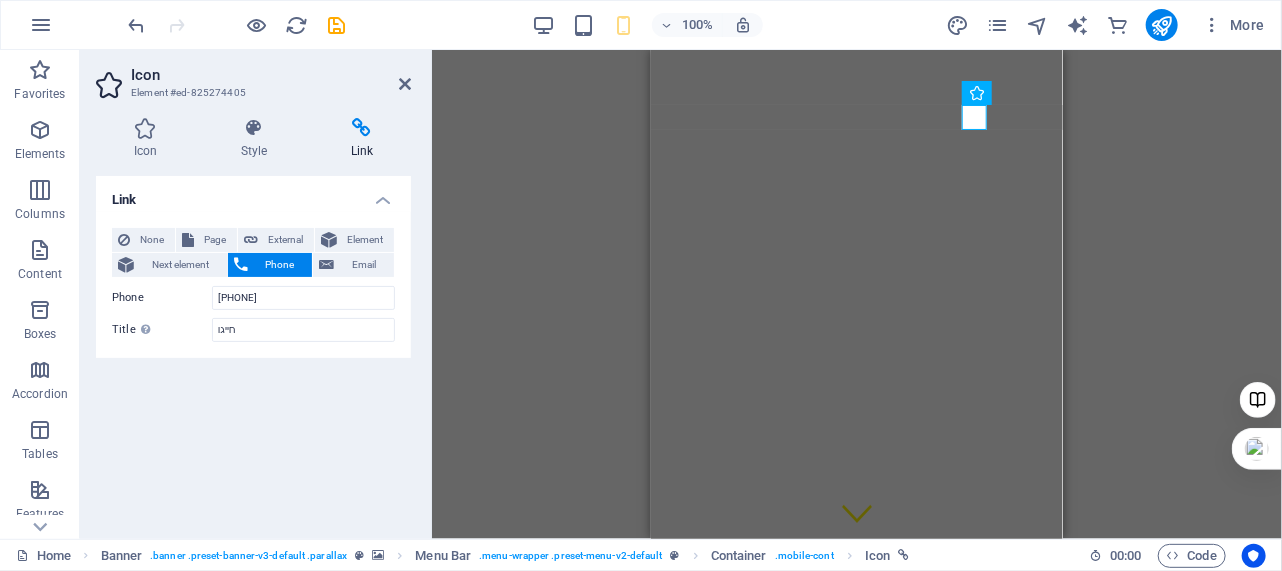 click on "Link None Page External Element Next element Phone Email Page Home About Coaching Reviews Contact Legal Notice Privacy Element
URL Phone [PHONE] Email Link target New tab Same tab Overlay Title Additional link description, should not be the same as the link text. The title is most often shown as a tooltip text when the mouse moves over the element. Leave empty if uncertain. חייגו Relationship Sets the  relationship of this link to the link target . For example, the value "nofollow" instructs search engines not to follow the link. Can be left empty. alternate author bookmark external help license next nofollow noreferrer noopener prev search tag" at bounding box center [253, 349] 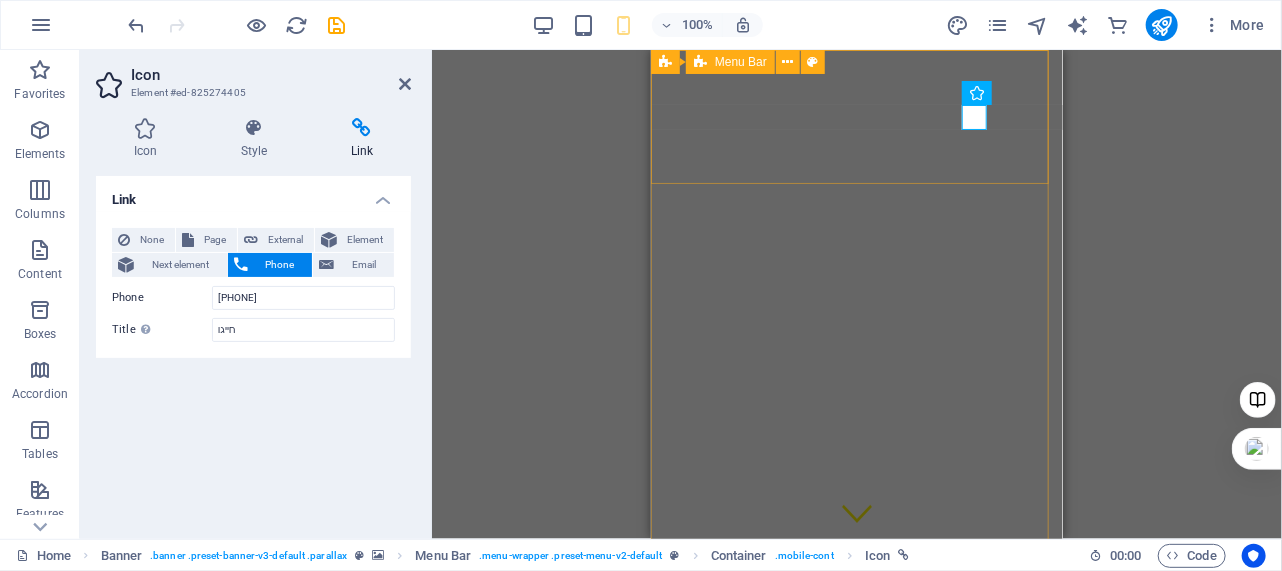 click on "בית אודותינו מידע נוסף לינקים צרו קשר" at bounding box center [856, 762] 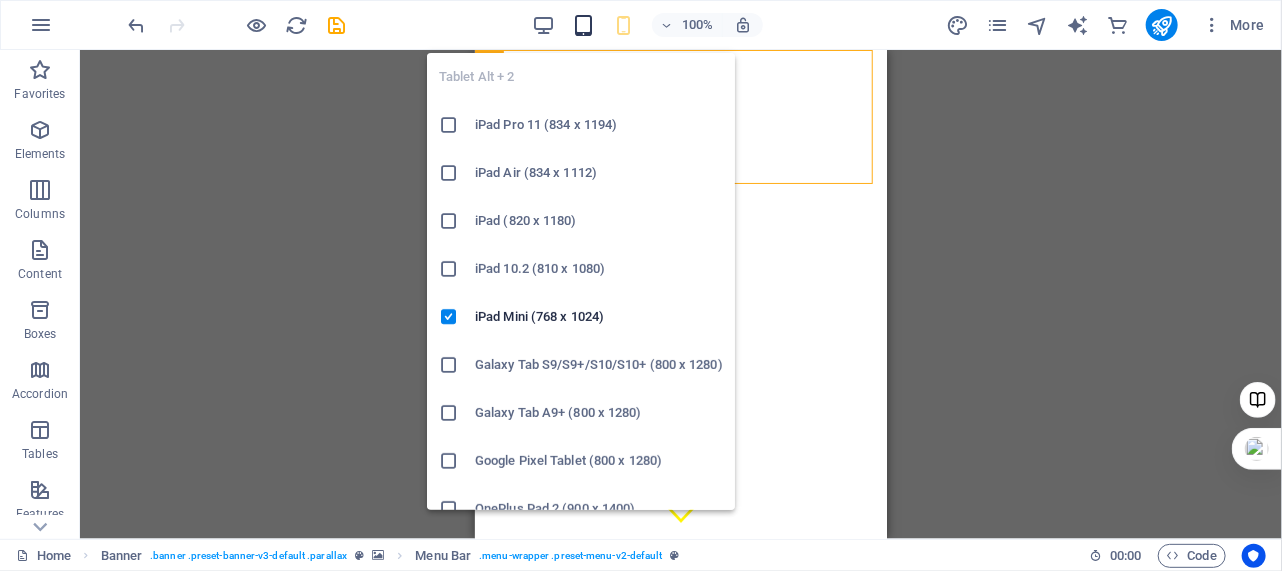 click at bounding box center (583, 25) 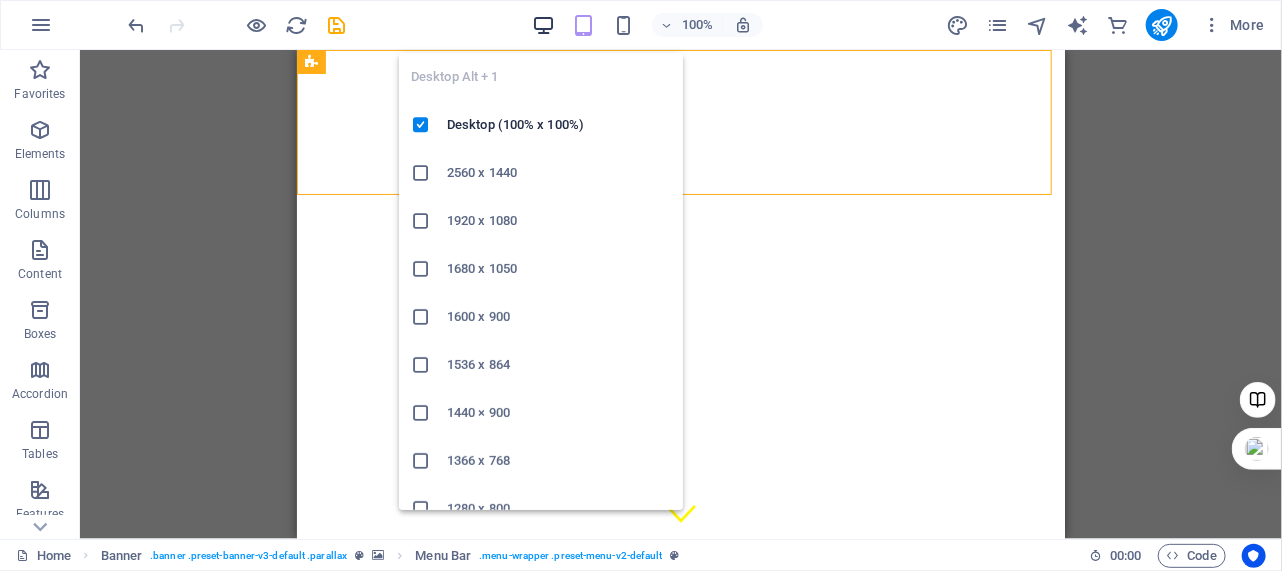 click at bounding box center [543, 25] 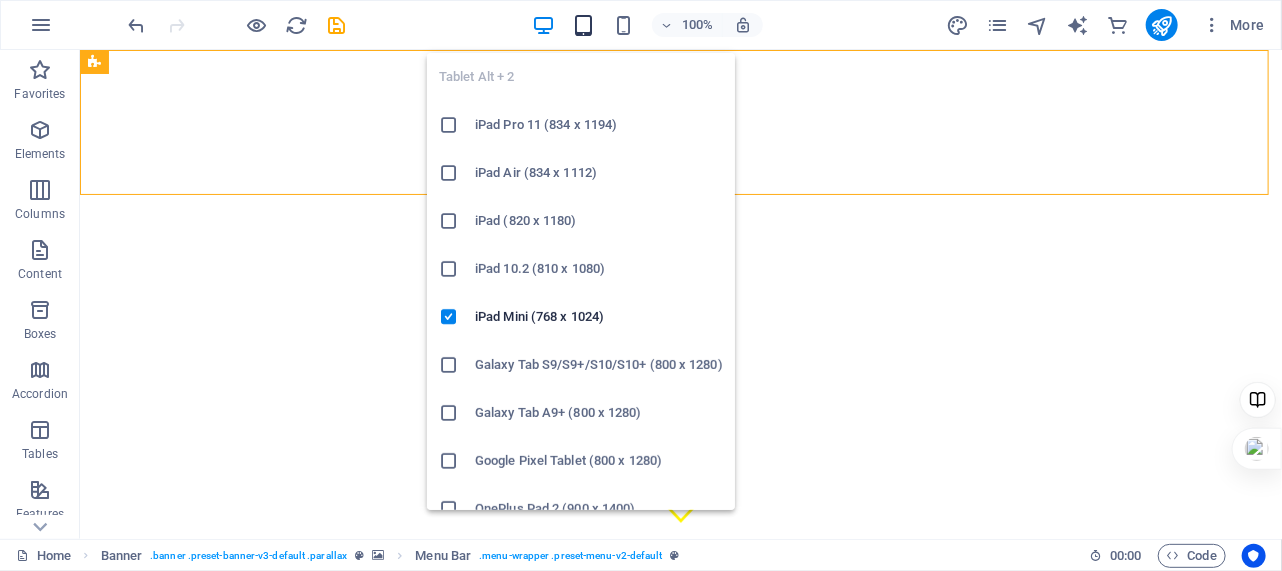 click at bounding box center [583, 25] 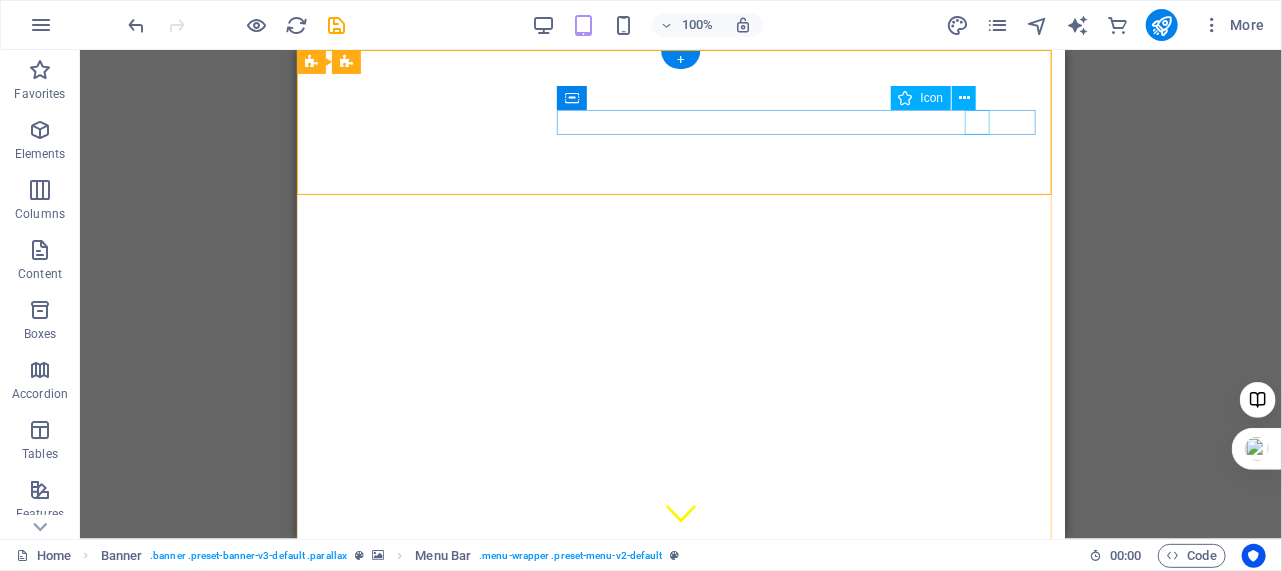 click at bounding box center (672, 811) 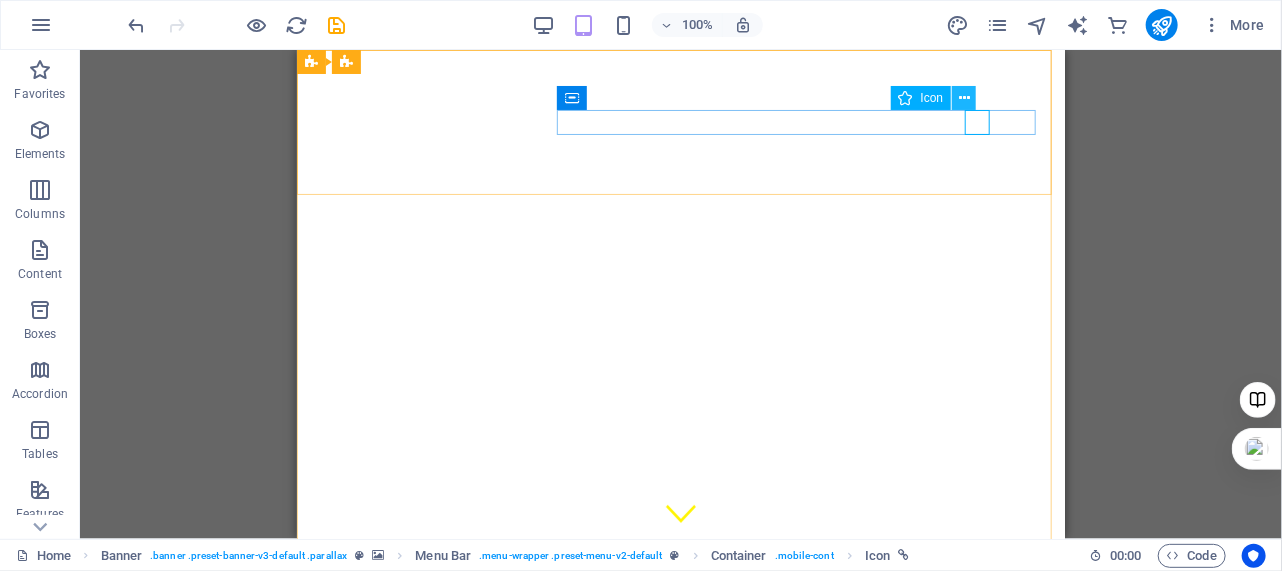 click at bounding box center (964, 98) 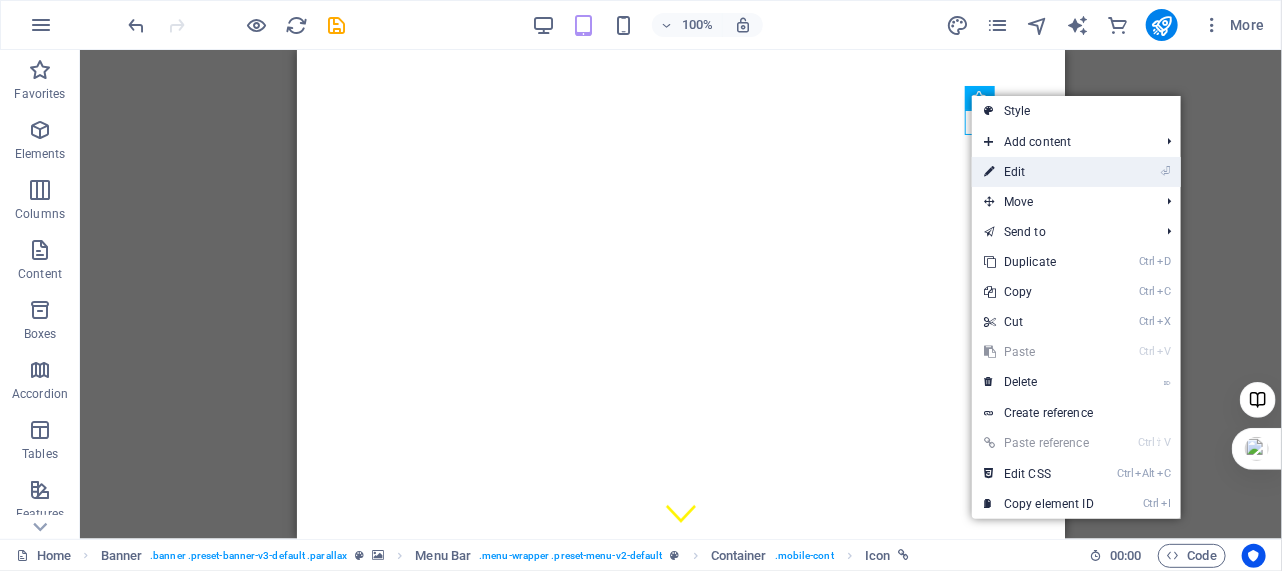 click on "⏎  Edit" at bounding box center [1039, 172] 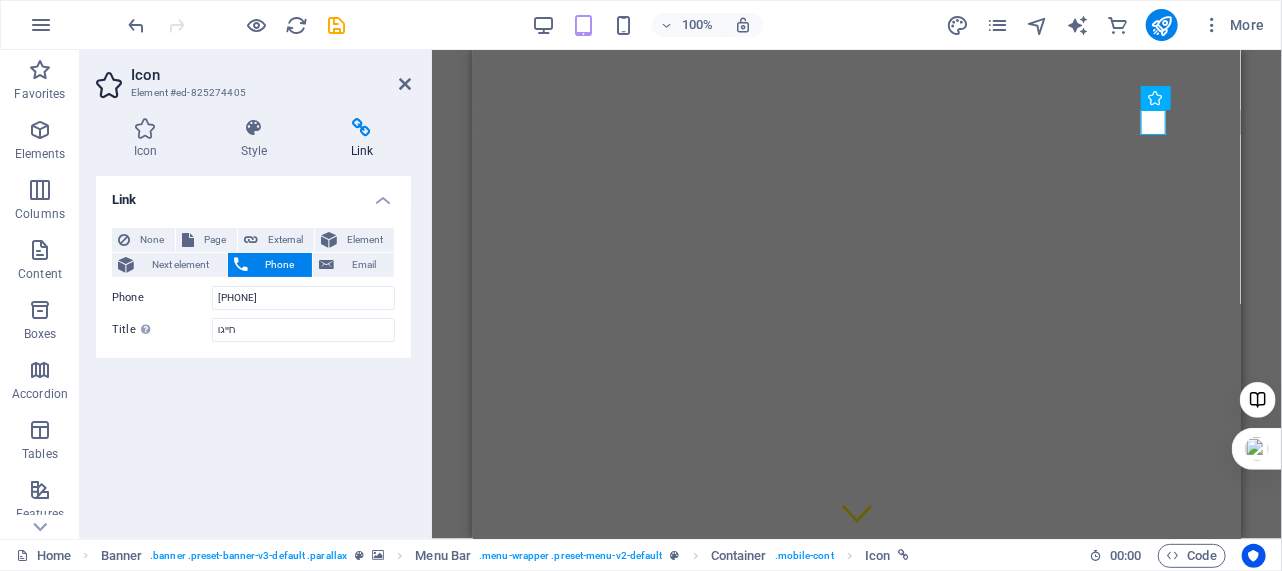 click on "Link None Page External Element Next element Phone Email Page Home About Coaching Reviews Contact Legal Notice Privacy Element
URL Phone [PHONE] Email Link target New tab Same tab Overlay Title Additional link description, should not be the same as the link text. The title is most often shown as a tooltip text when the mouse moves over the element. Leave empty if uncertain. חייגו Relationship Sets the  relationship of this link to the link target . For example, the value "nofollow" instructs search engines not to follow the link. Can be left empty. alternate author bookmark external help license next nofollow noreferrer noopener prev search tag" at bounding box center [253, 349] 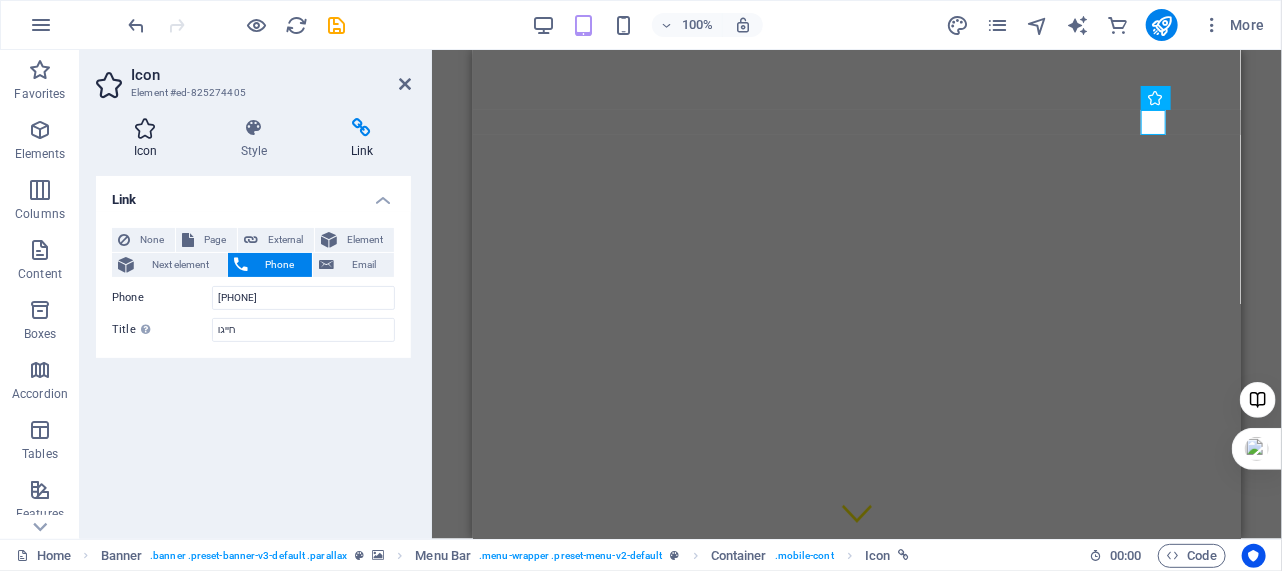 click at bounding box center [145, 128] 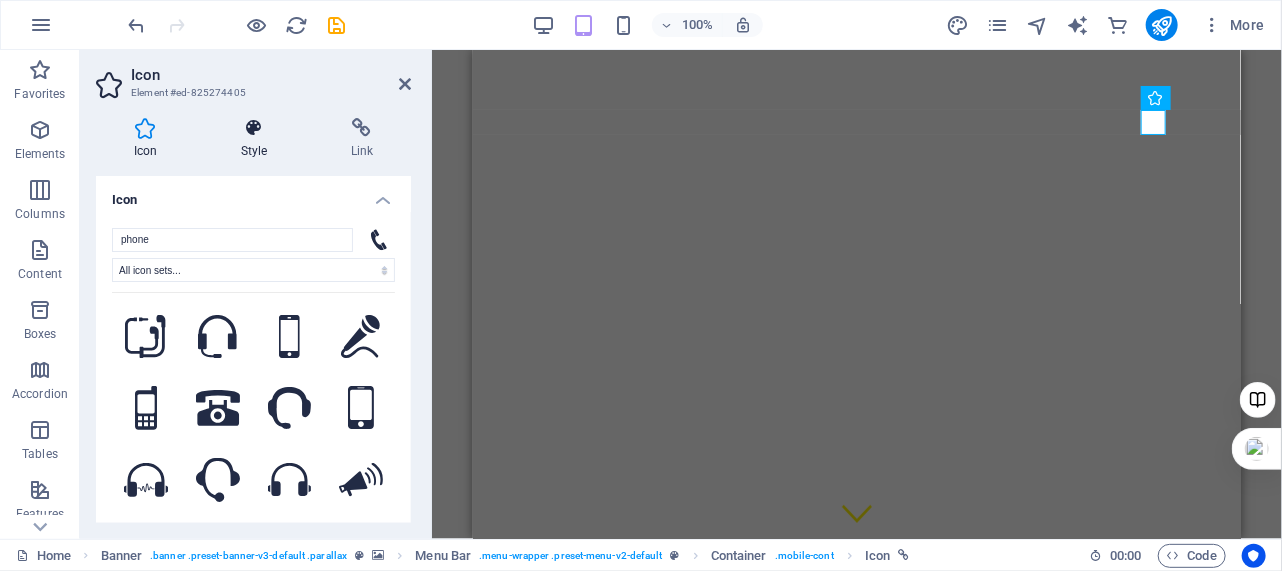 click at bounding box center (254, 128) 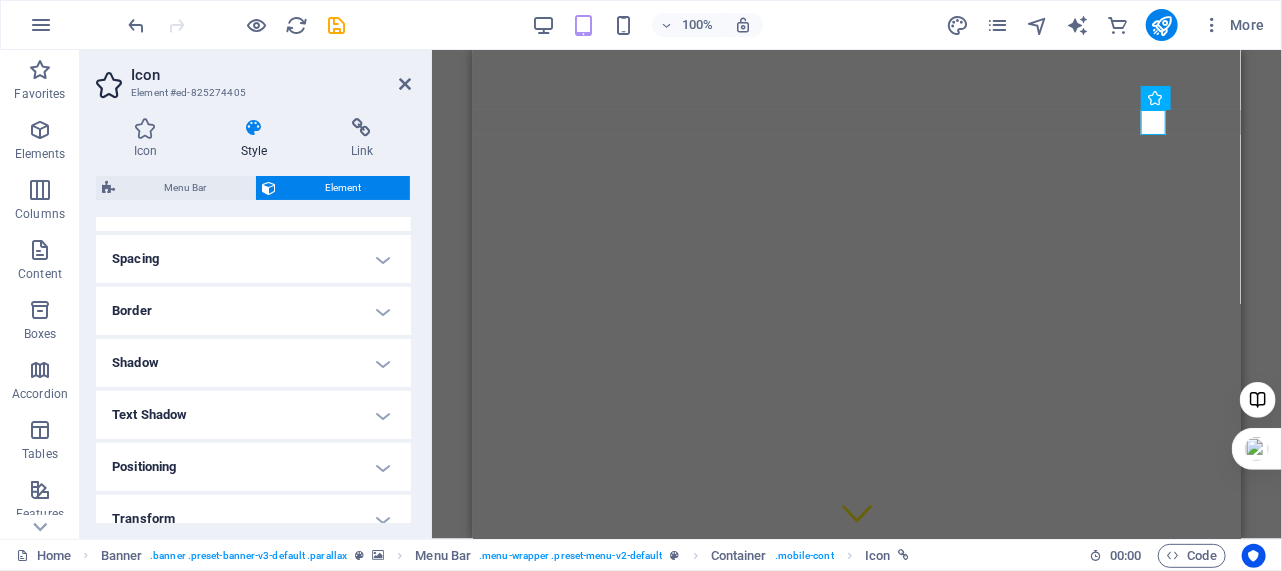 scroll, scrollTop: 454, scrollLeft: 0, axis: vertical 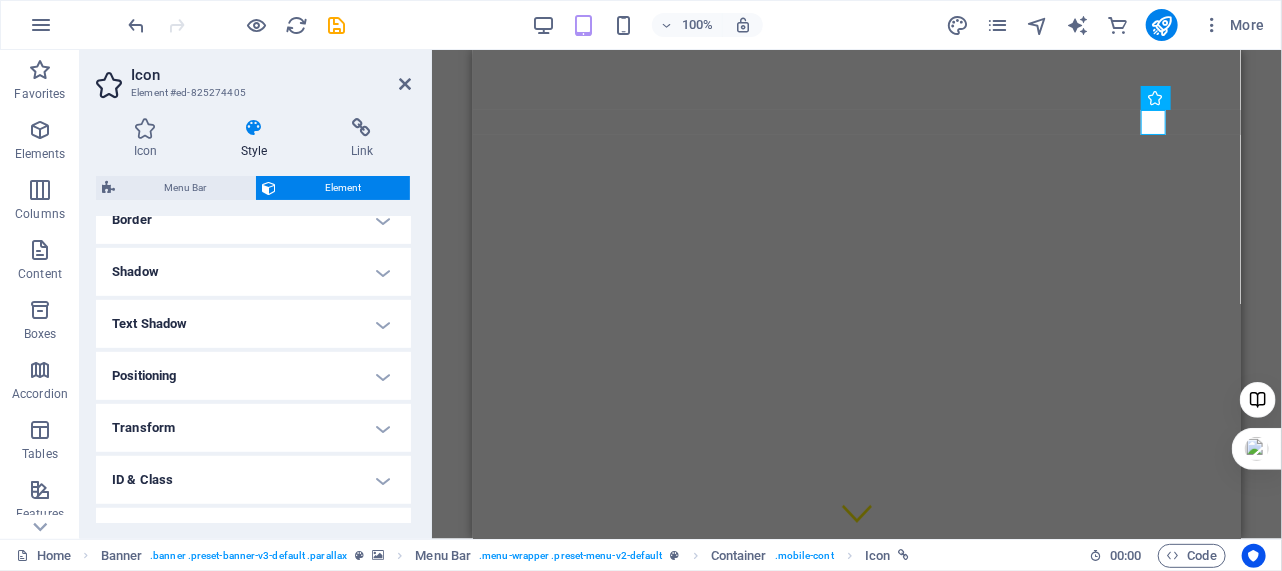 click on "Shadow" at bounding box center (253, 272) 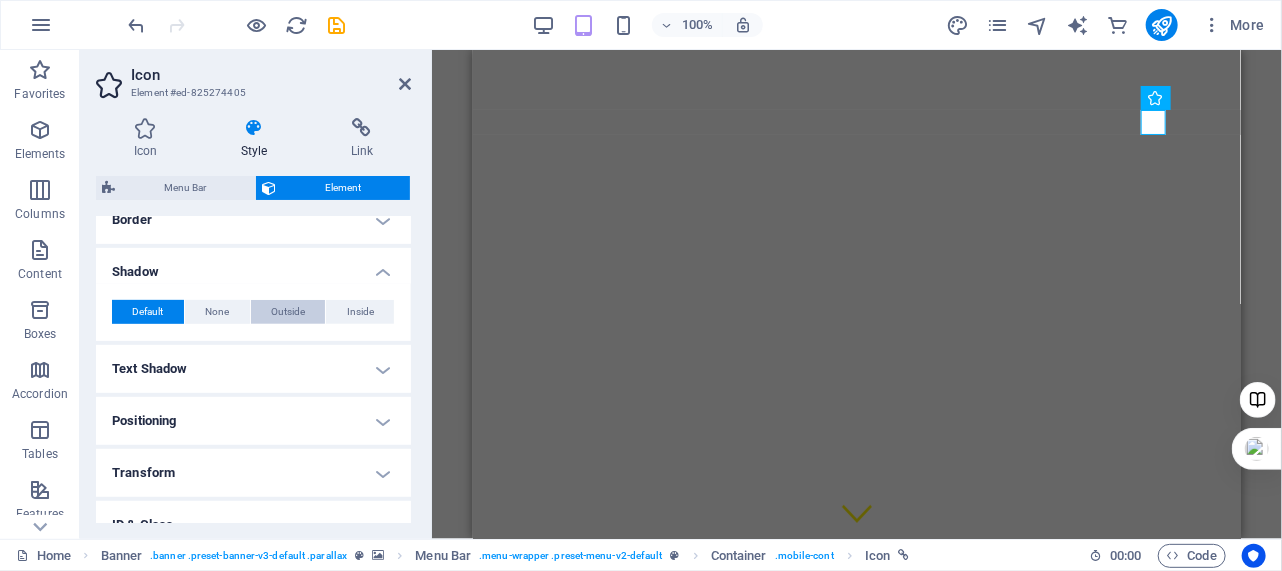 click on "Outside" at bounding box center (288, 312) 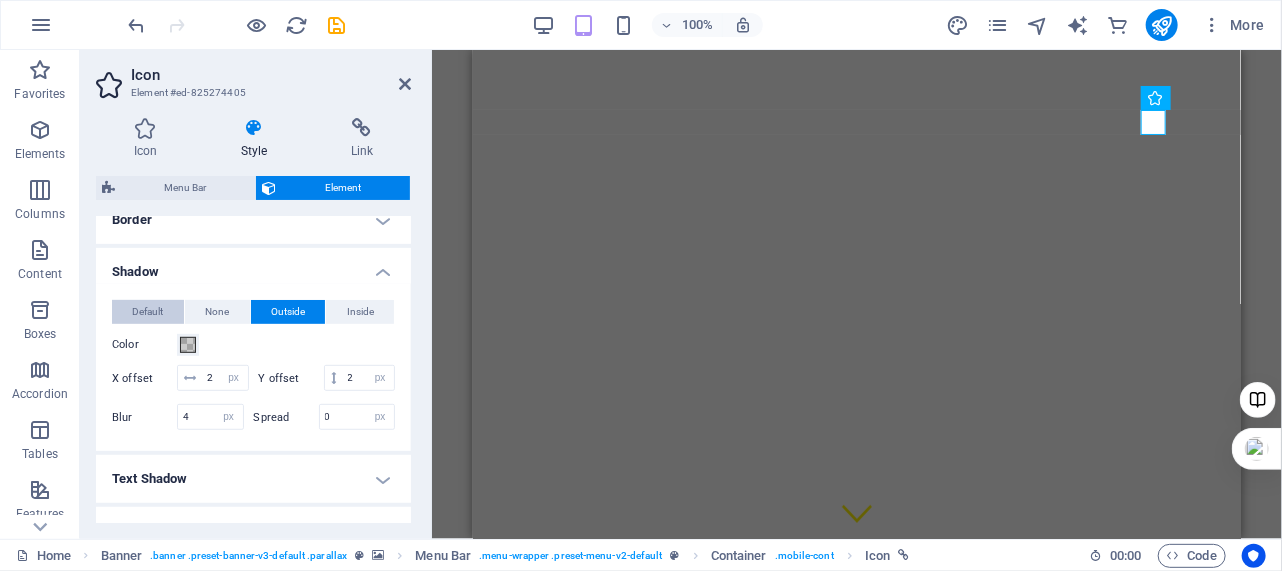 click on "Default" at bounding box center (147, 312) 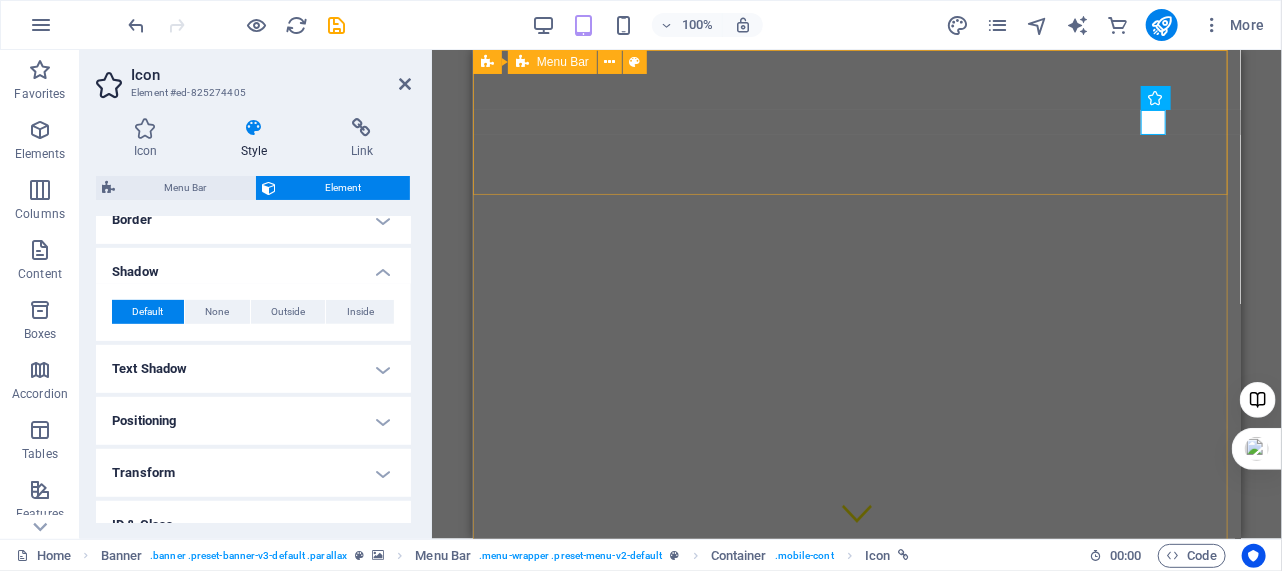 click on "בית אודותינו מידע נוסף לינקים צרו קשר" at bounding box center (856, 675) 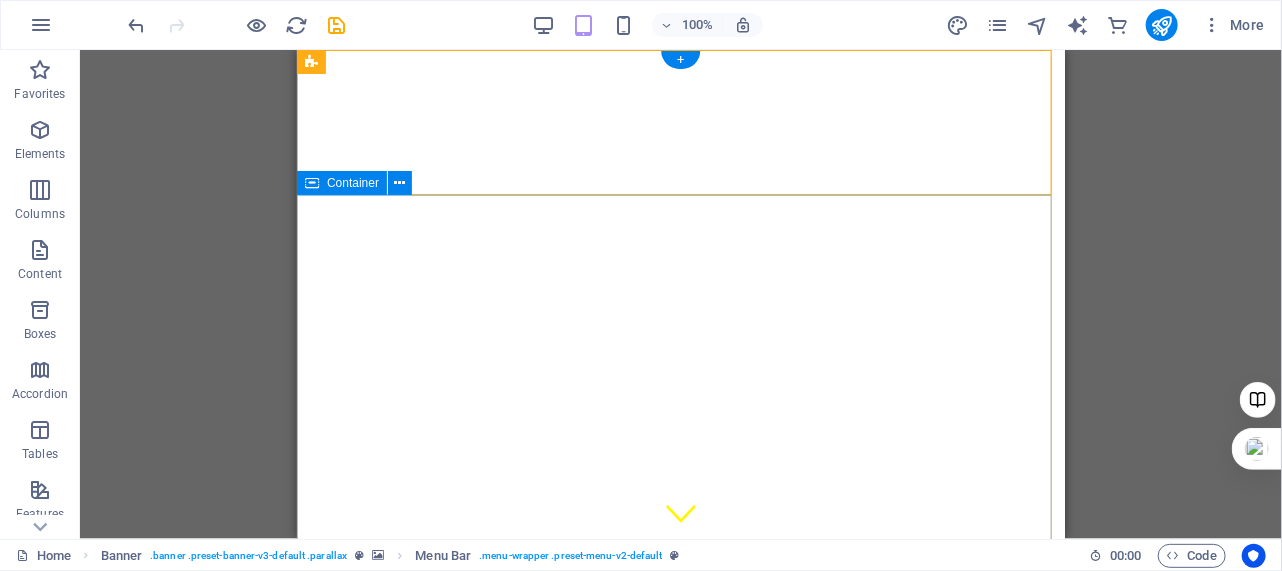 click on "Lorem ipsum dolor sit amet, consetetur sadipscing elitr, sed diam nonumy eirmod tempor invidunt ut labore et dolore magna aliquyam erat, sed diam voluptua. At vero eos et accusam et justo duo dolores et ea rebum. Stet clita kasd gubergren, no sea takimata sanctus est Lorem ipsum dolor sit amet. Lorem ipsum dolor sit amet, consetetur sadipscing elitr, sed diam nonumy eirmod tempor invidunt ut labore et dolore magna aliquyam erat, sed diam voluptua. At vero eos et accusam et justo duo dolores et ea rebum. Stet clita kasd gubergren. no sea takimata sanctus est Lorem ipsum dolor sit amet. Duis autem vel eum iriure dolor in hendrerit in vulputate velit esse molestie consequat, vel illum dolore eu feugiat nulla facilisis at vero eros et accumsan et iusto odio dignissim qui blandit praesent luptatum zzril delenit augue duis dolore te feugait nulla facilisi. Lorem ipsum dolor sit amet, consectetuer adipiscing elit, sed diam nonummy nibh euismod tincidunt ut laoreet dolore magna aliquam. Lorem ipsum dolor." at bounding box center [680, 984] 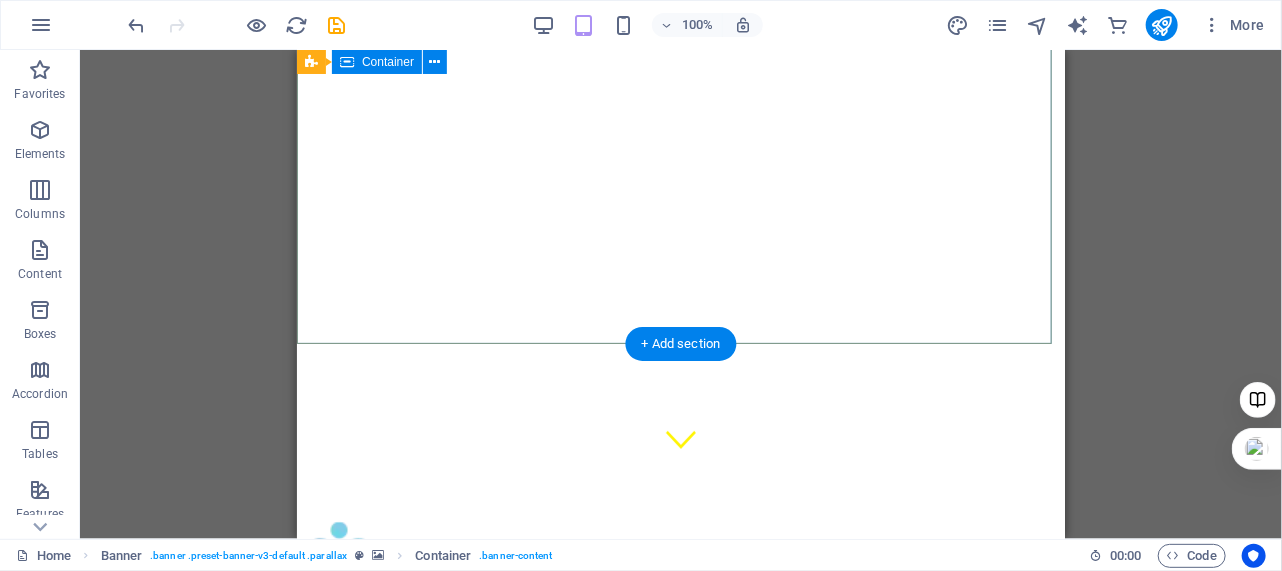 scroll, scrollTop: 0, scrollLeft: 0, axis: both 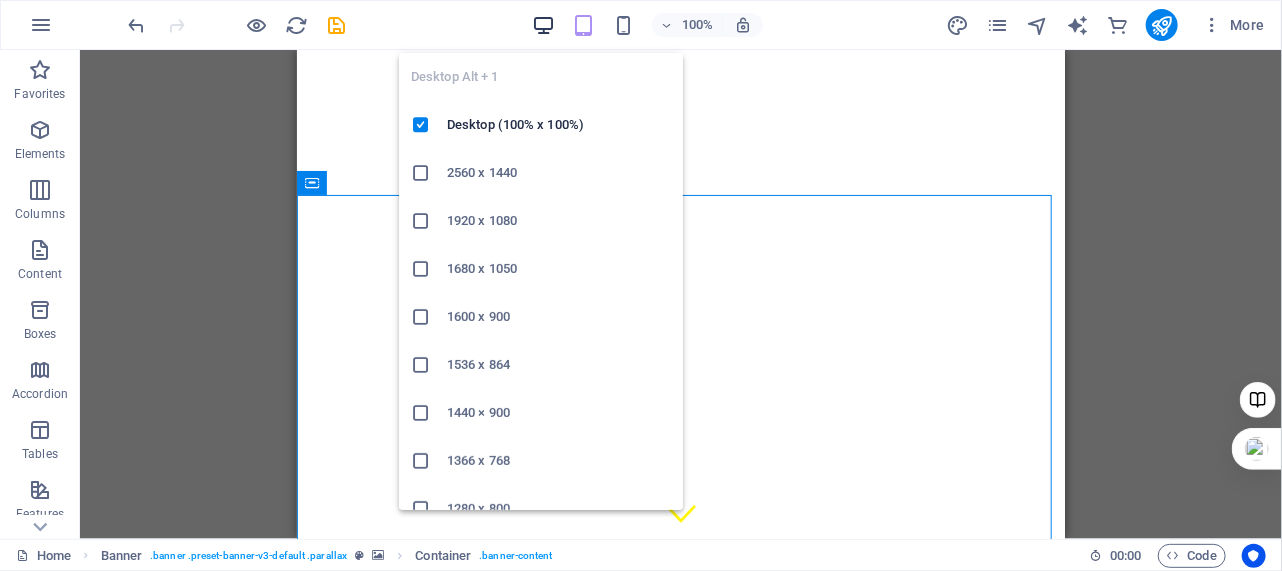 click at bounding box center [543, 25] 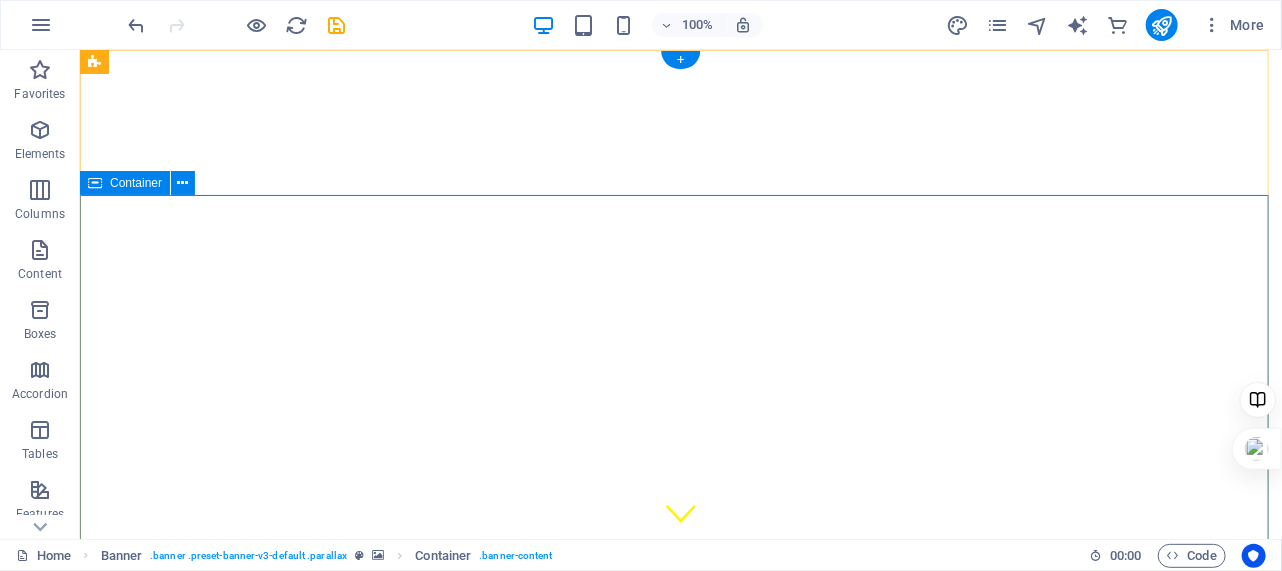 click on "Lorem ipsum dolor sit amet, consetetur sadipscing elitr, sed diam nonumy eirmod tempor invidunt ut labore et dolore magna aliquyam erat, sed diam voluptua. At vero eos et accusam et justo duo dolores et ea rebum. Stet clita kasd gubergren, no sea takimata sanctus est Lorem ipsum dolor sit amet. Lorem ipsum dolor sit amet, consetetur sadipscing elitr, sed diam nonumy eirmod tempor invidunt ut labore et dolore magna aliquyam erat, sed diam voluptua. At vero eos et accusam et justo duo dolores et ea rebum. Stet clita kasd gubergren. no sea takimata sanctus est Lorem ipsum dolor sit amet. Duis autem vel eum iriure dolor in hendrerit in vulputate velit esse molestie consequat, vel illum dolore eu feugiat nulla facilisis at vero eros et accumsan et iusto odio dignissim qui blandit praesent luptatum zzril delenit augue duis dolore te feugait nulla facilisi. Lorem ipsum dolor sit amet, consectetuer adipiscing elit, sed diam nonummy nibh euismod tincidunt ut laoreet dolore magna aliquam. Lorem ipsum dolor." at bounding box center [680, 1050] 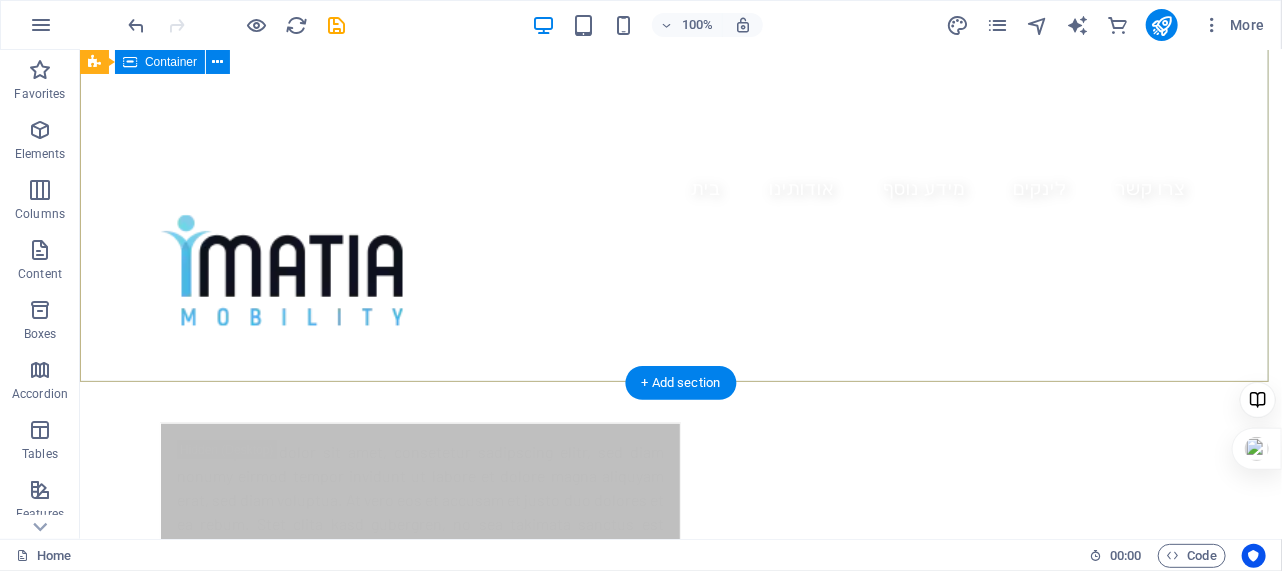 scroll, scrollTop: 545, scrollLeft: 0, axis: vertical 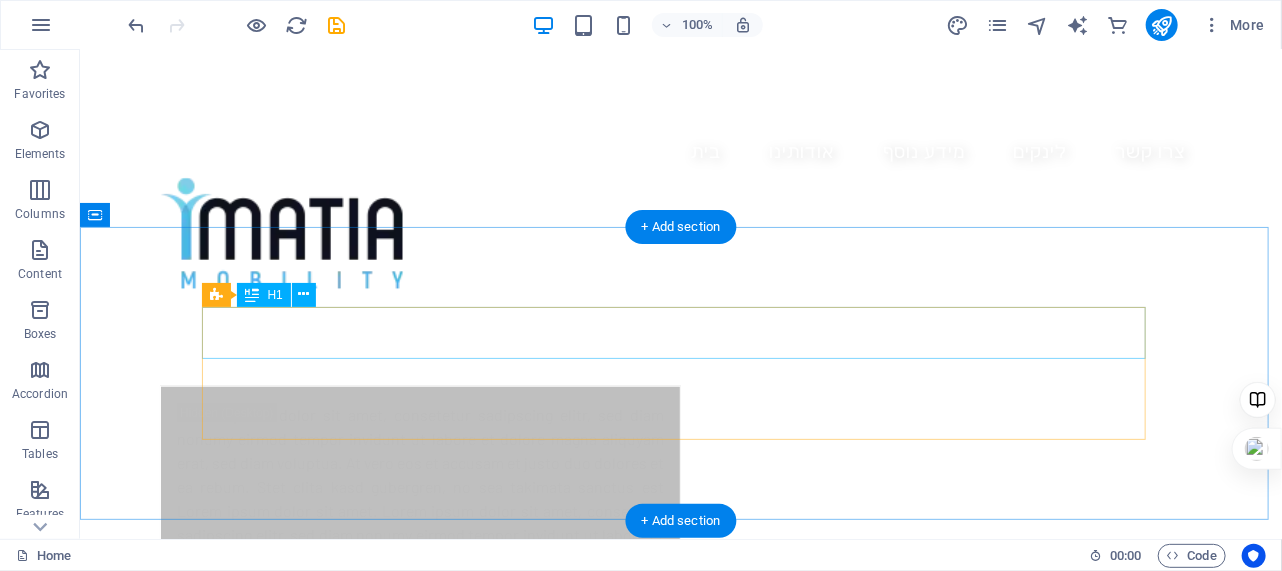 click on "מאפשר לך להגיע לכל מקום, ולגעת בכל דבר" at bounding box center [680, 965] 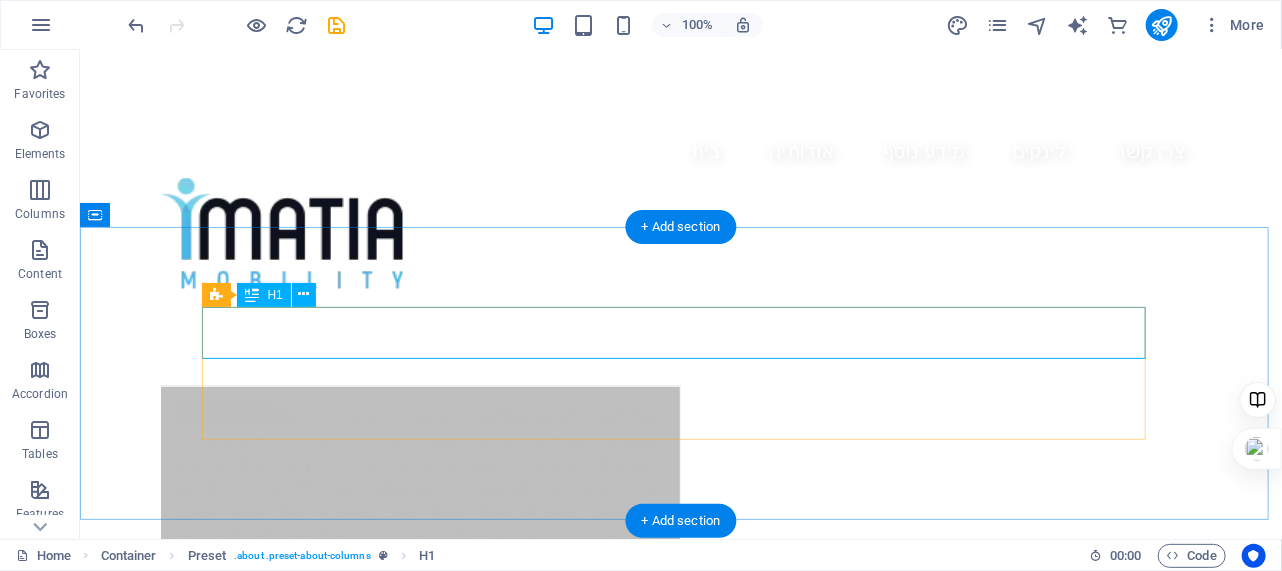 click on "מאפשר לך להגיע לכל מקום, ולגעת בכל דבר" at bounding box center (680, 965) 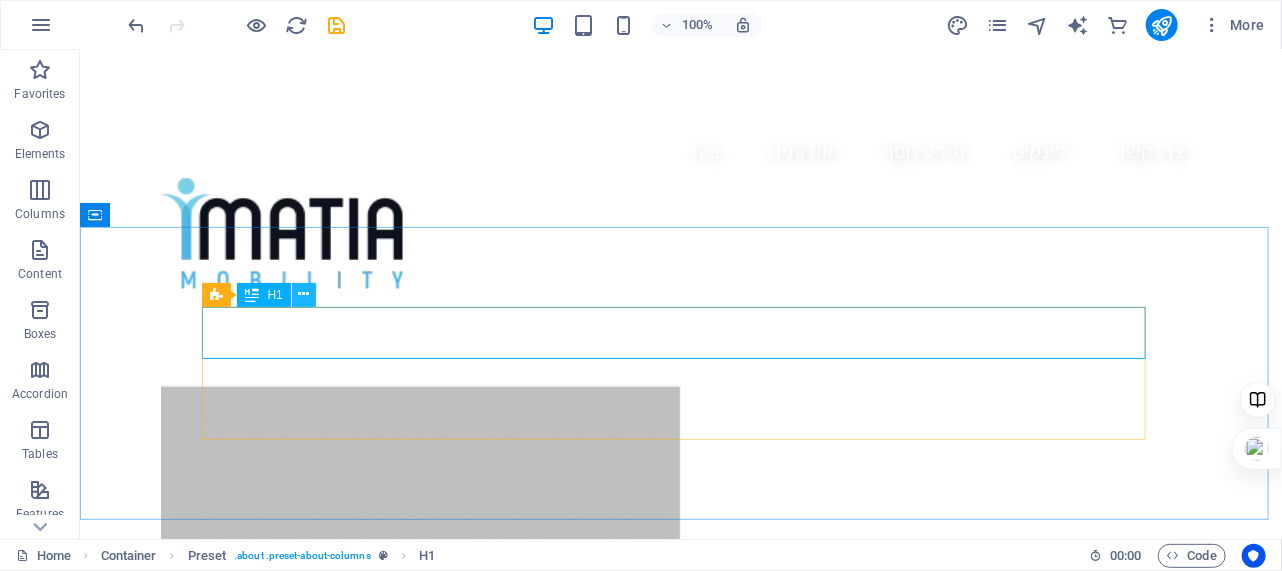 click at bounding box center (303, 294) 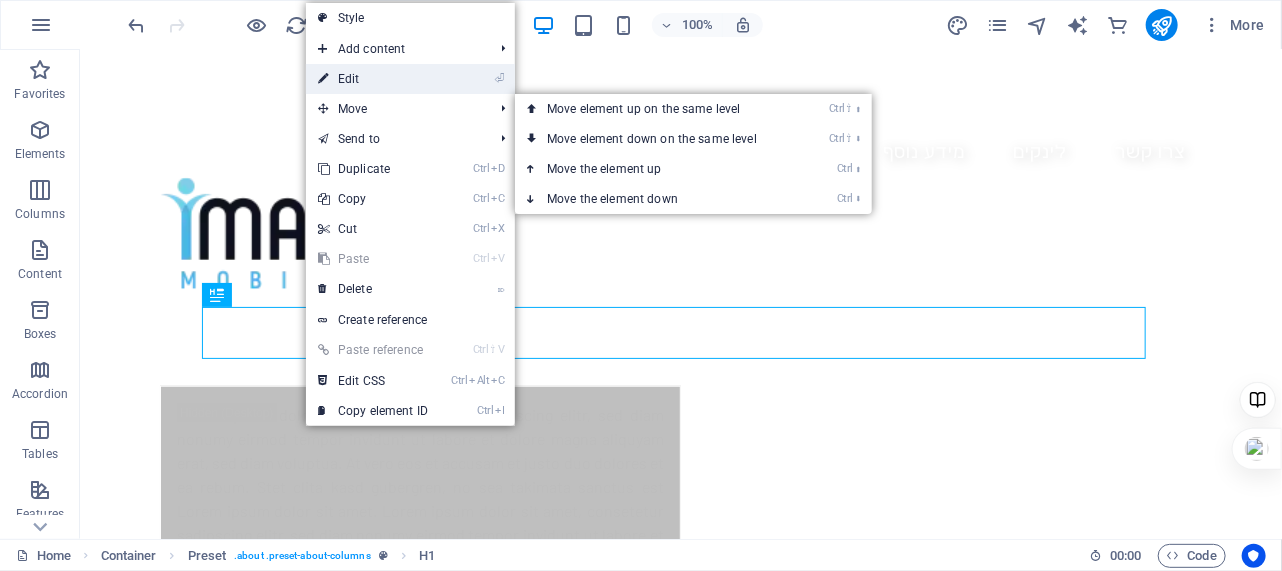 click on "⏎  Edit" at bounding box center (373, 79) 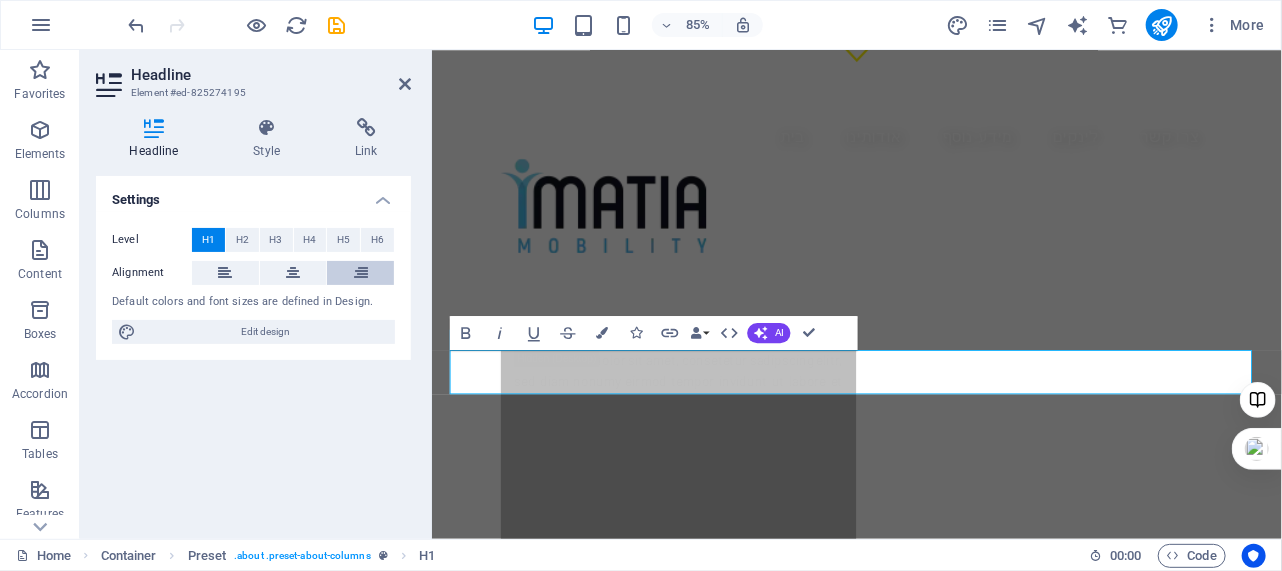click at bounding box center (361, 273) 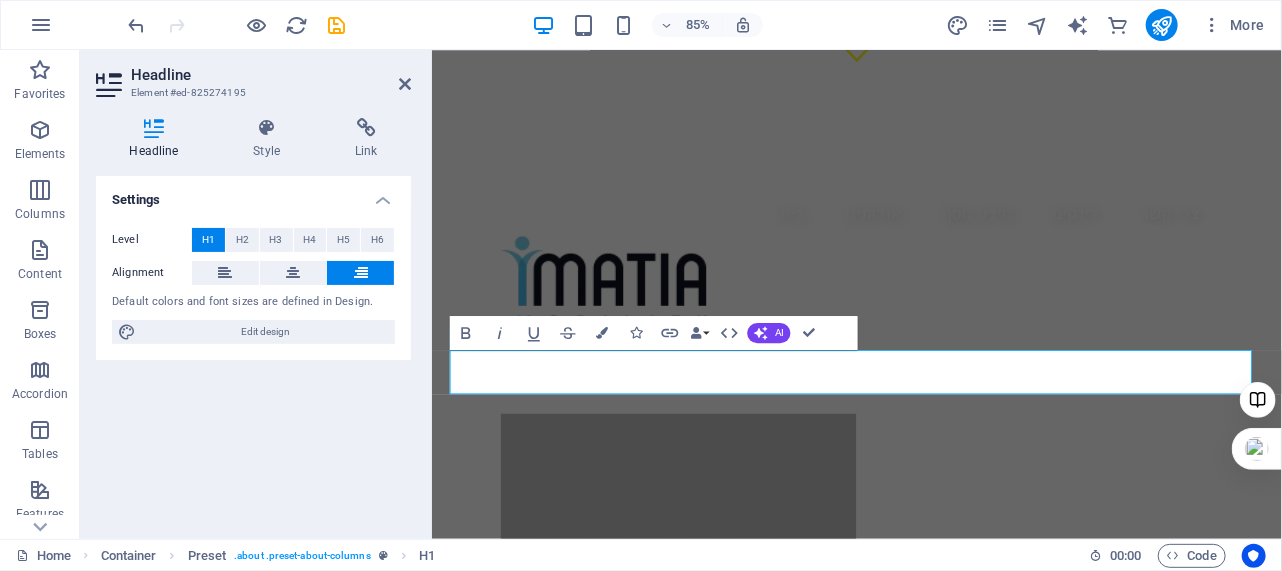 click at bounding box center (361, 273) 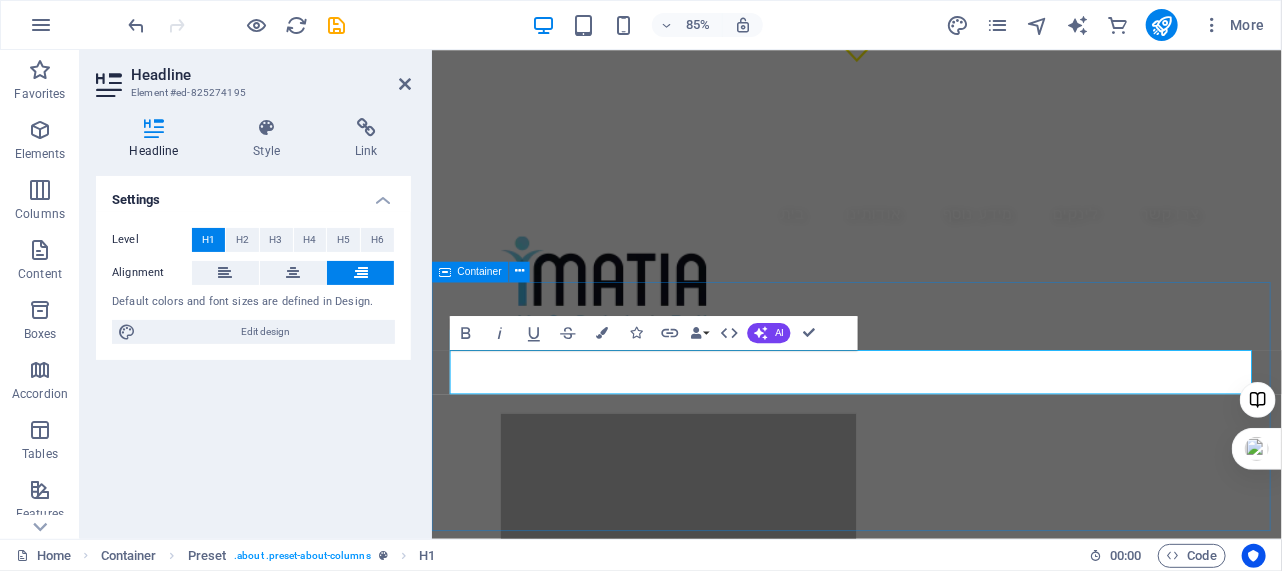 click on "מאפשר לך להגיע לכל מקום, ולגעת בכל דבר New text element Our programs will empower you to get the life you've always wanted." at bounding box center (931, 1217) 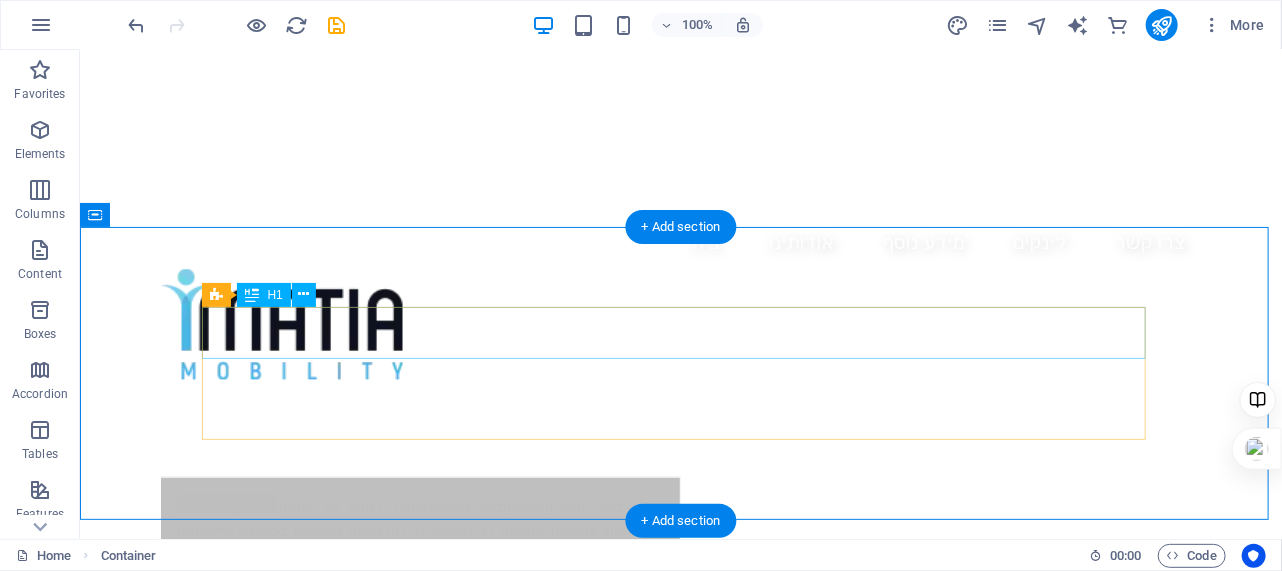 click on "מאפשר לך להגיע לכל מקום, ולגעת בכל דבר" at bounding box center [680, 1056] 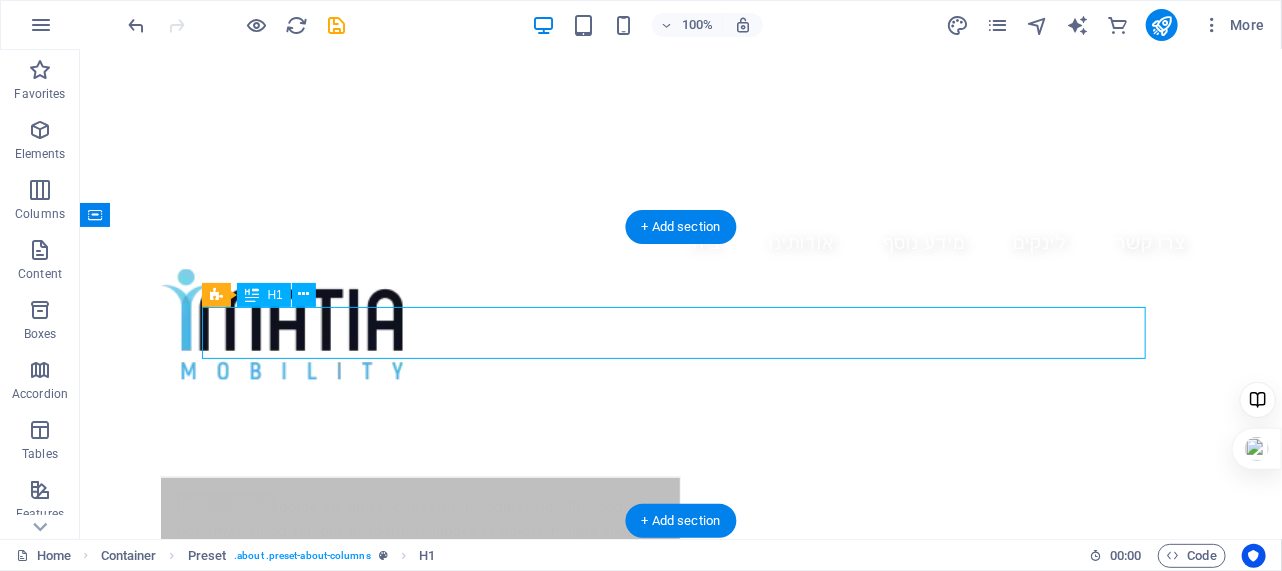 click on "מאפשר לך להגיע לכל מקום, ולגעת בכל דבר" at bounding box center [680, 1056] 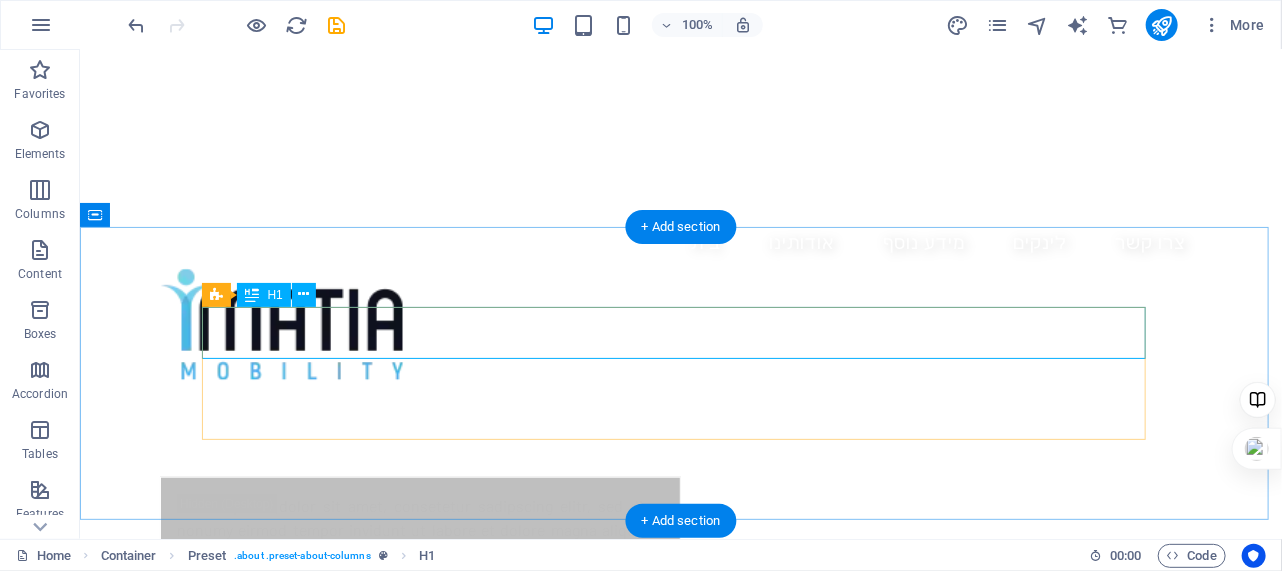 click on "מאפשר לך להגיע לכל מקום, ולגעת בכל דבר" at bounding box center (680, 1056) 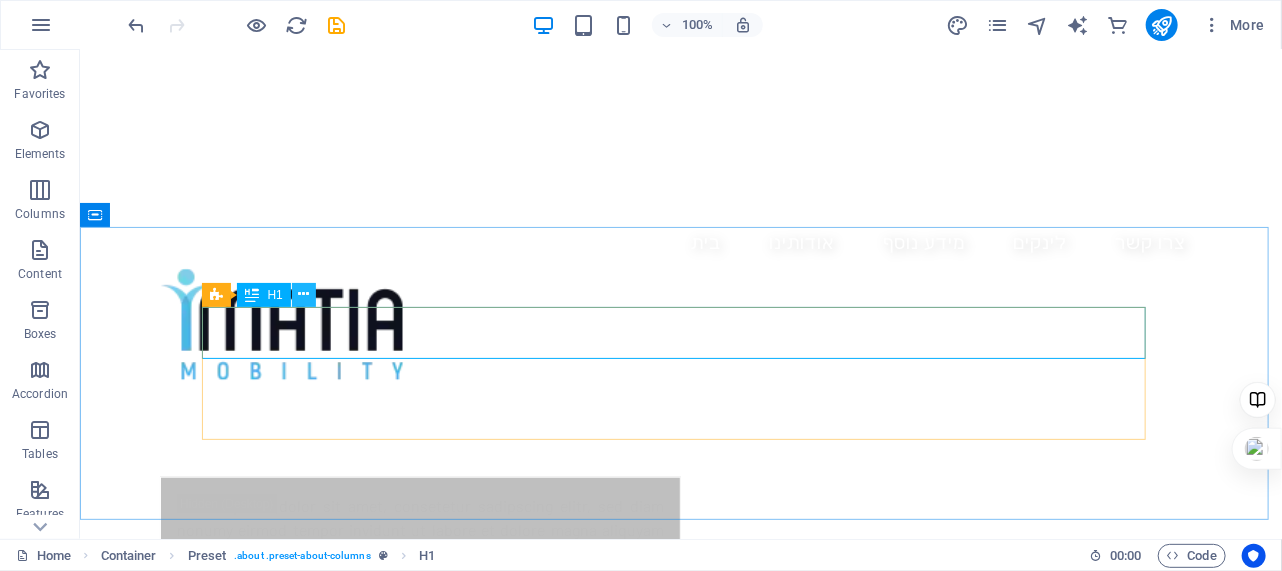 click at bounding box center [303, 294] 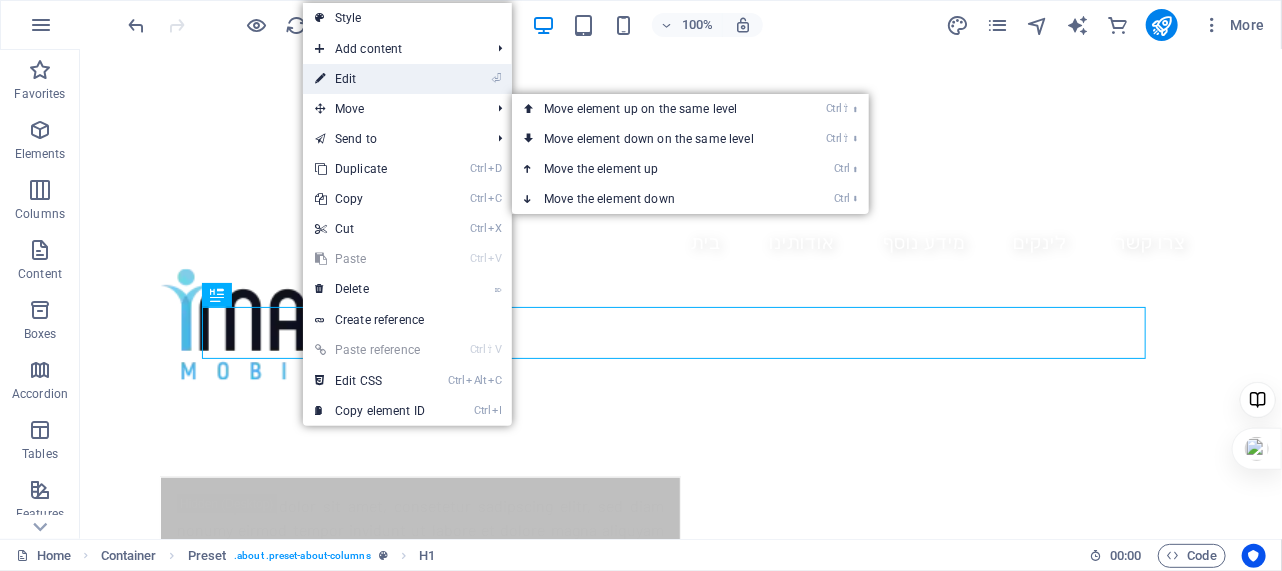 click on "⏎  Edit" at bounding box center (370, 79) 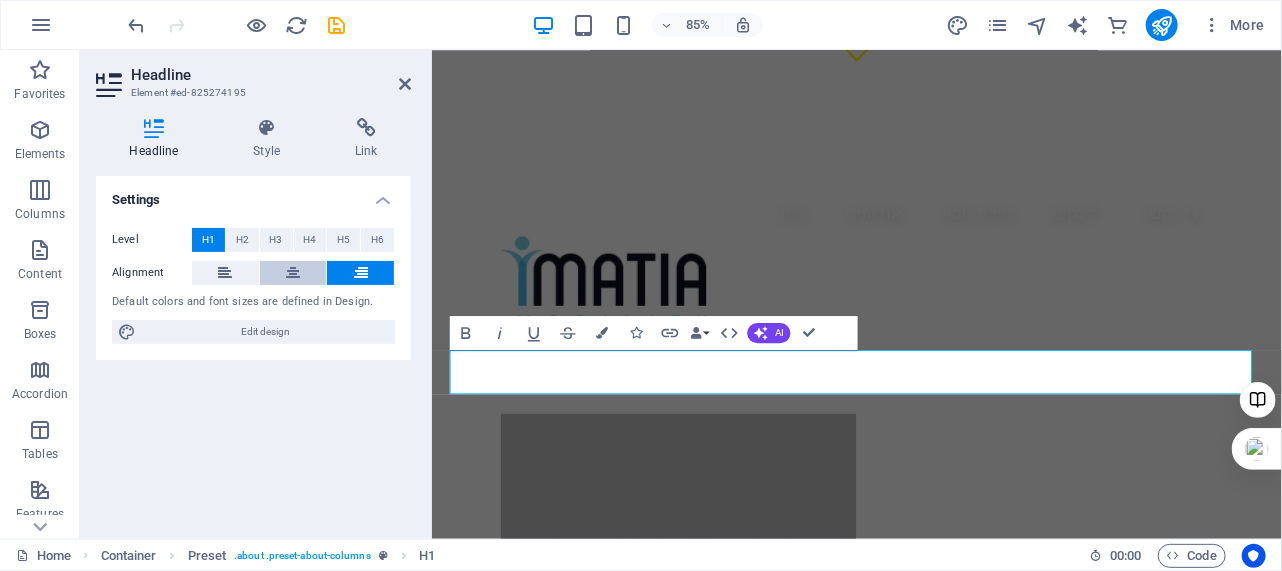 click at bounding box center [293, 273] 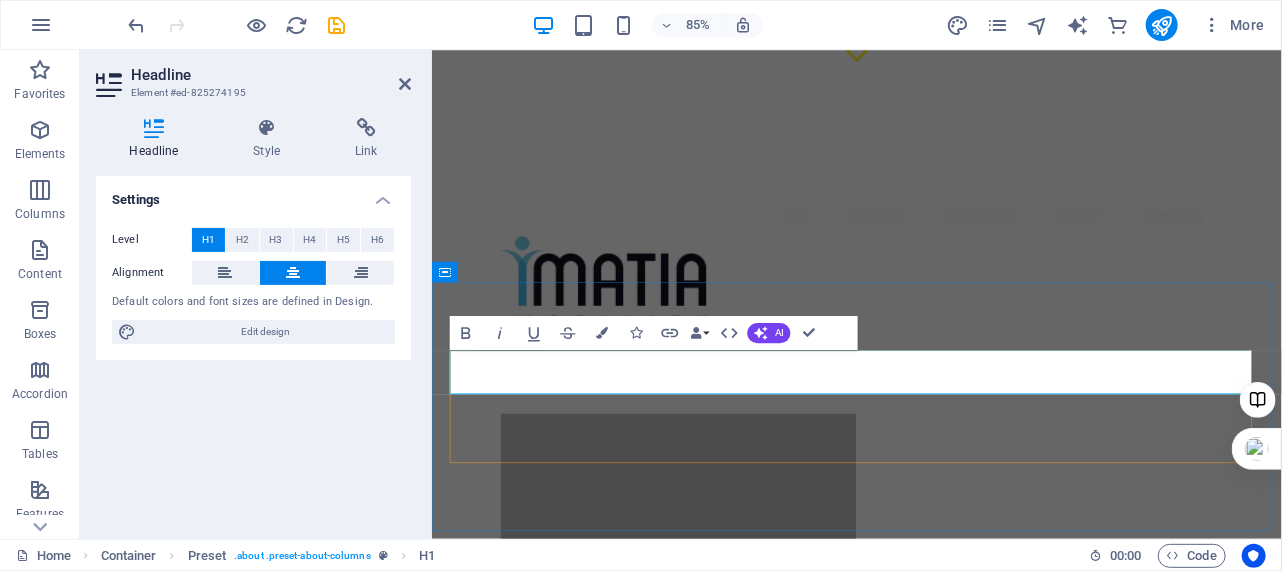 type 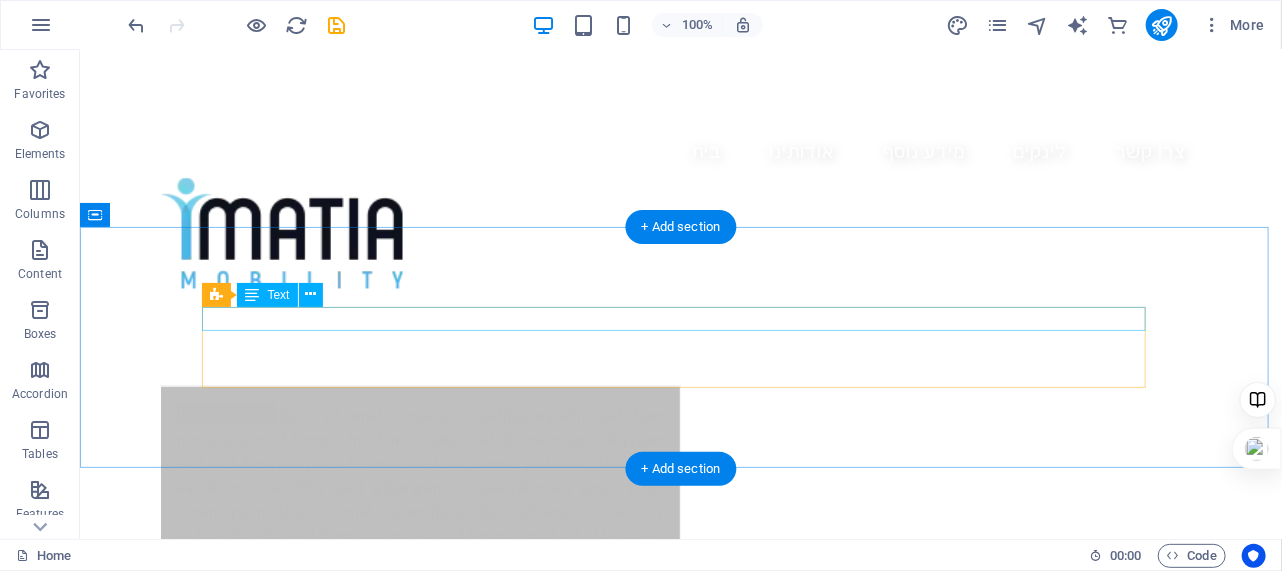 click on "New text element" at bounding box center (680, 951) 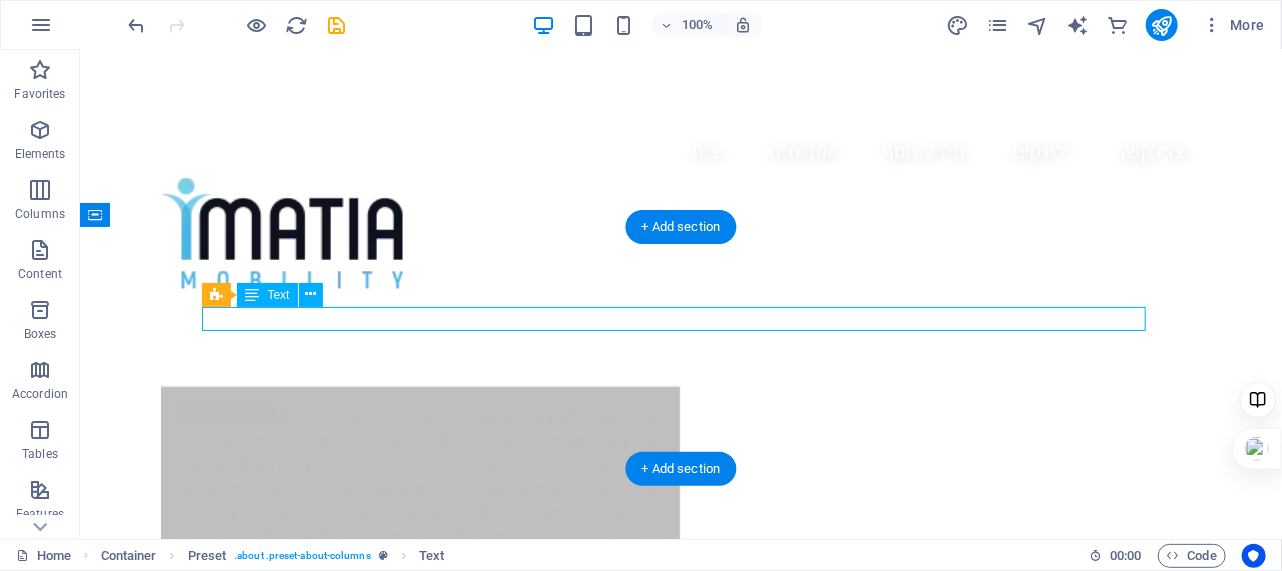 click on "New text element" at bounding box center [680, 951] 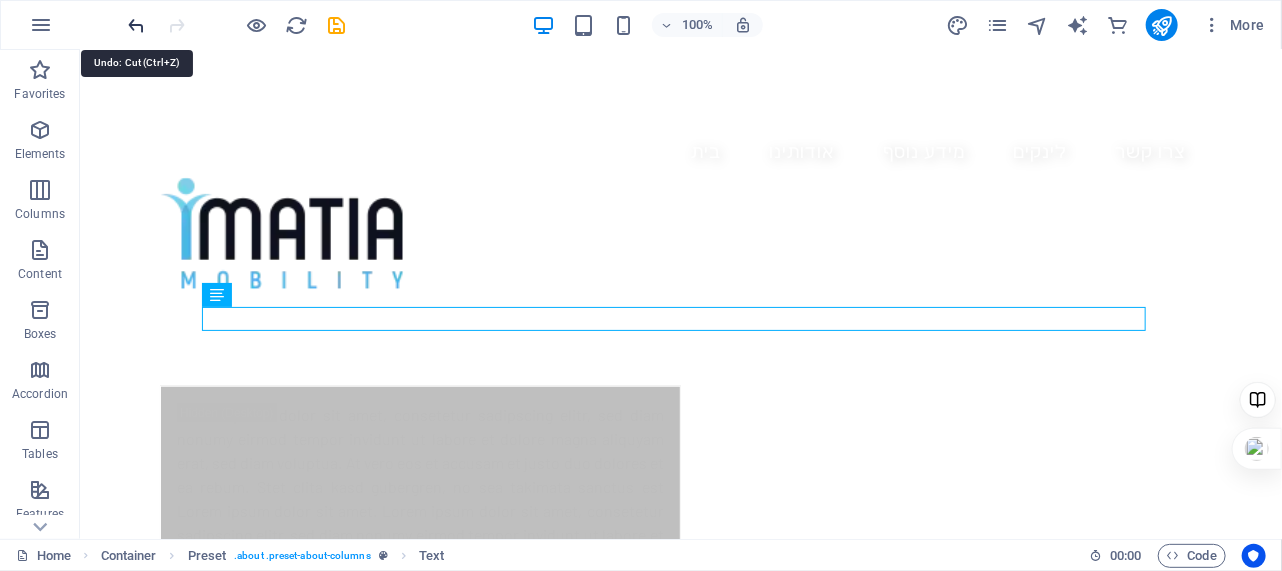 click at bounding box center [137, 25] 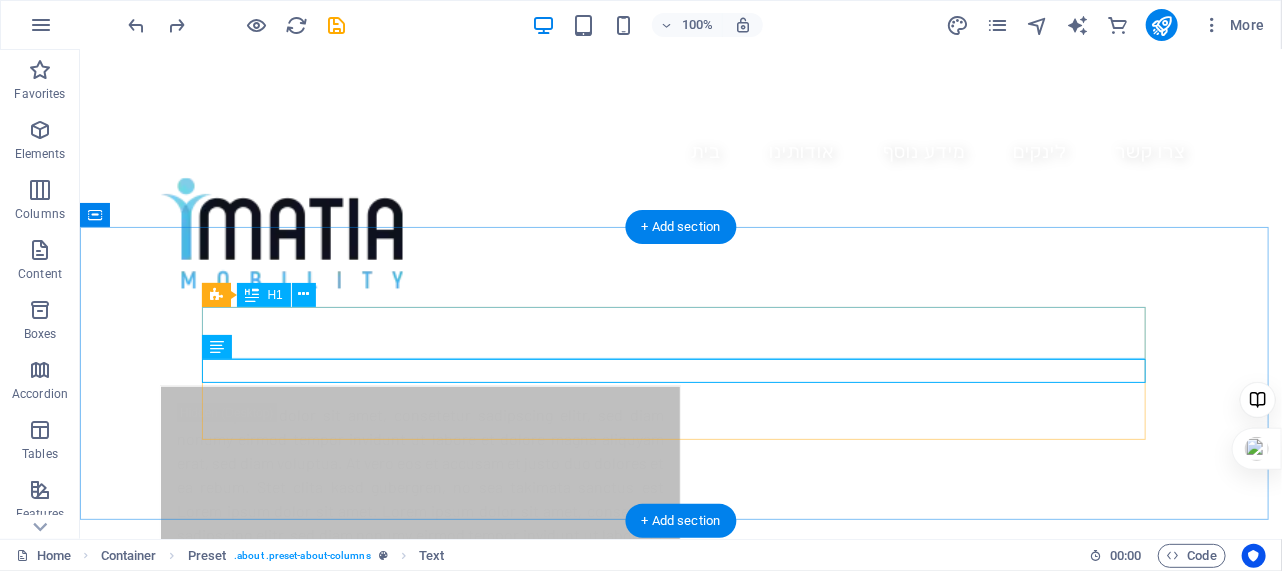 click on "מאפשר לך להגיע לכל מקום, ולגעת בכל דבר" at bounding box center [680, 965] 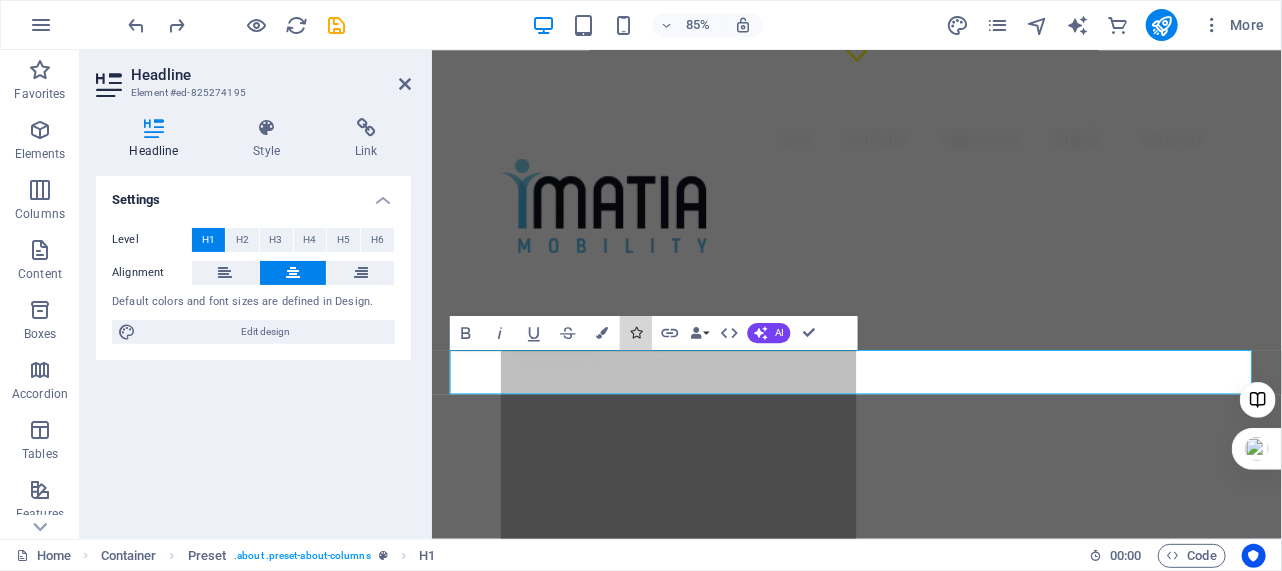click on "Icons" at bounding box center [636, 333] 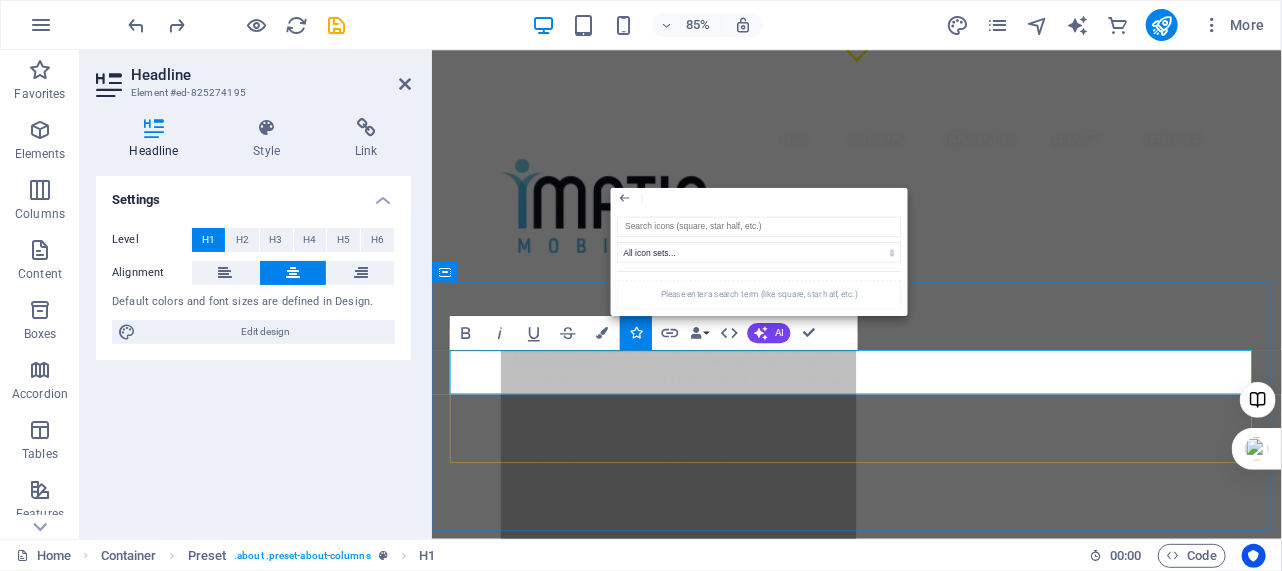click on "מאפשר לך להגיע לכל מקום, ולגעת בכל דבר" at bounding box center (931, 1085) 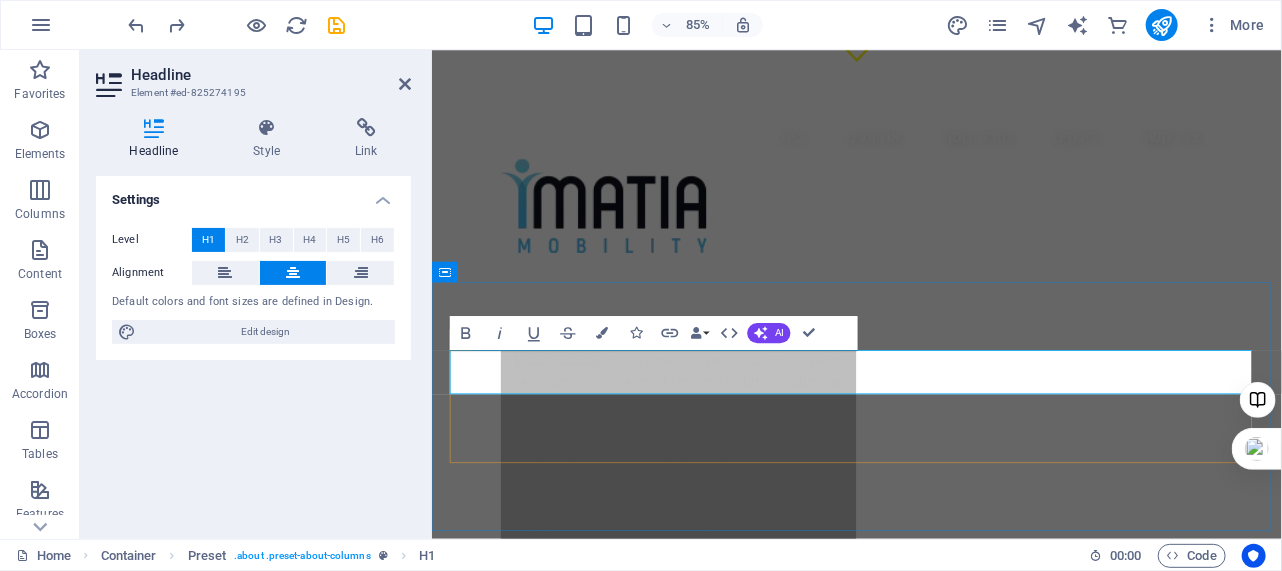 click on "מאפשר לך להגיע לכל מקום, ולגעת בכל דבר" at bounding box center (931, 1085) 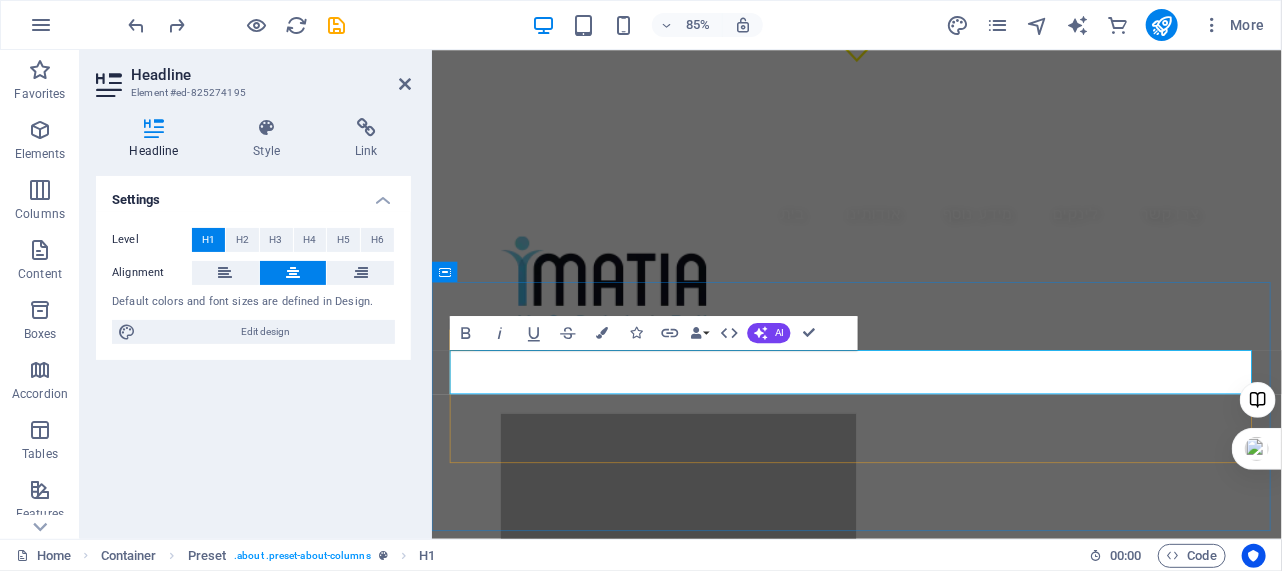 type 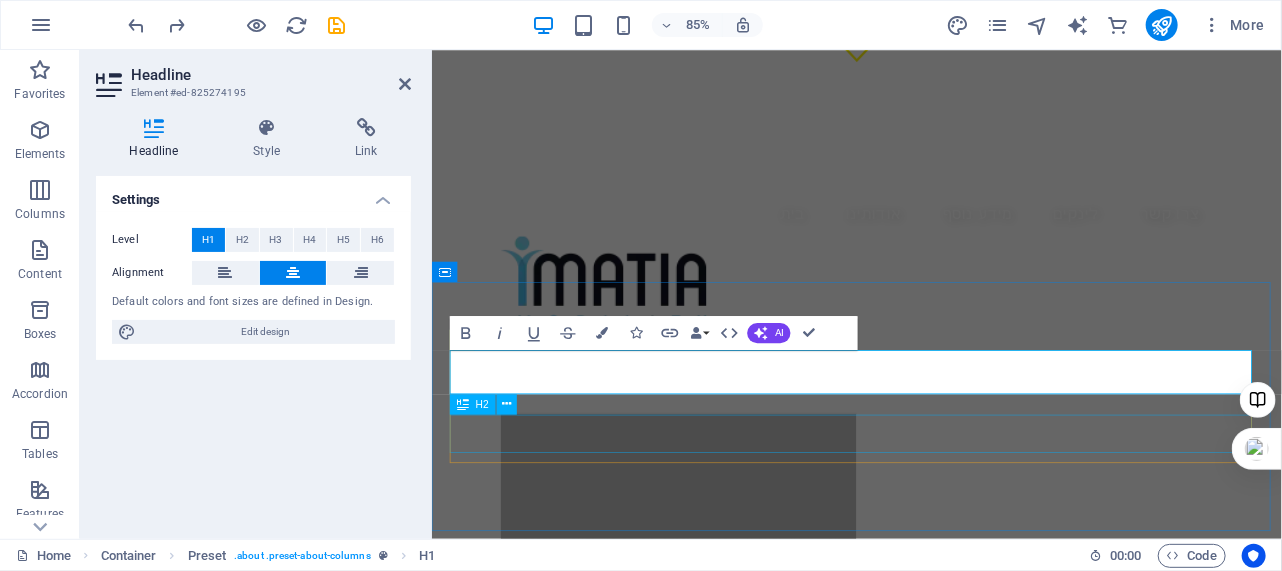 click on "Our programs will empower you to get the life you've always wanted." at bounding box center (931, 1248) 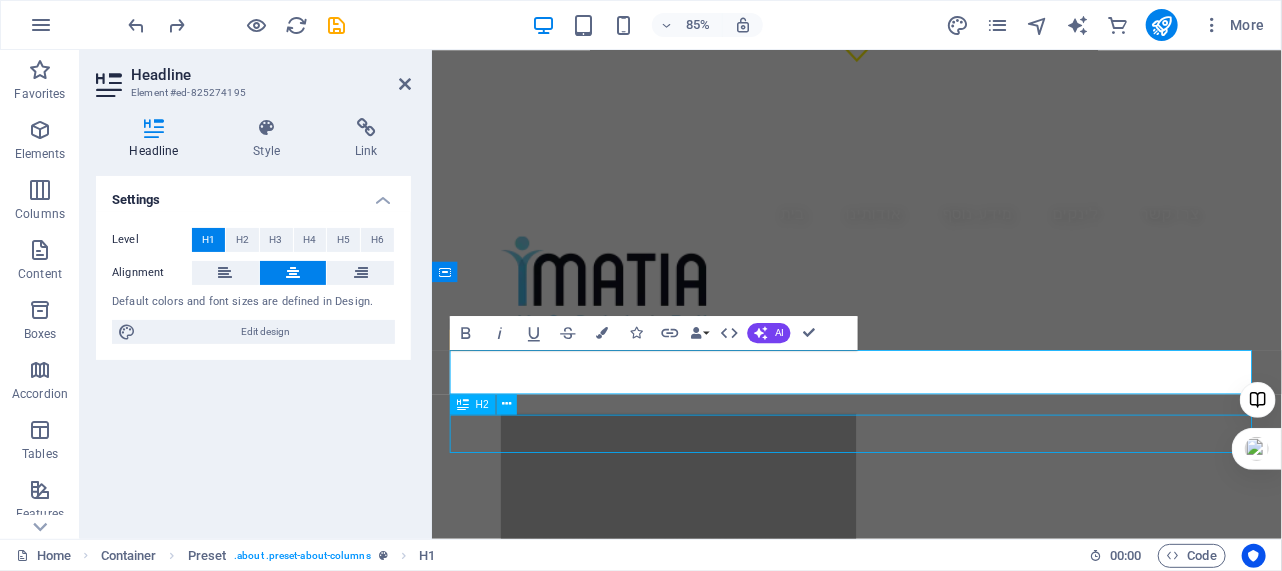 click on "Our programs will empower you to get the life you've always wanted." at bounding box center [931, 1248] 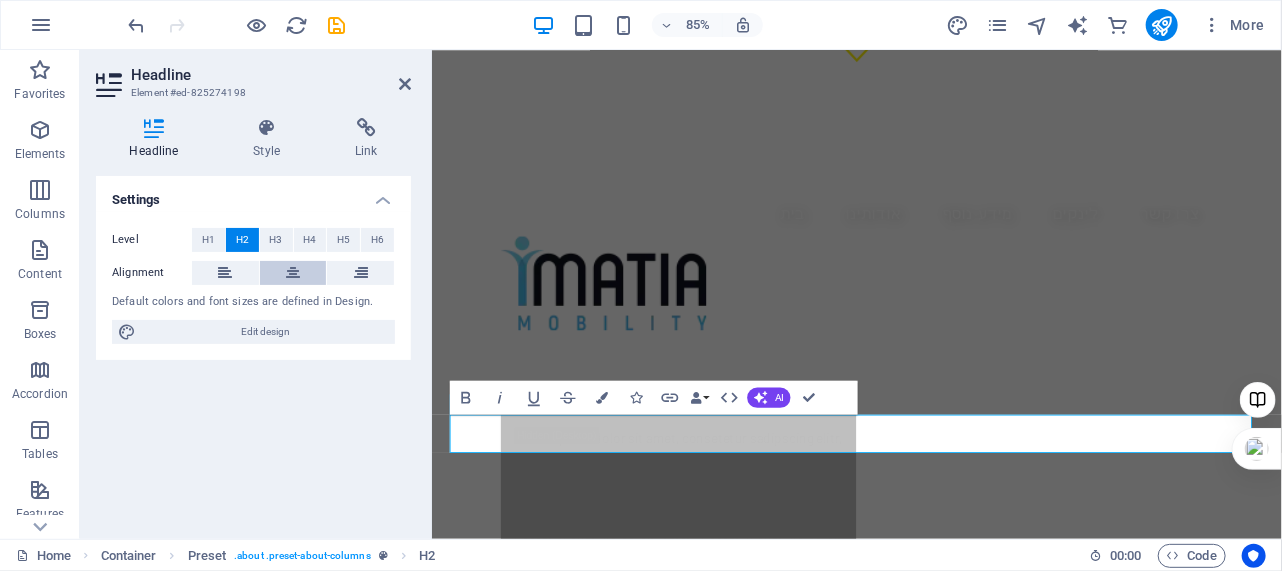 click at bounding box center [293, 273] 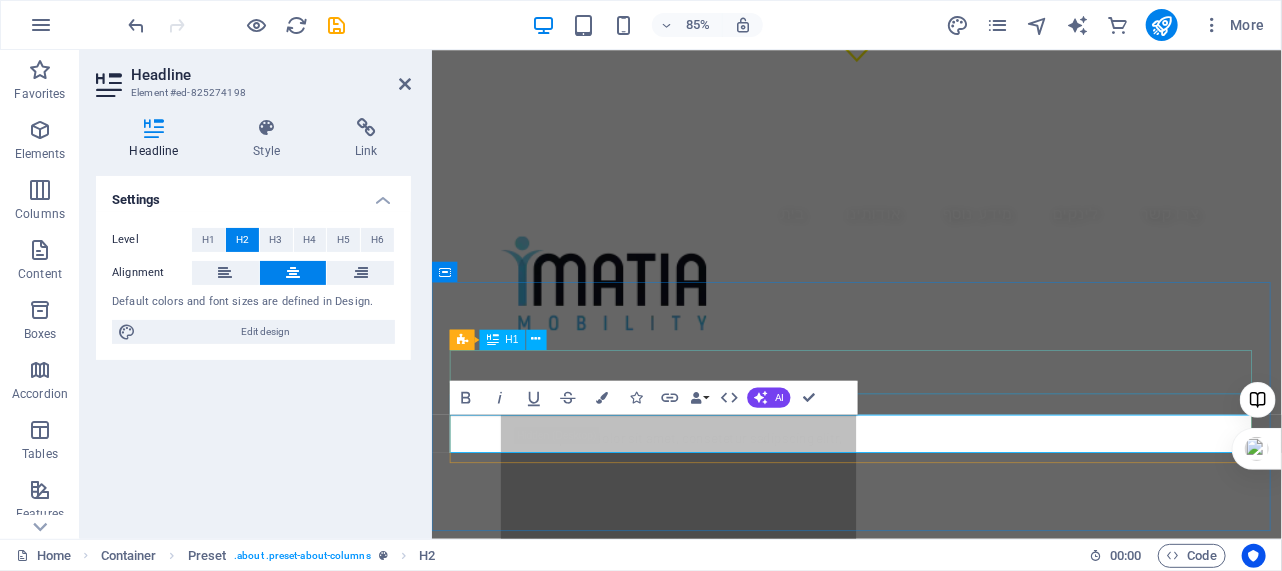 click on "מישיבה לעמידה" at bounding box center [931, 1176] 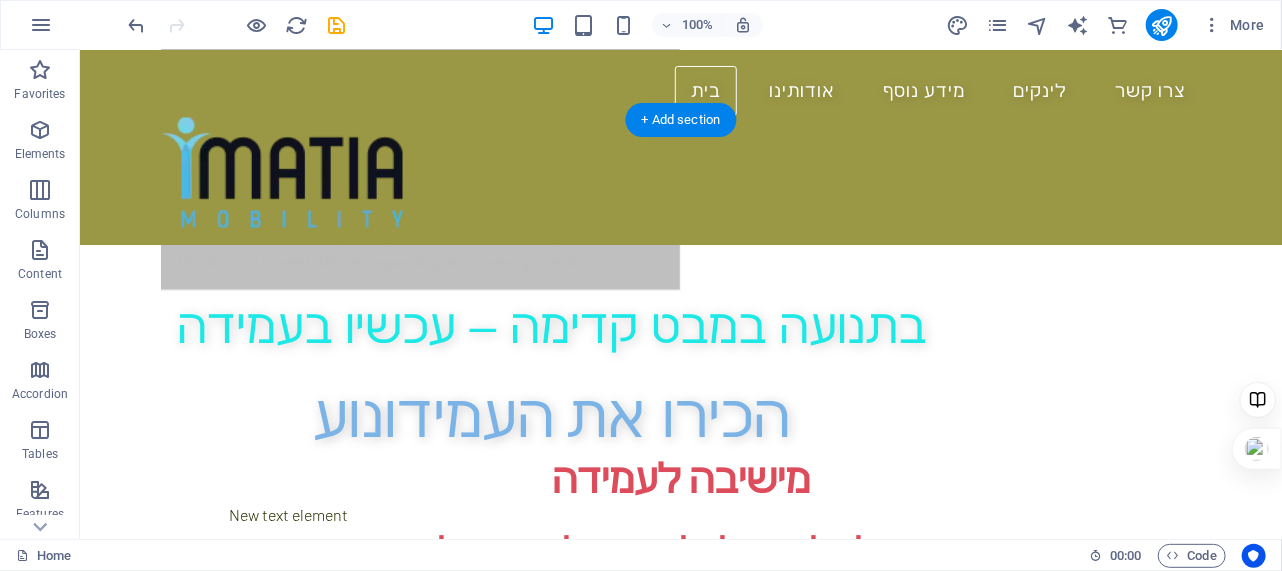 scroll, scrollTop: 998, scrollLeft: 0, axis: vertical 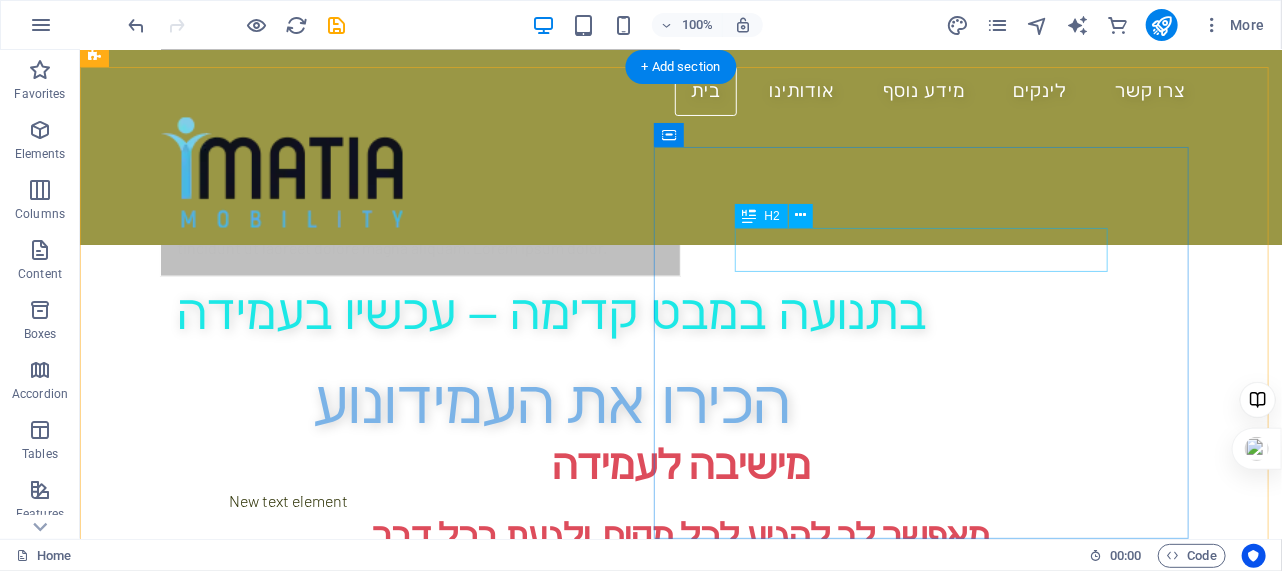 click on "Unlock Your Life Of Joy!" at bounding box center (640, 1354) 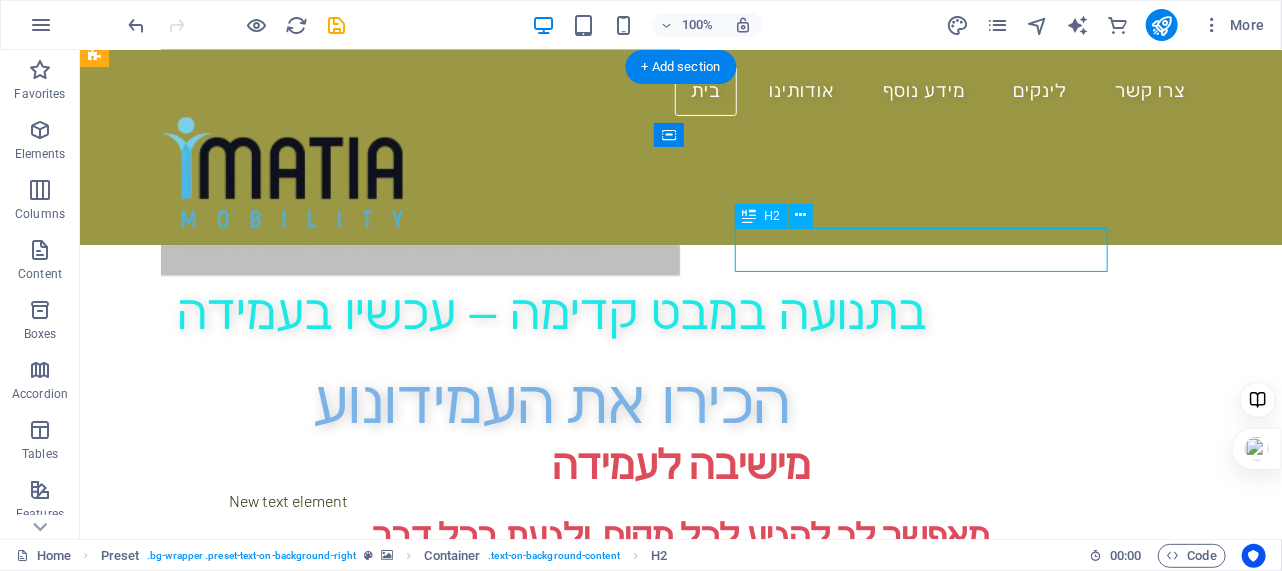 click on "Unlock Your Life Of Joy!" at bounding box center [640, 1354] 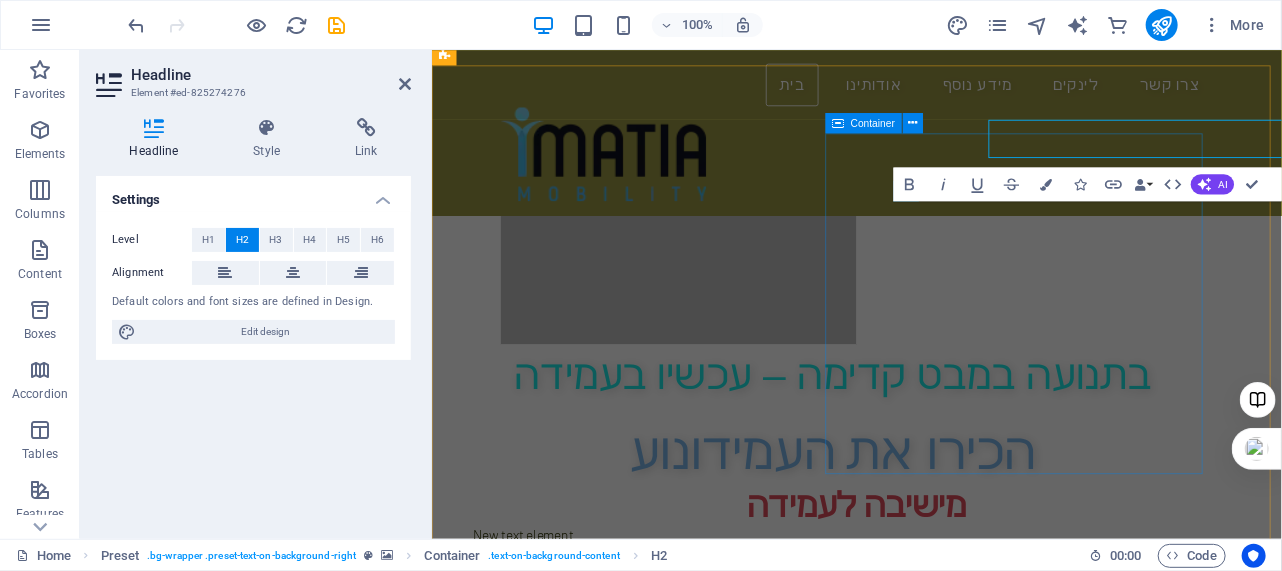 scroll, scrollTop: 1094, scrollLeft: 0, axis: vertical 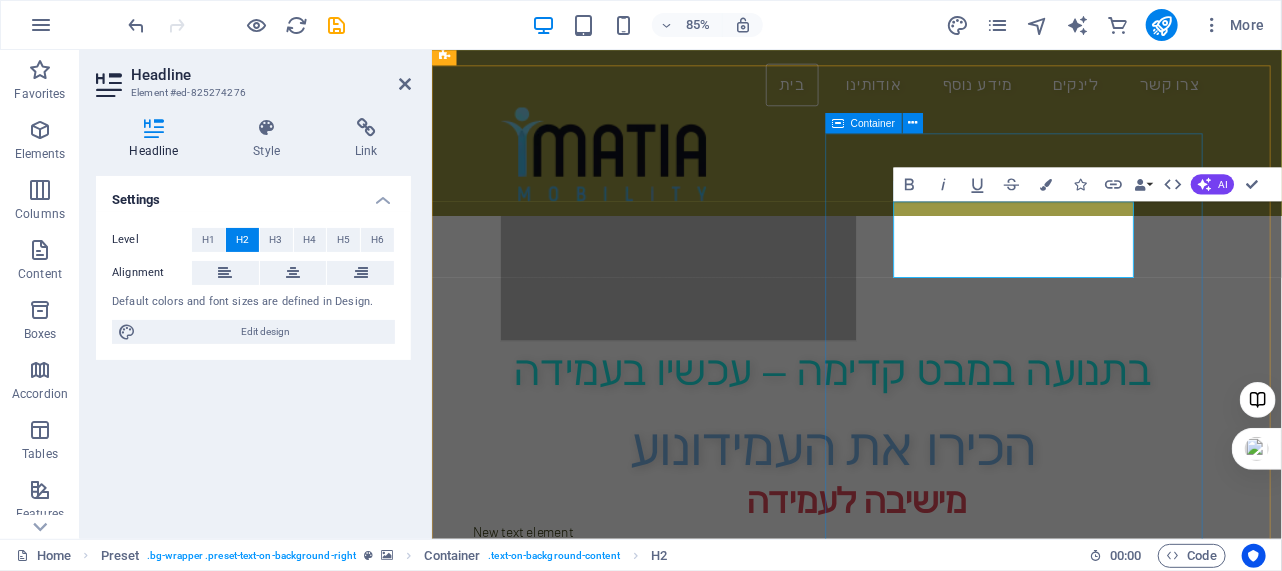 type 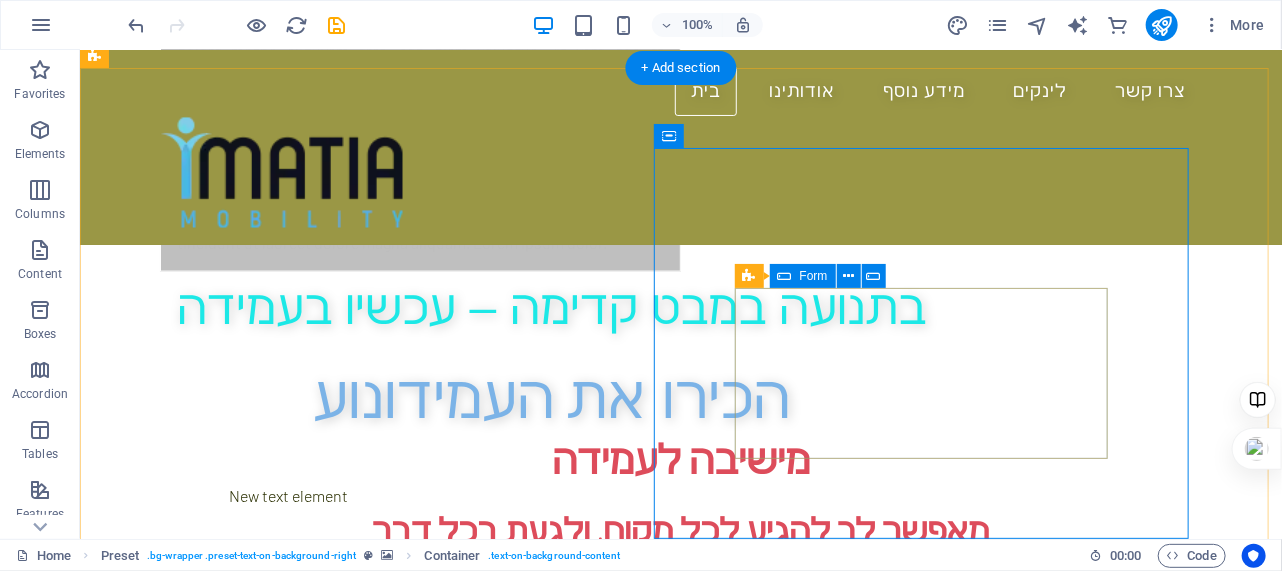 scroll, scrollTop: 998, scrollLeft: 0, axis: vertical 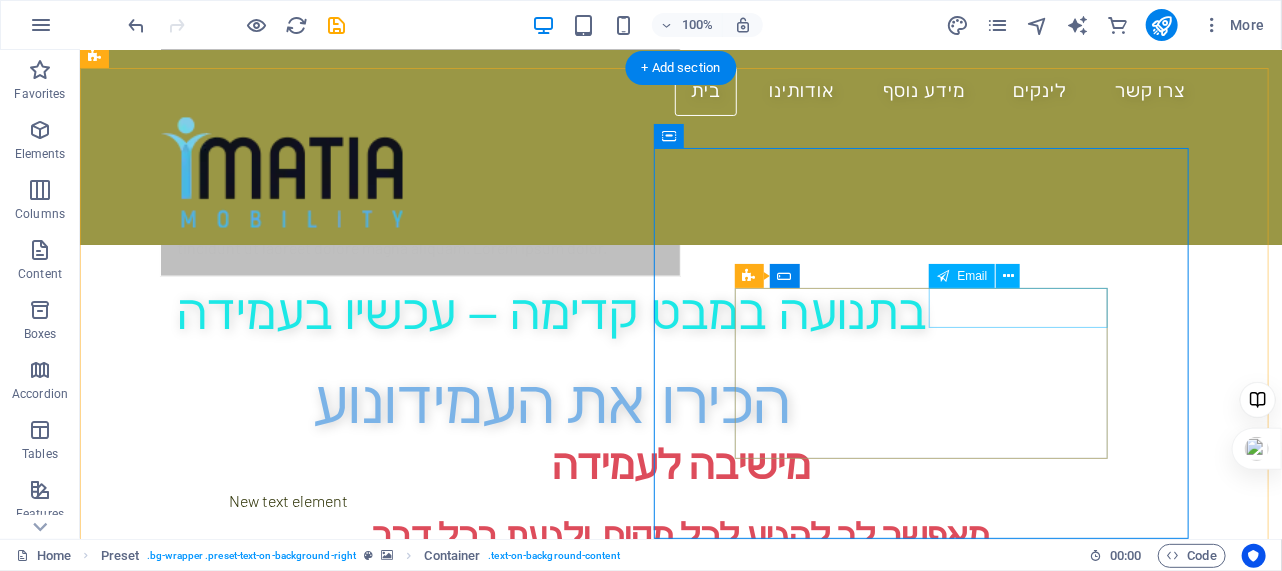 click 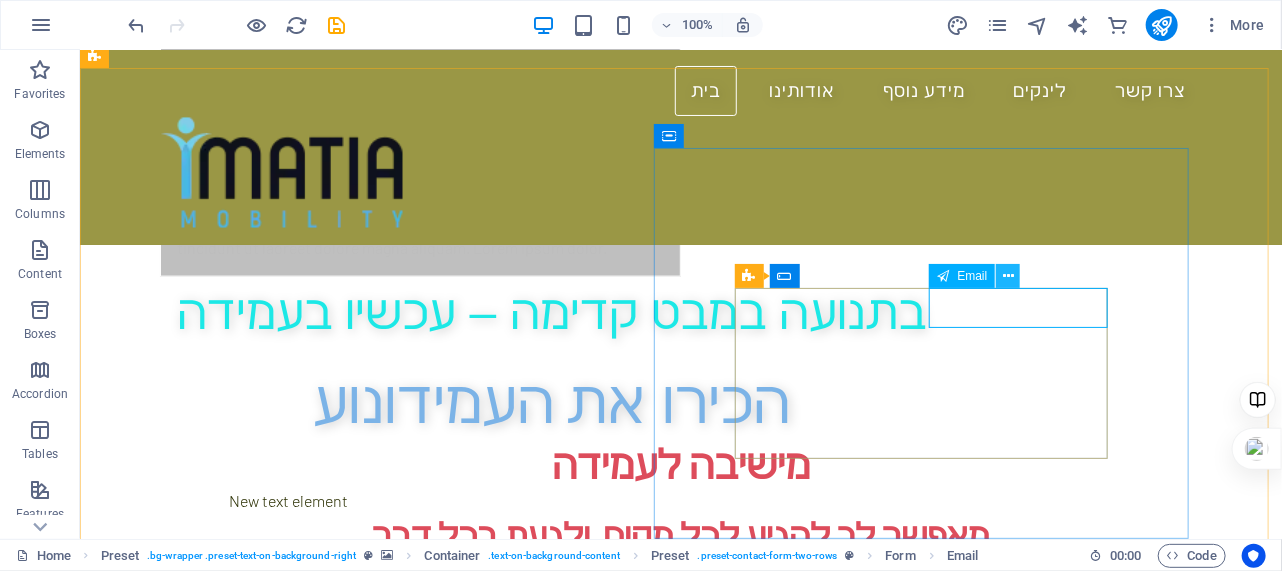 click at bounding box center (1008, 276) 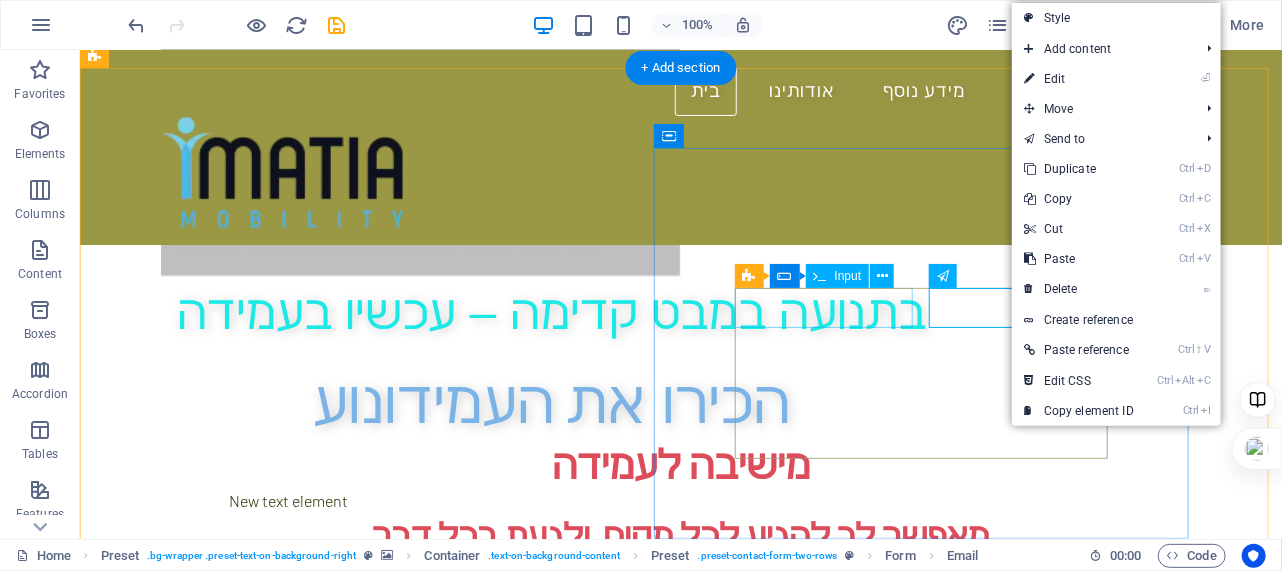 click 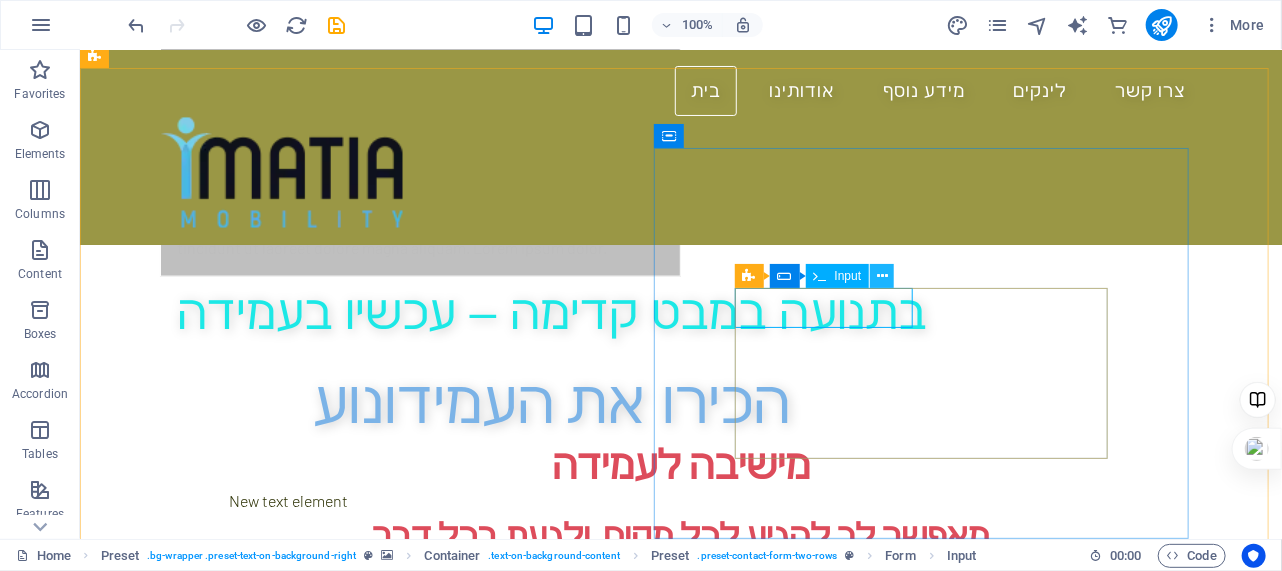 click at bounding box center [882, 276] 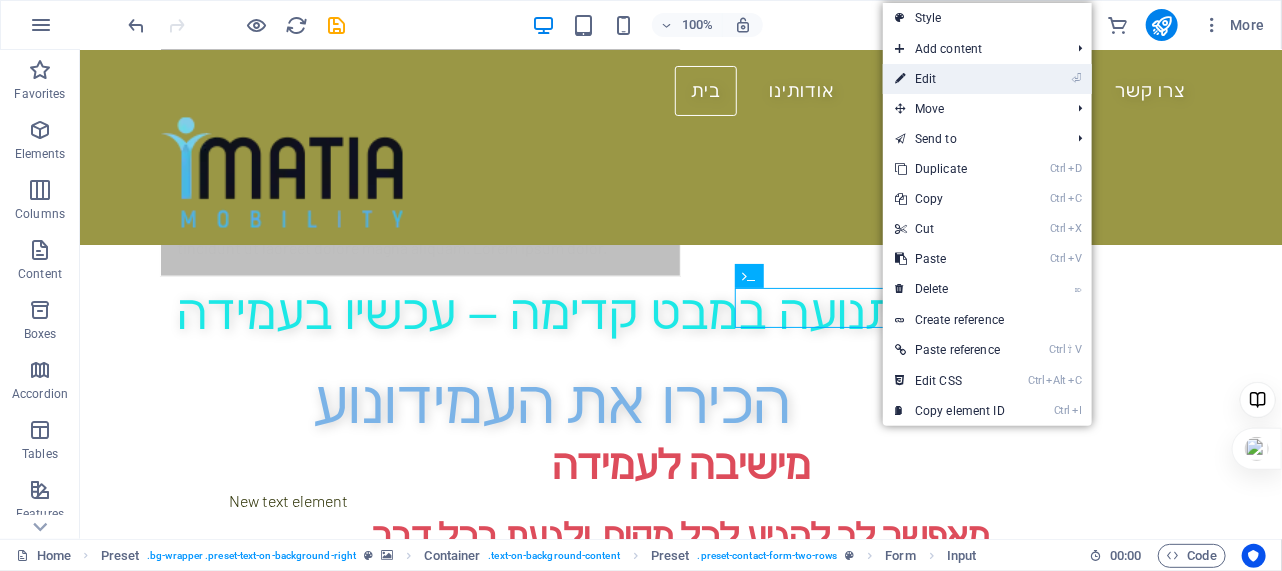 click on "⏎  Edit" at bounding box center [950, 79] 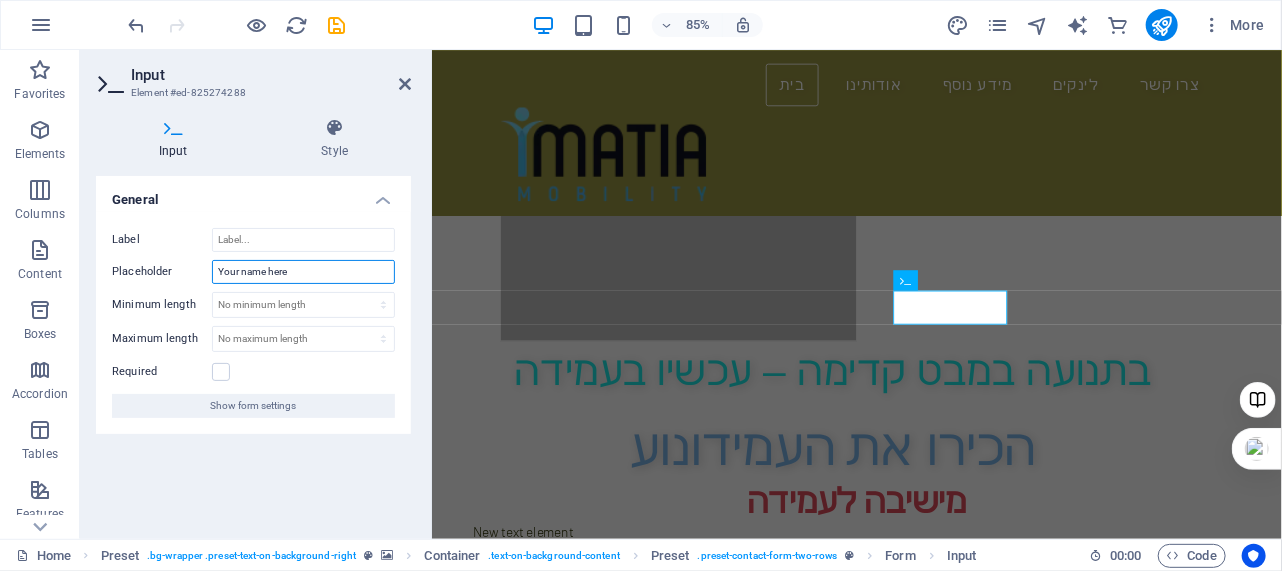 click on "Your name here" at bounding box center [303, 272] 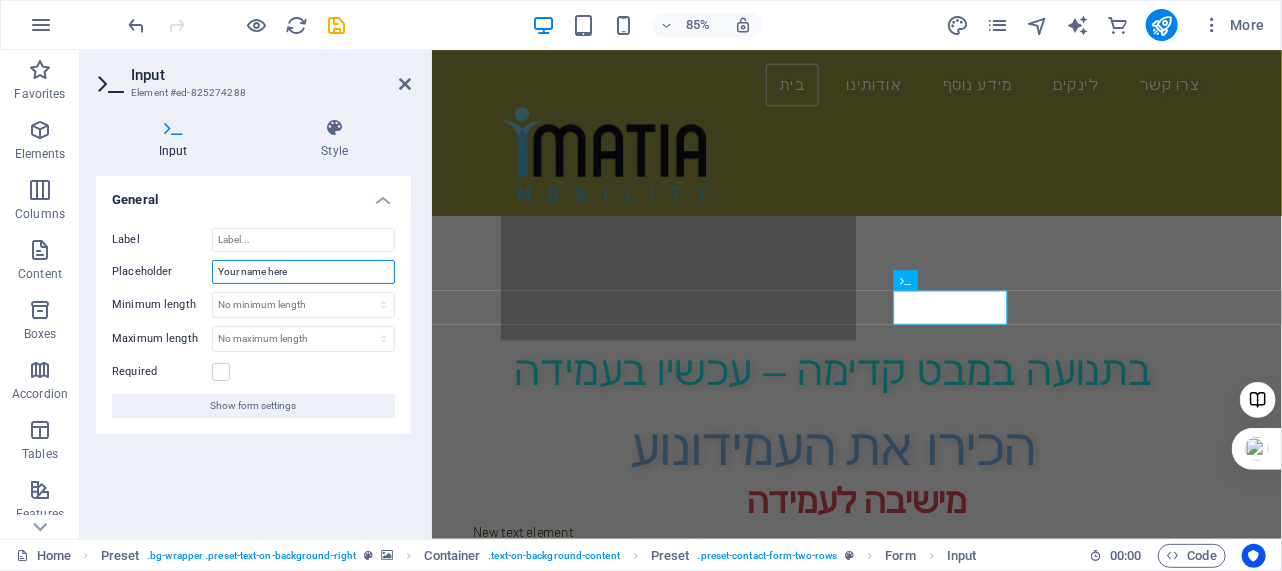 click on "Your name here" at bounding box center [303, 272] 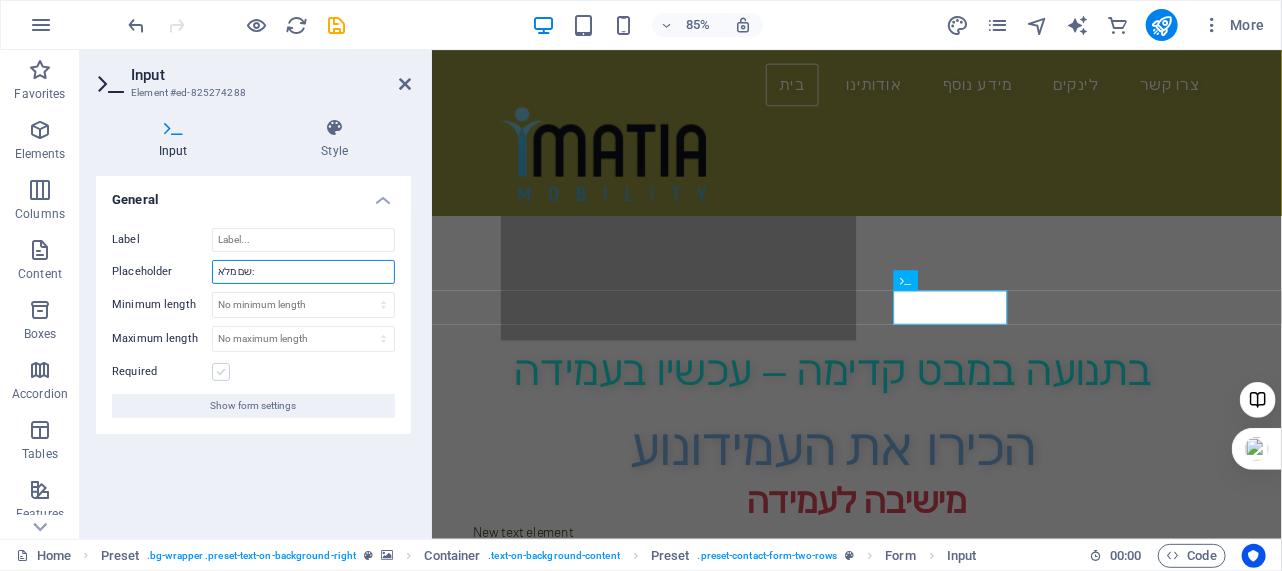type on "שם מלא:" 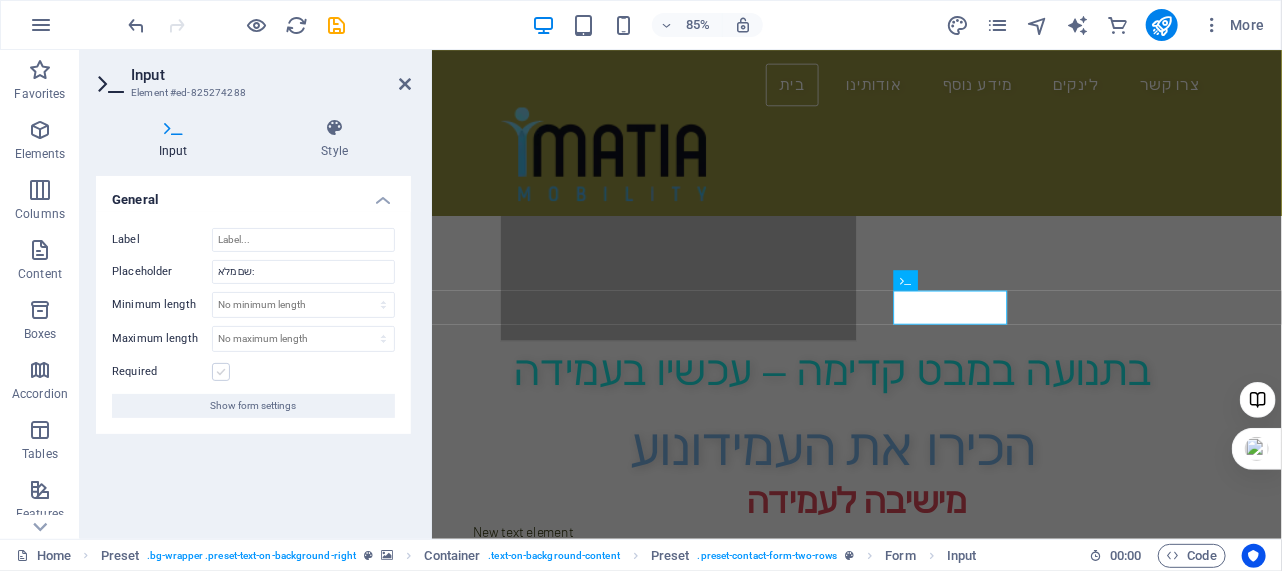 click at bounding box center (221, 372) 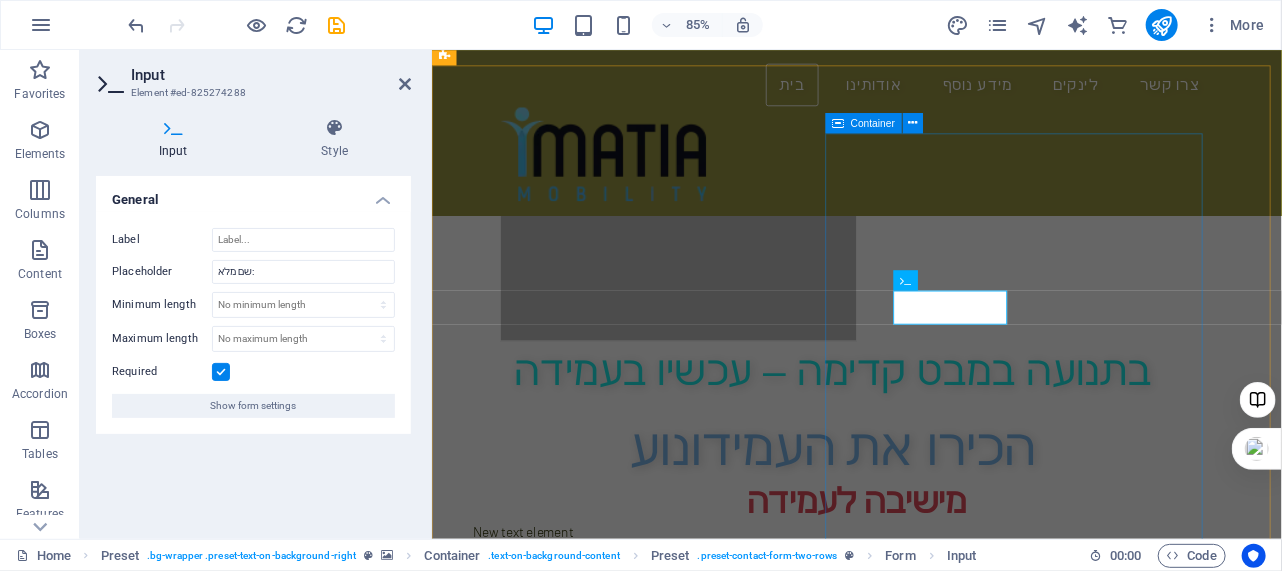 click on "למידע נוסף, השאירו פרטים   I have read and understand the privacy policy. Unreadable? Load new Subscribe now" at bounding box center [891, 1631] 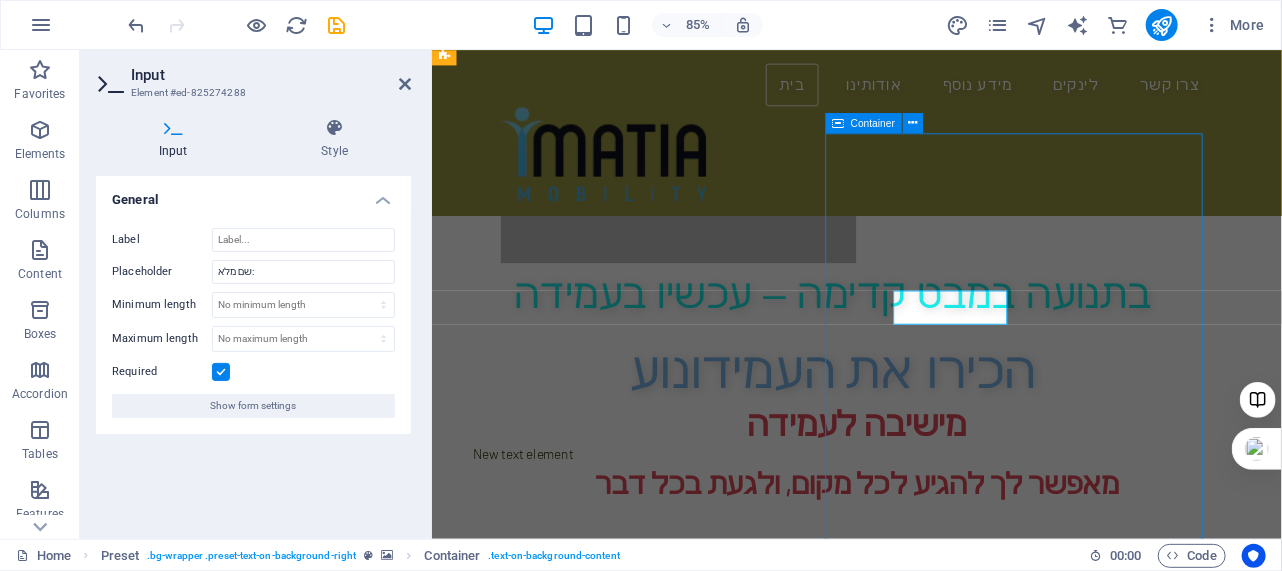 scroll, scrollTop: 998, scrollLeft: 0, axis: vertical 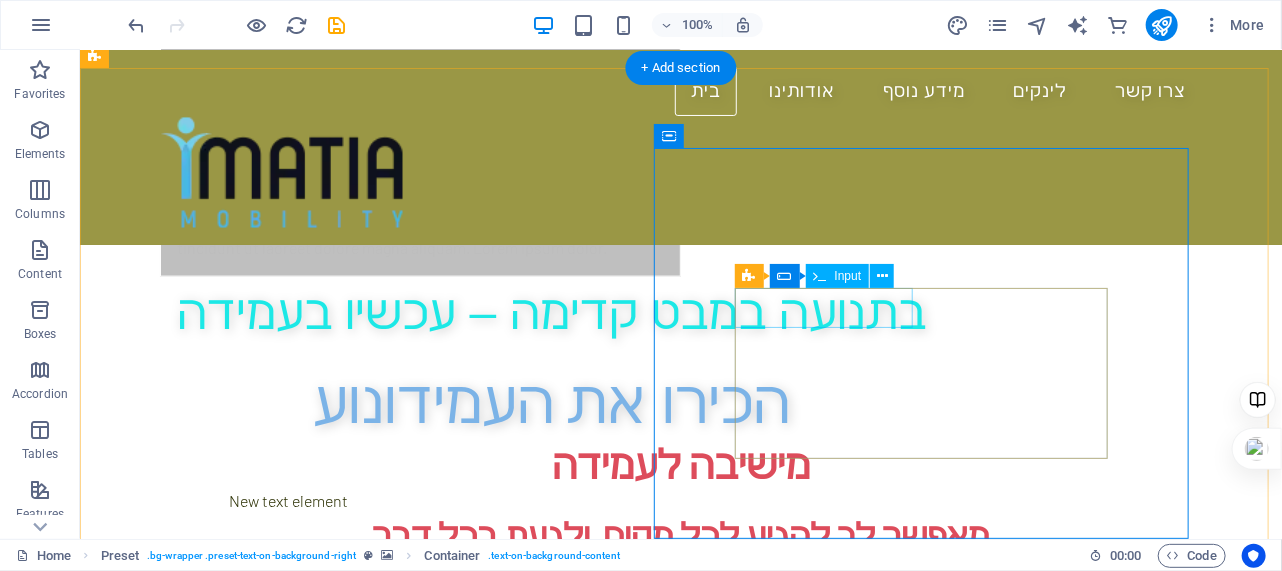 click 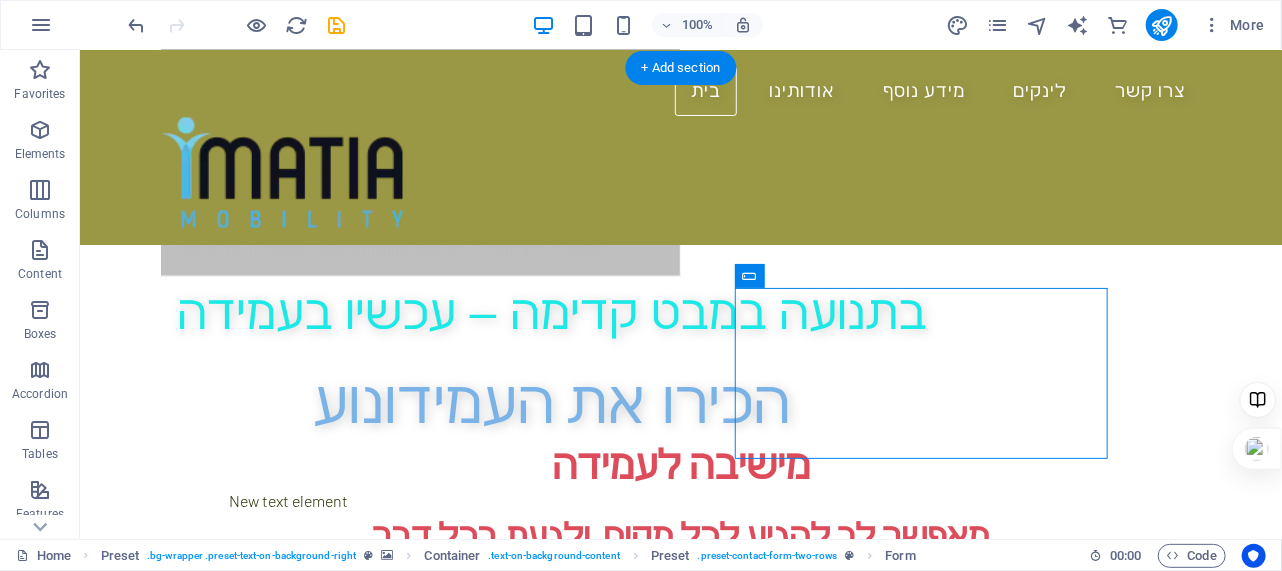 drag, startPoint x: 860, startPoint y: 326, endPoint x: 1089, endPoint y: 305, distance: 229.96086 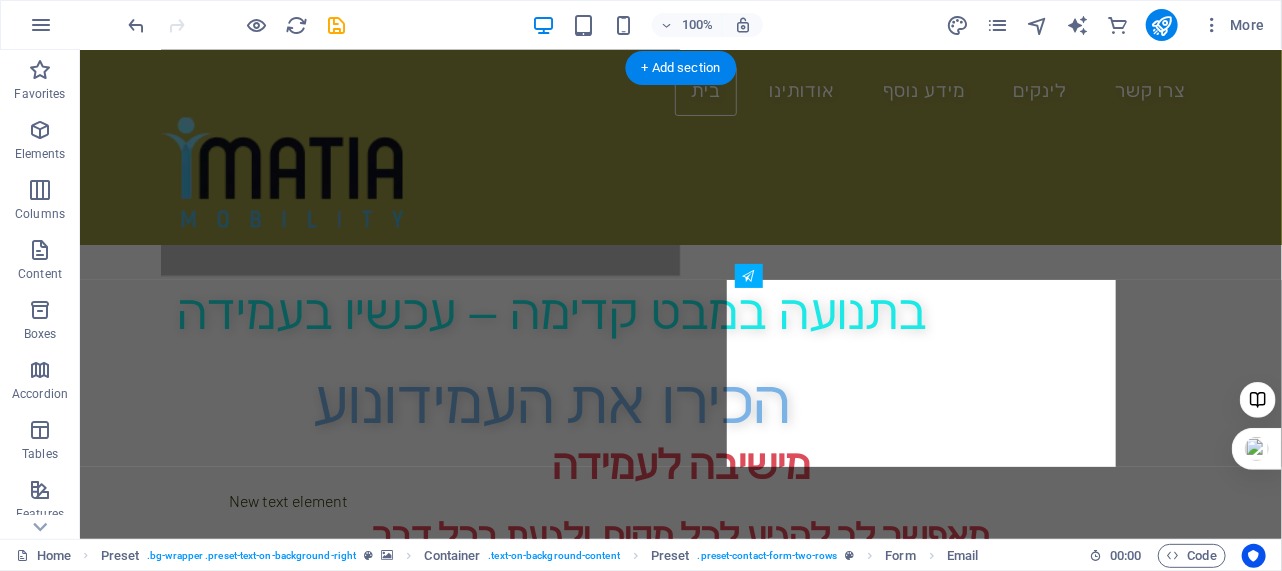drag, startPoint x: 1062, startPoint y: 314, endPoint x: 802, endPoint y: 316, distance: 260.0077 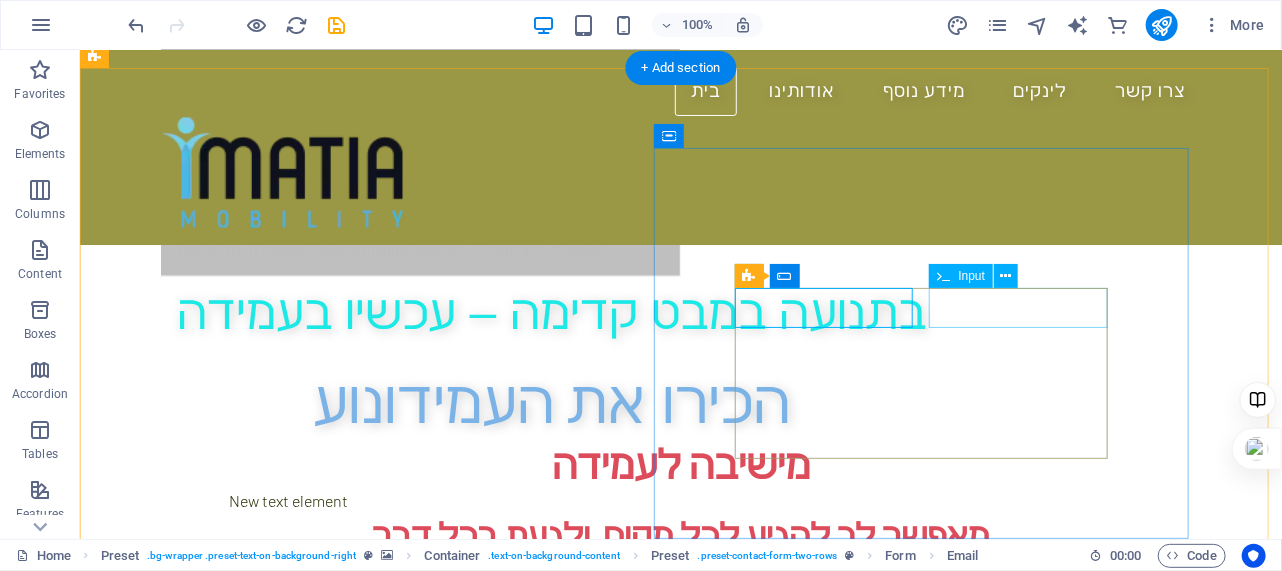 click 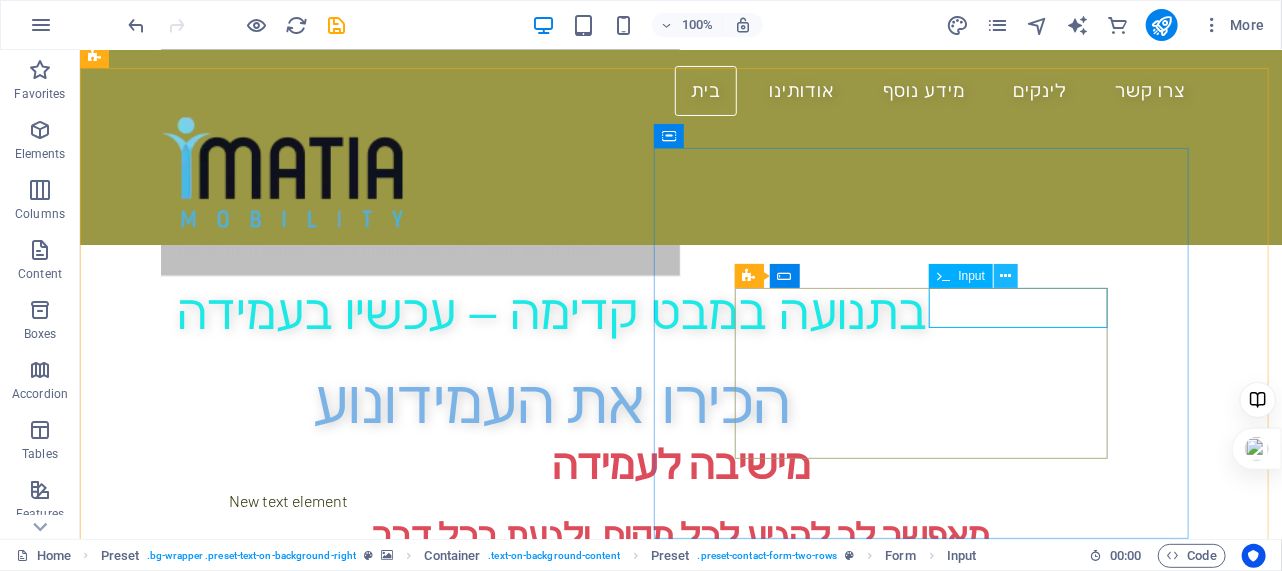 click at bounding box center [1006, 276] 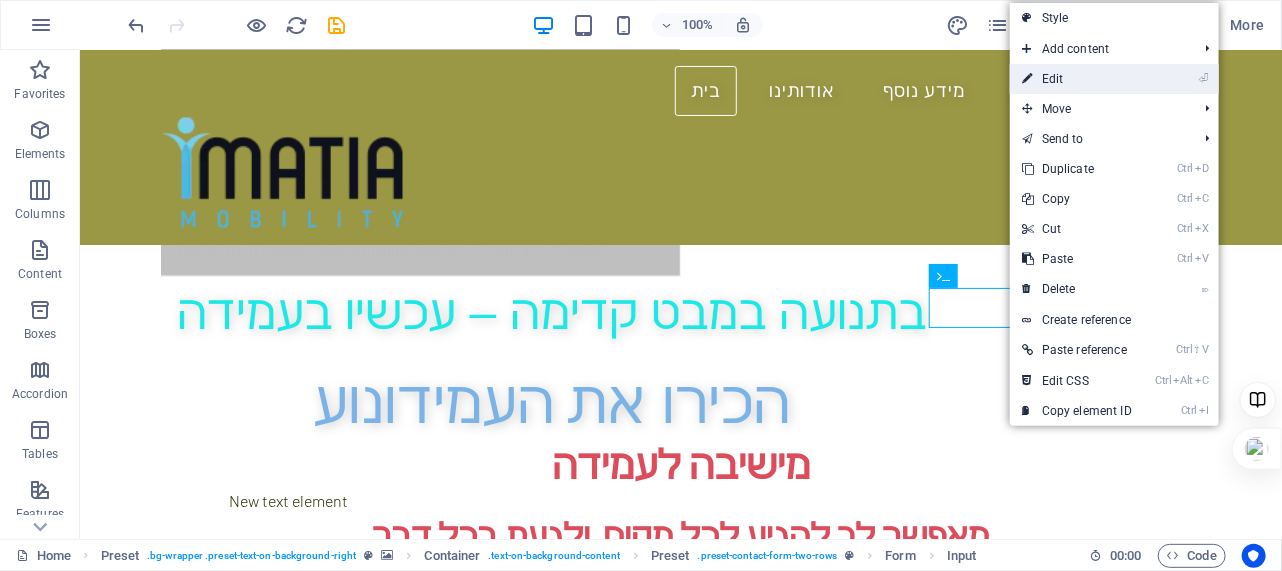 click on "⏎  Edit" at bounding box center [1077, 79] 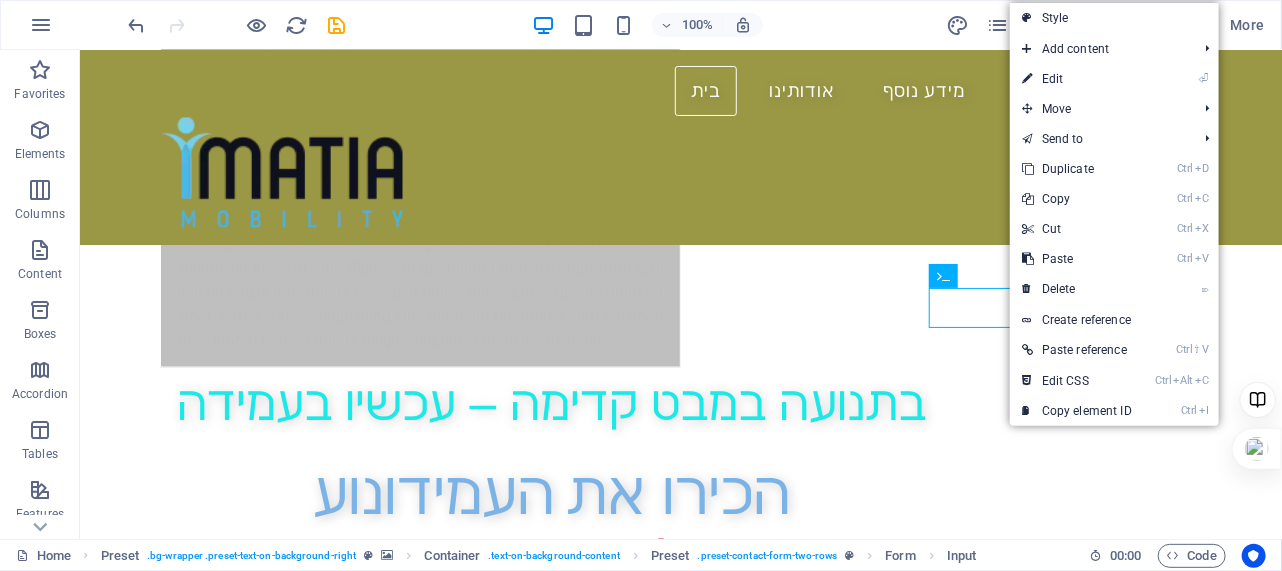 scroll, scrollTop: 1093, scrollLeft: 0, axis: vertical 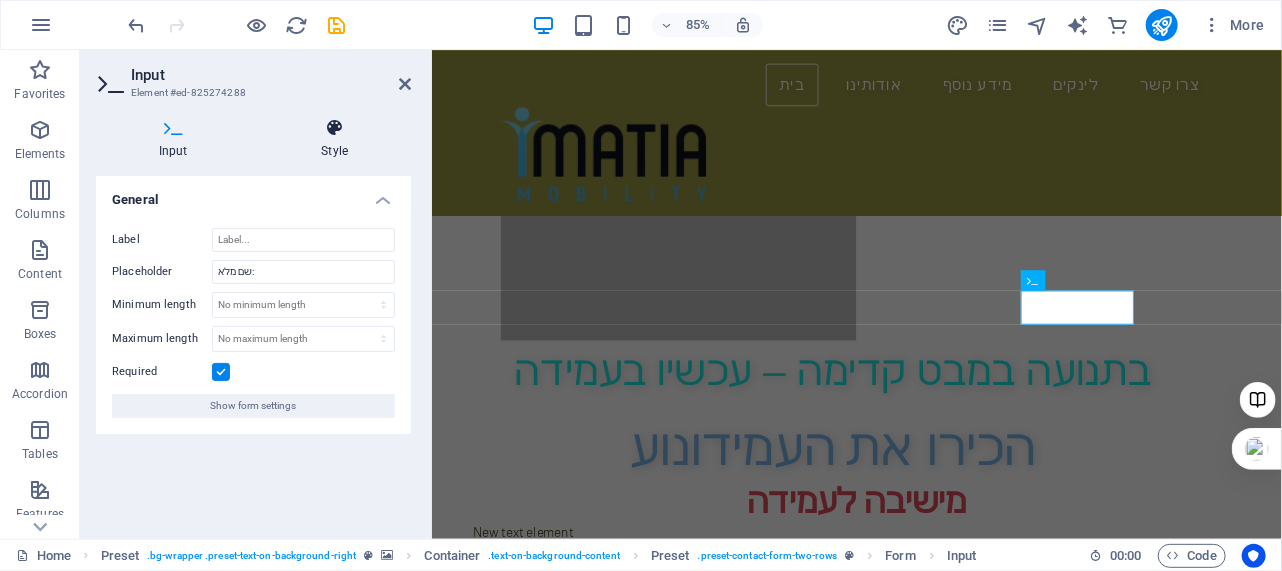 click at bounding box center [335, 128] 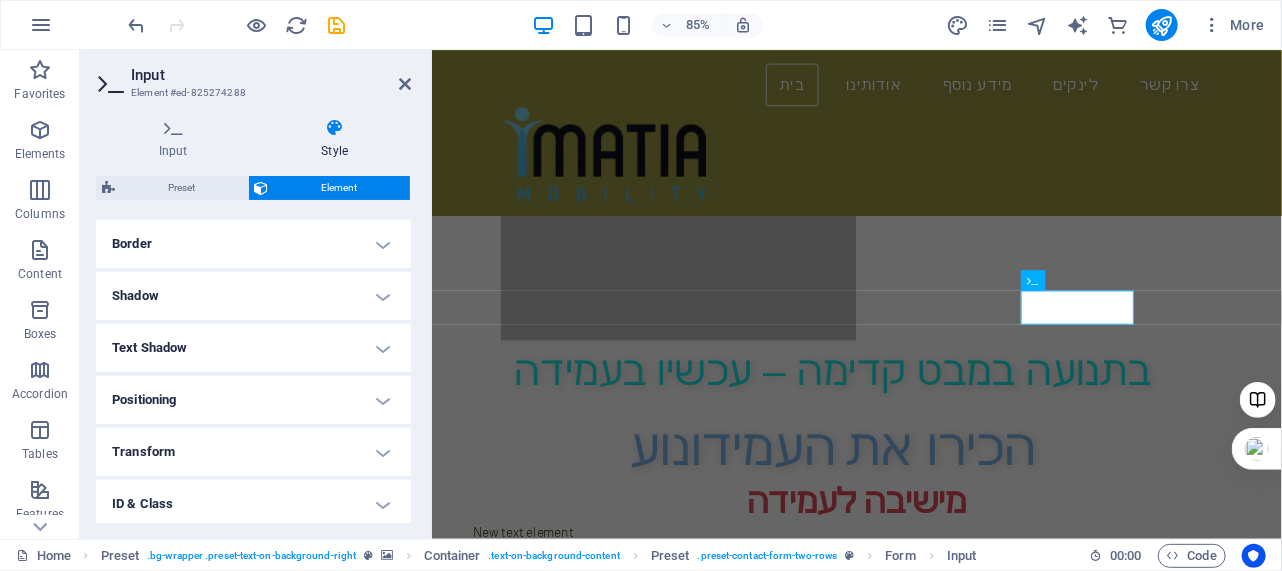 scroll, scrollTop: 454, scrollLeft: 0, axis: vertical 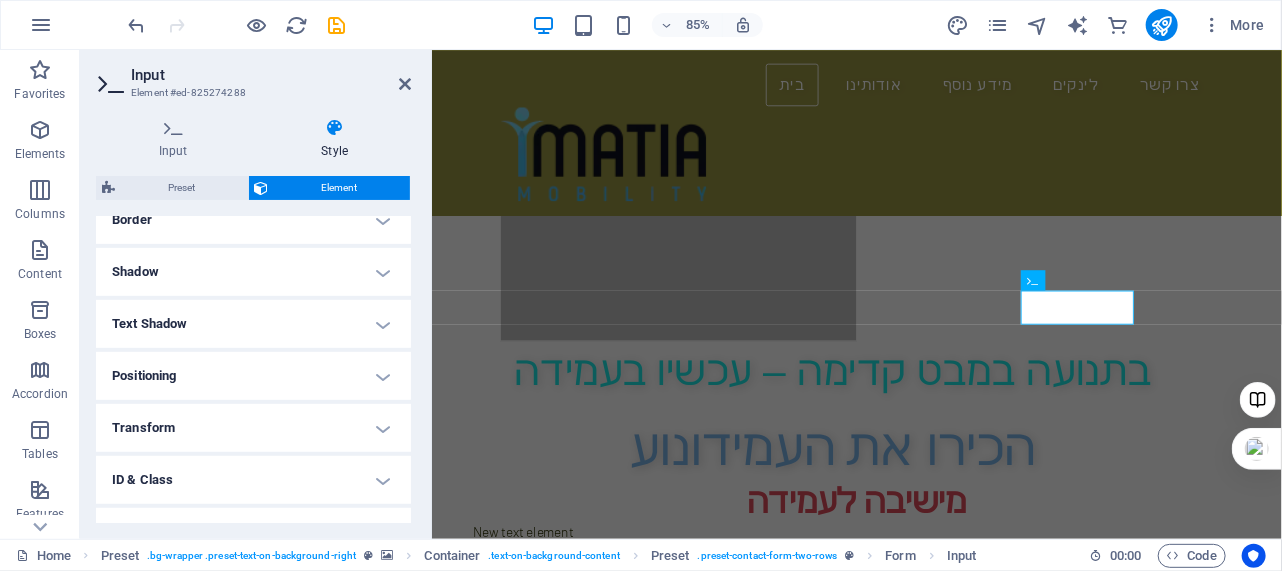 click on "Positioning" at bounding box center [253, 376] 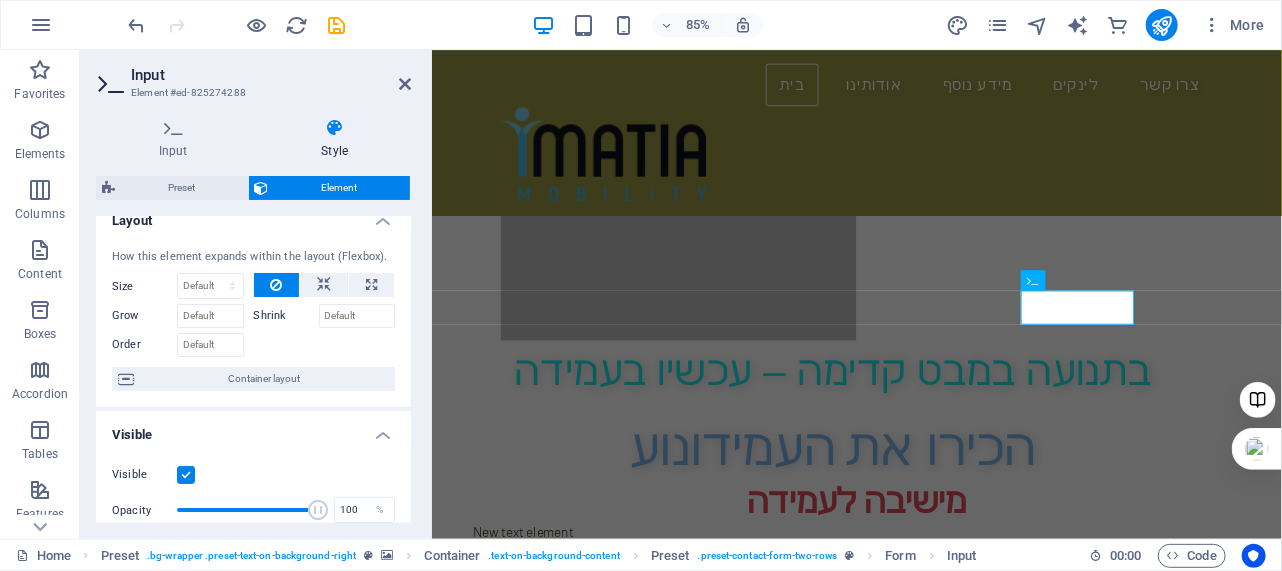 scroll, scrollTop: 0, scrollLeft: 0, axis: both 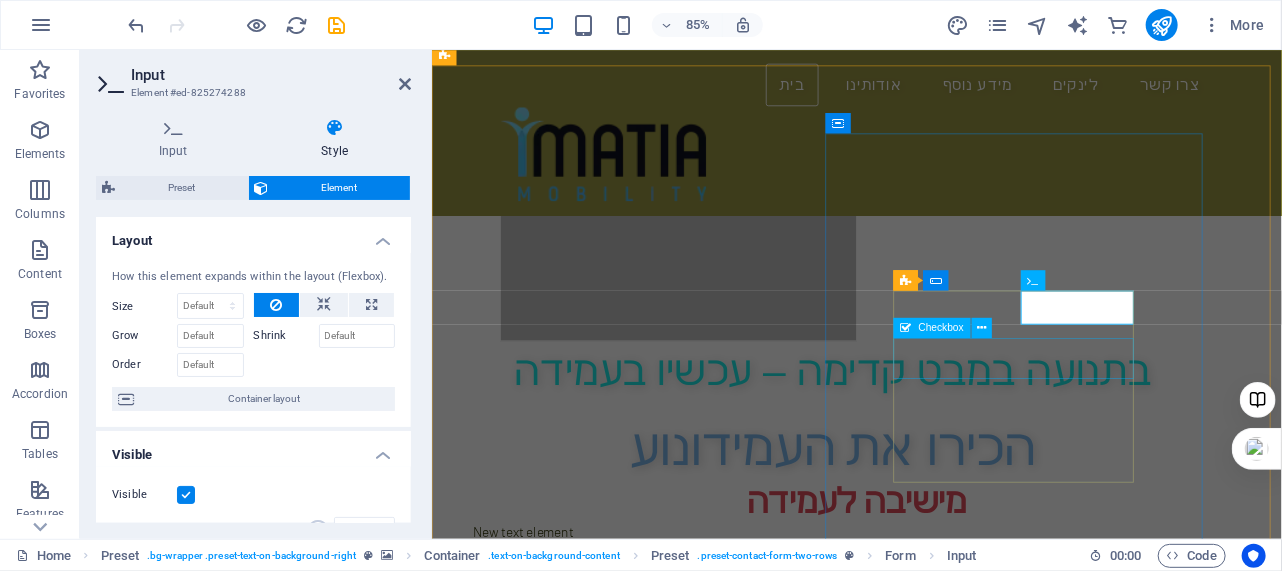 click on "I have read and understand the privacy policy." 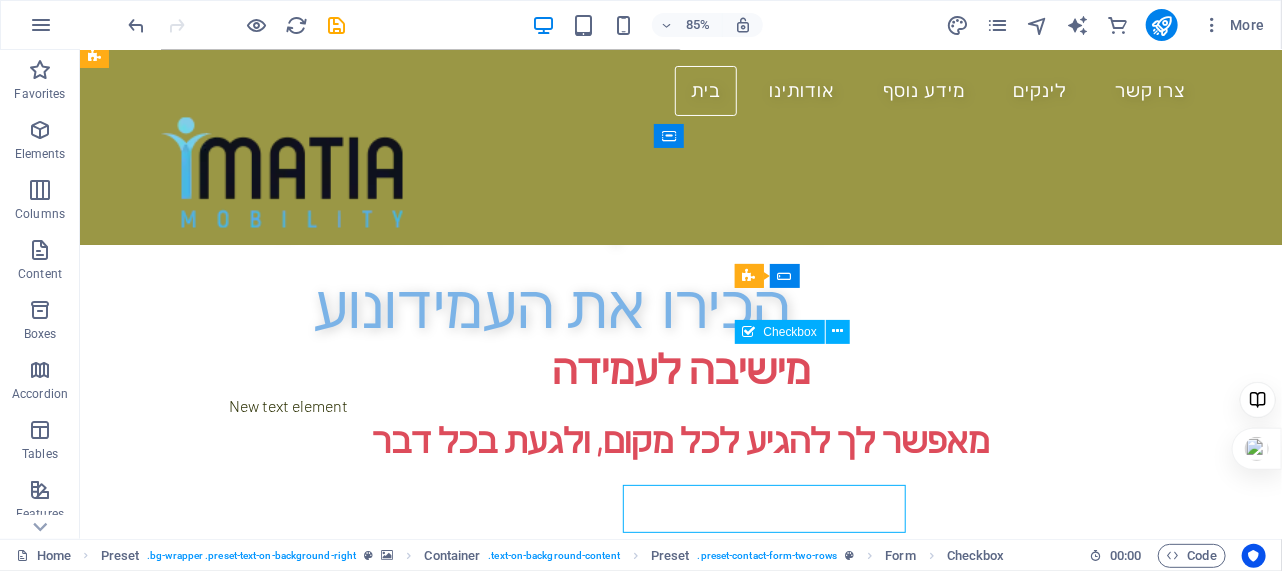 scroll, scrollTop: 998, scrollLeft: 0, axis: vertical 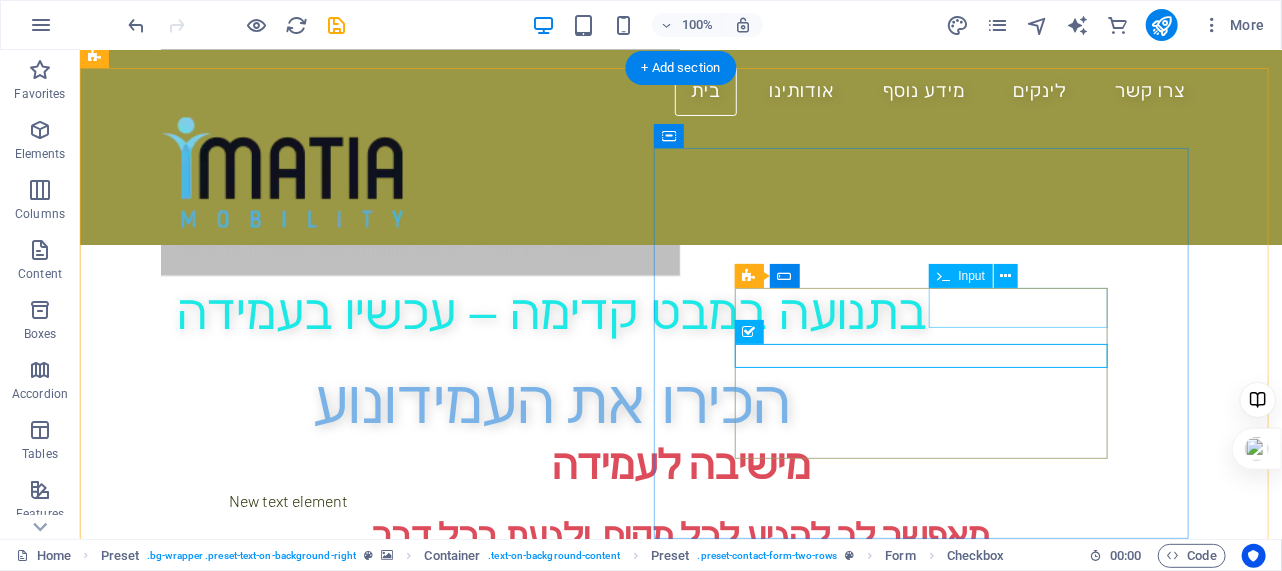 click 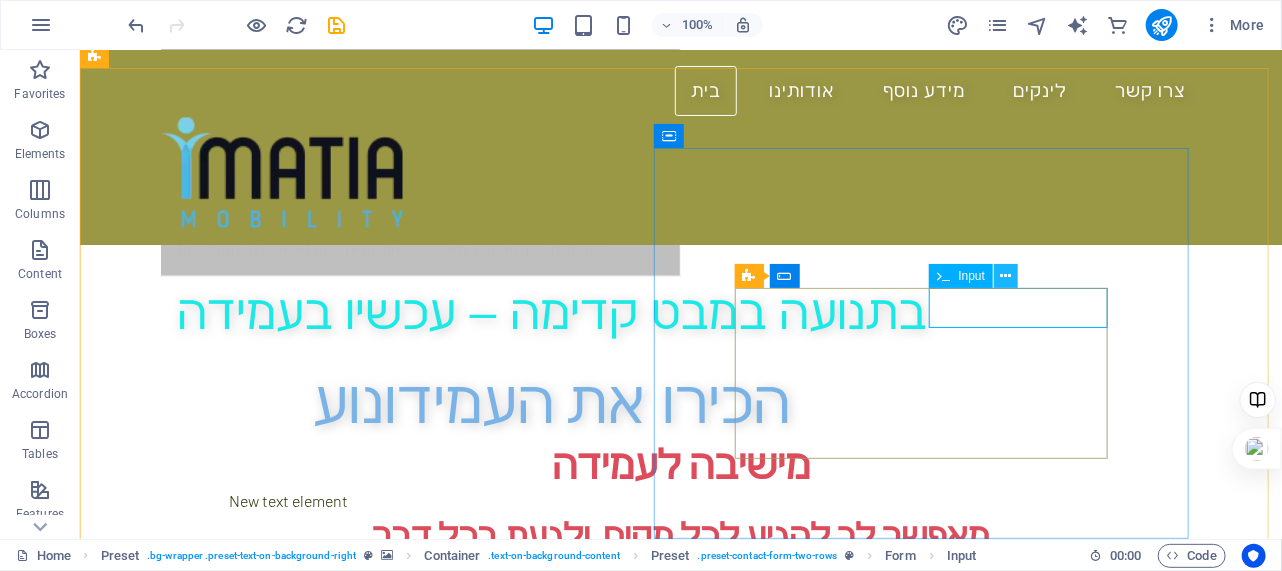 click at bounding box center [1006, 276] 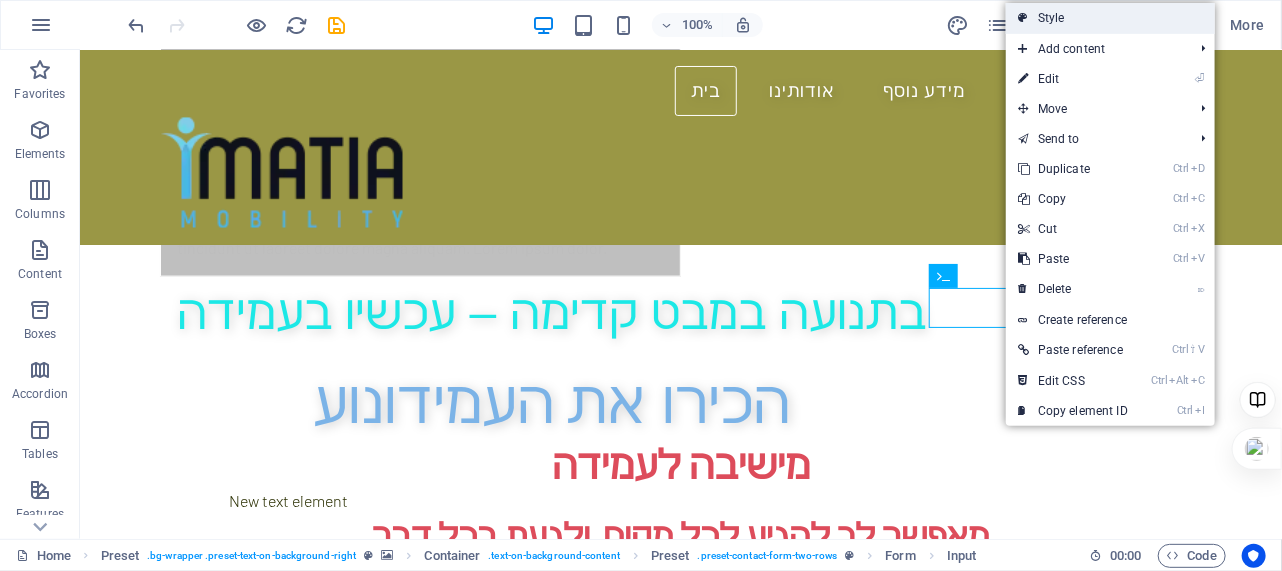 click on "Style" at bounding box center [1110, 18] 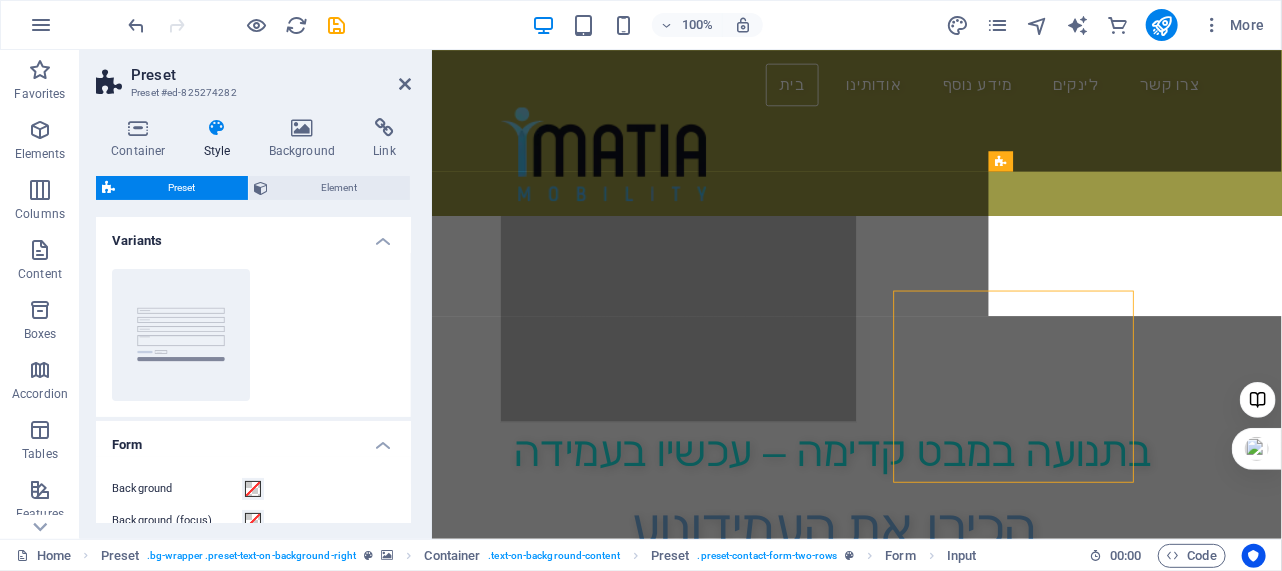 scroll, scrollTop: 1093, scrollLeft: 0, axis: vertical 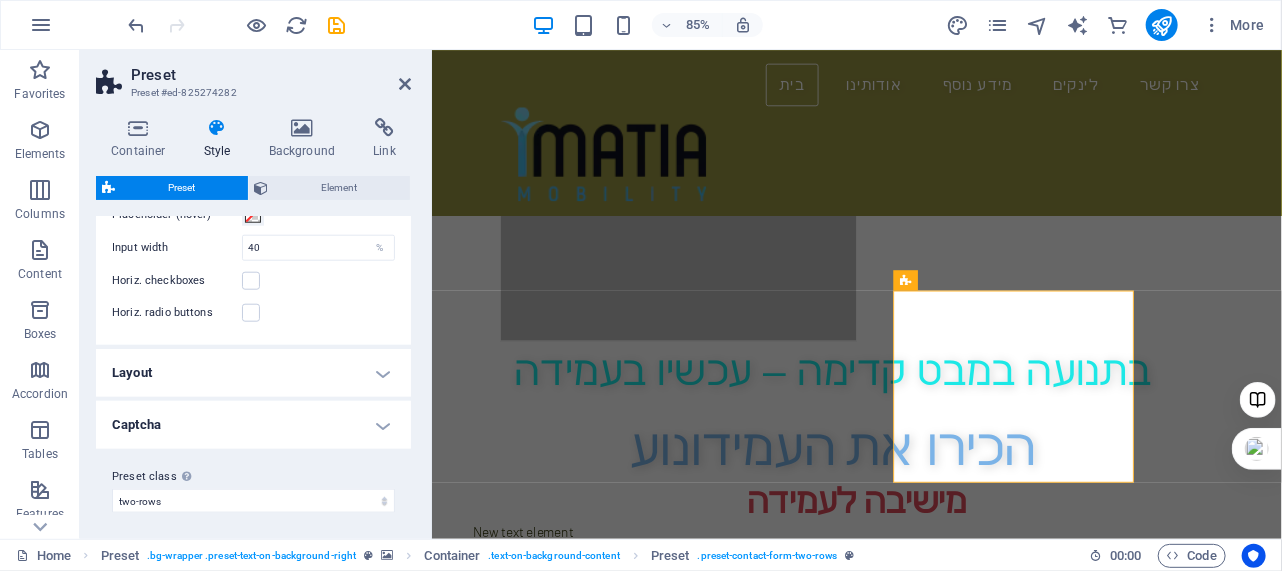 click on "Layout" at bounding box center [253, 373] 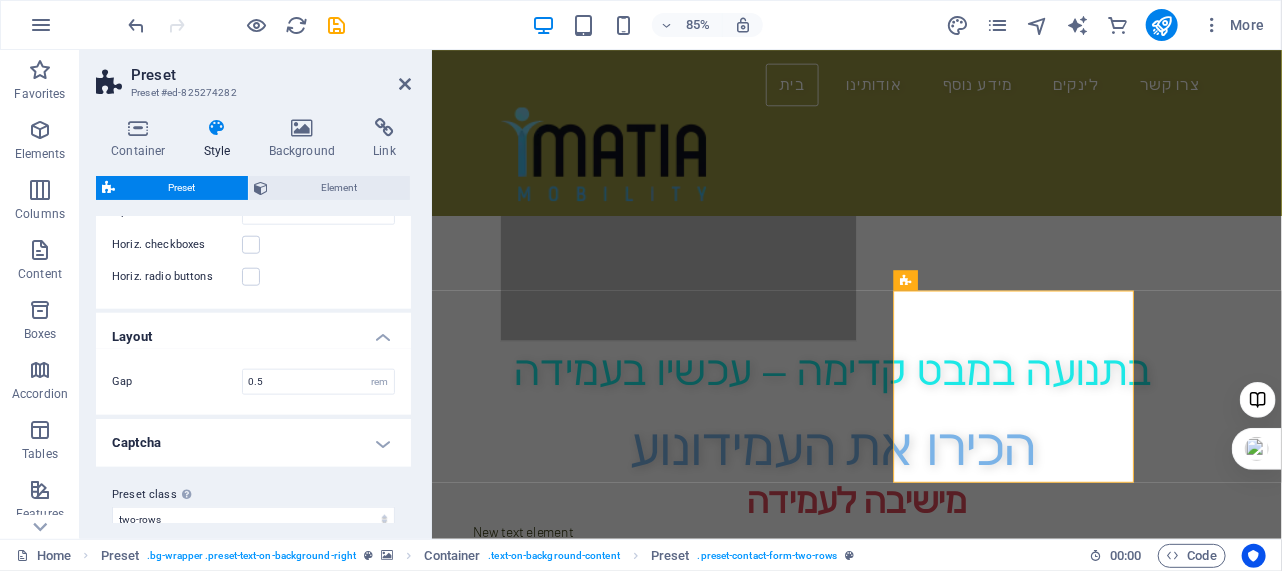 scroll, scrollTop: 947, scrollLeft: 0, axis: vertical 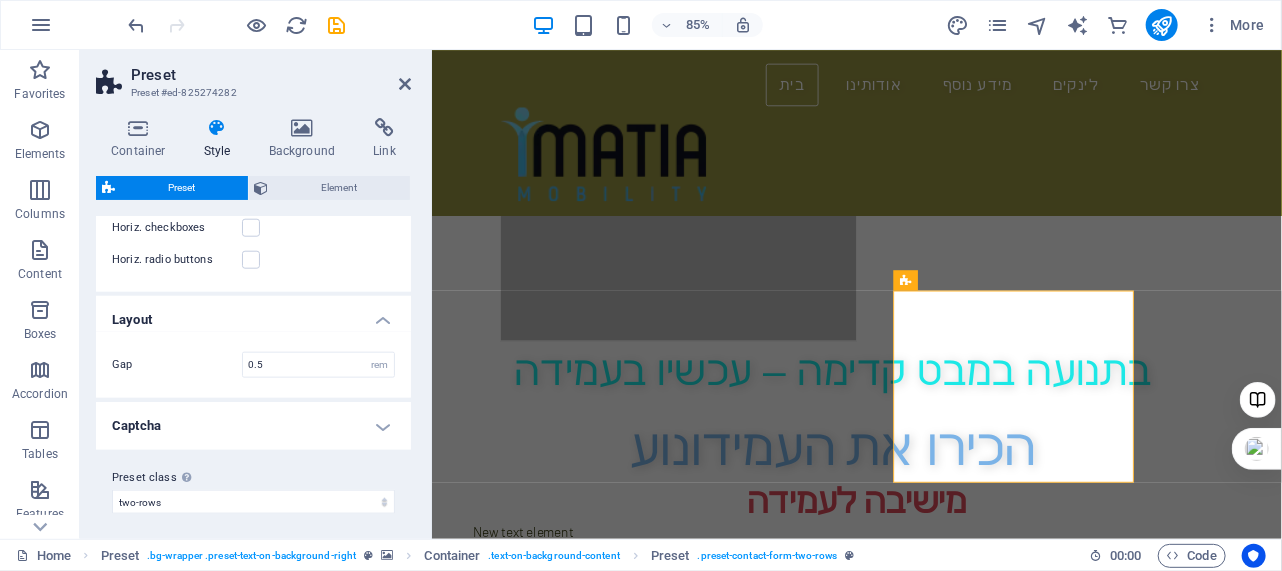 click on "Captcha" at bounding box center (253, 426) 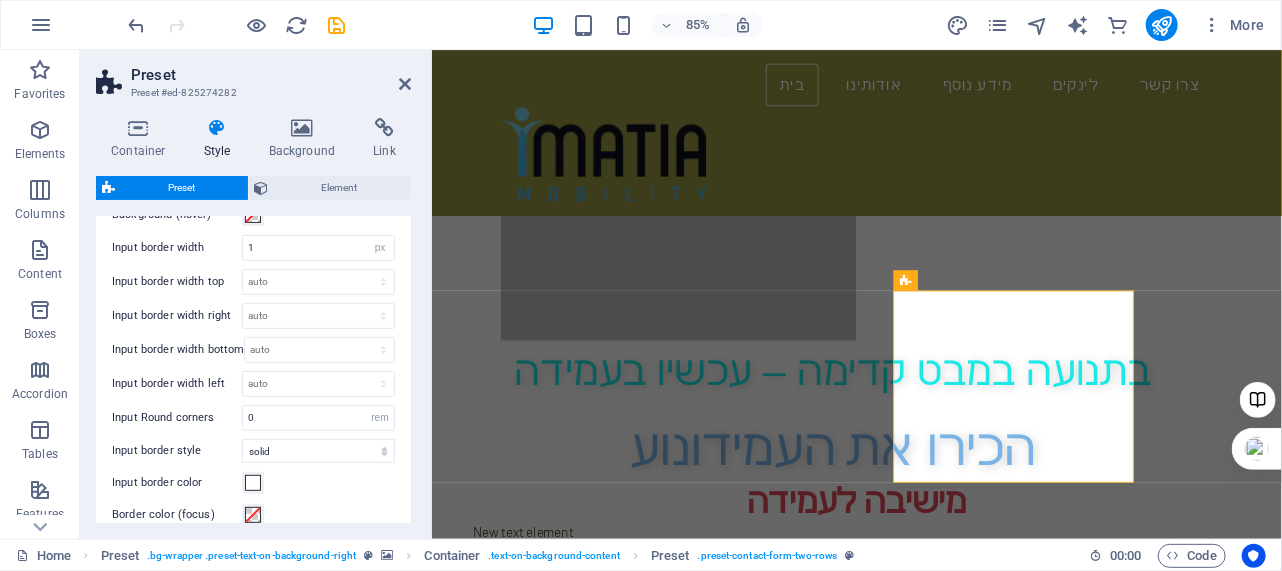 scroll, scrollTop: 0, scrollLeft: 0, axis: both 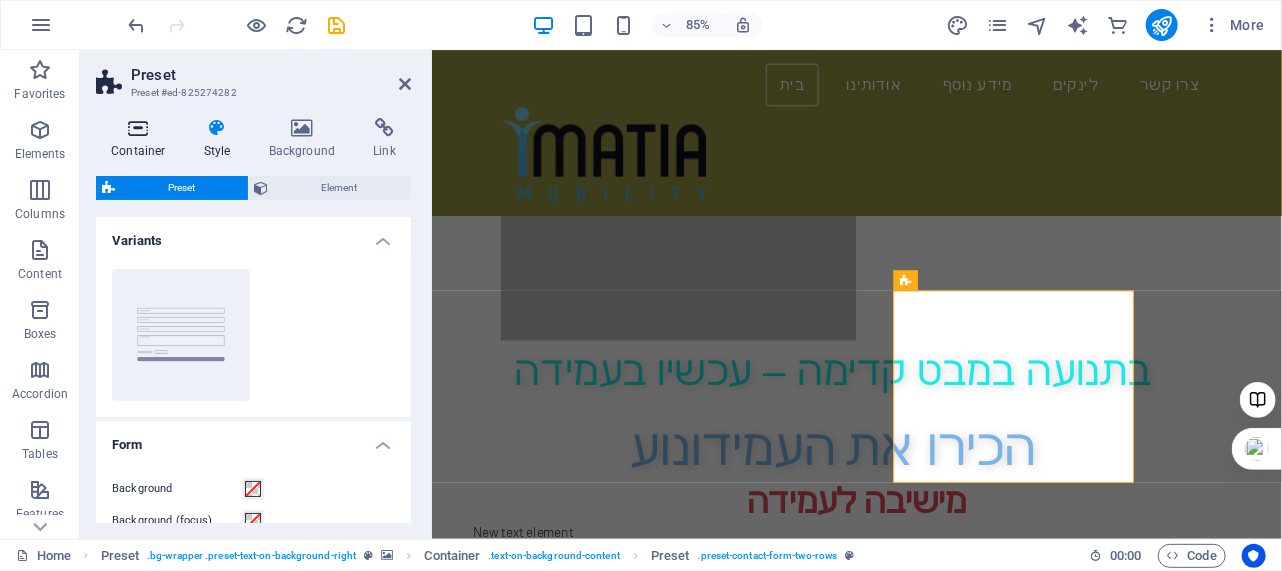 click on "Container" at bounding box center (142, 139) 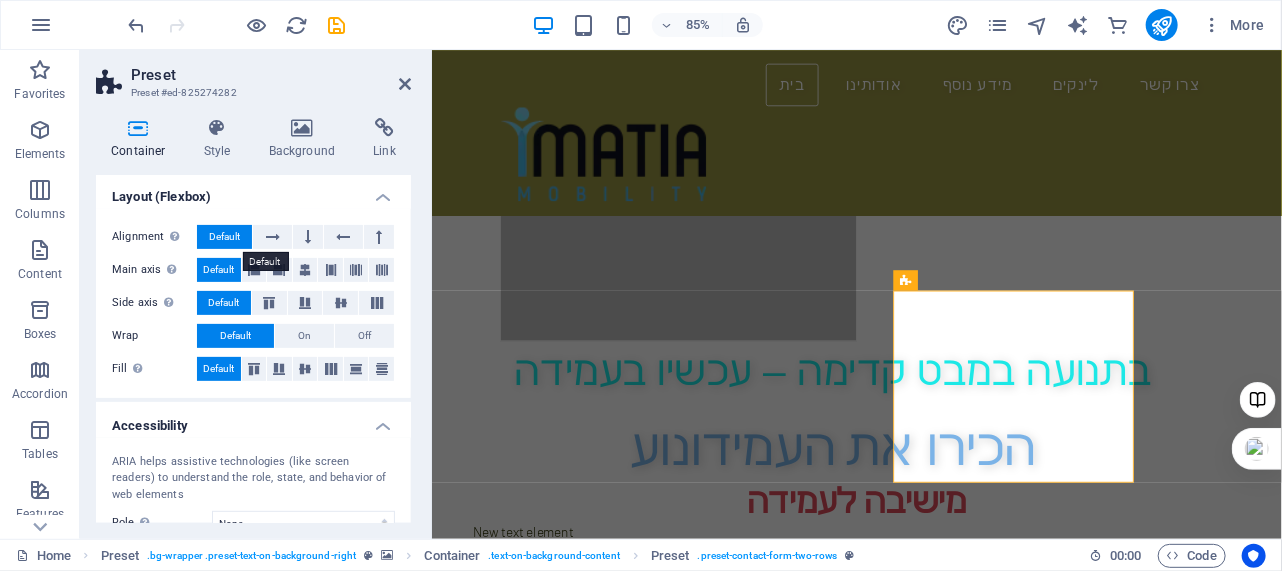 scroll, scrollTop: 272, scrollLeft: 0, axis: vertical 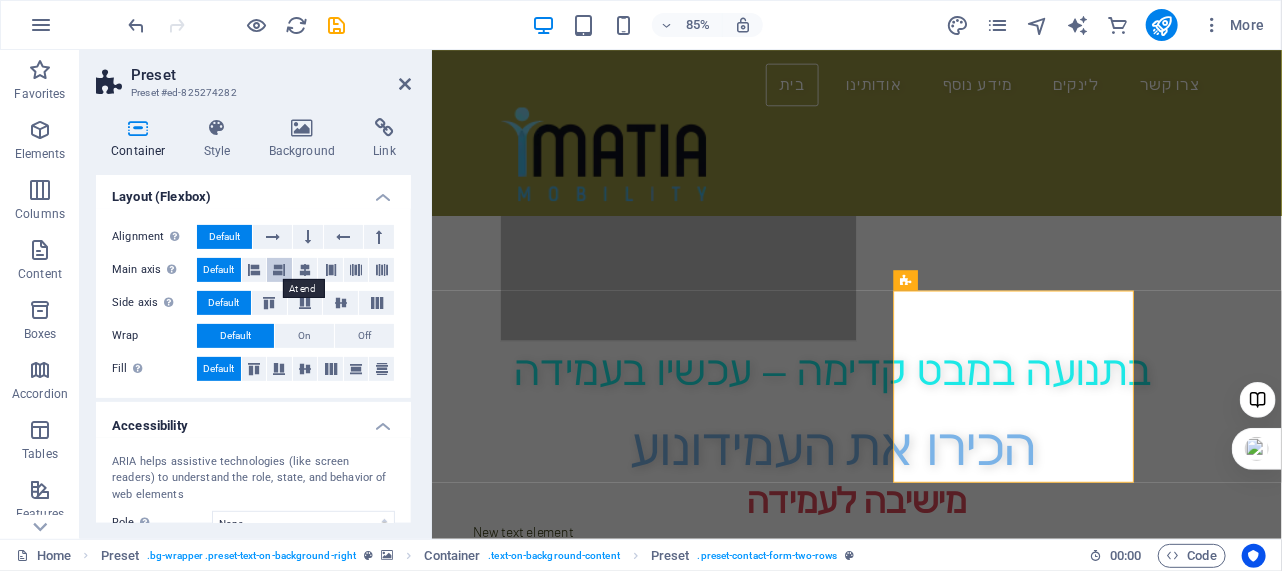 click at bounding box center (279, 270) 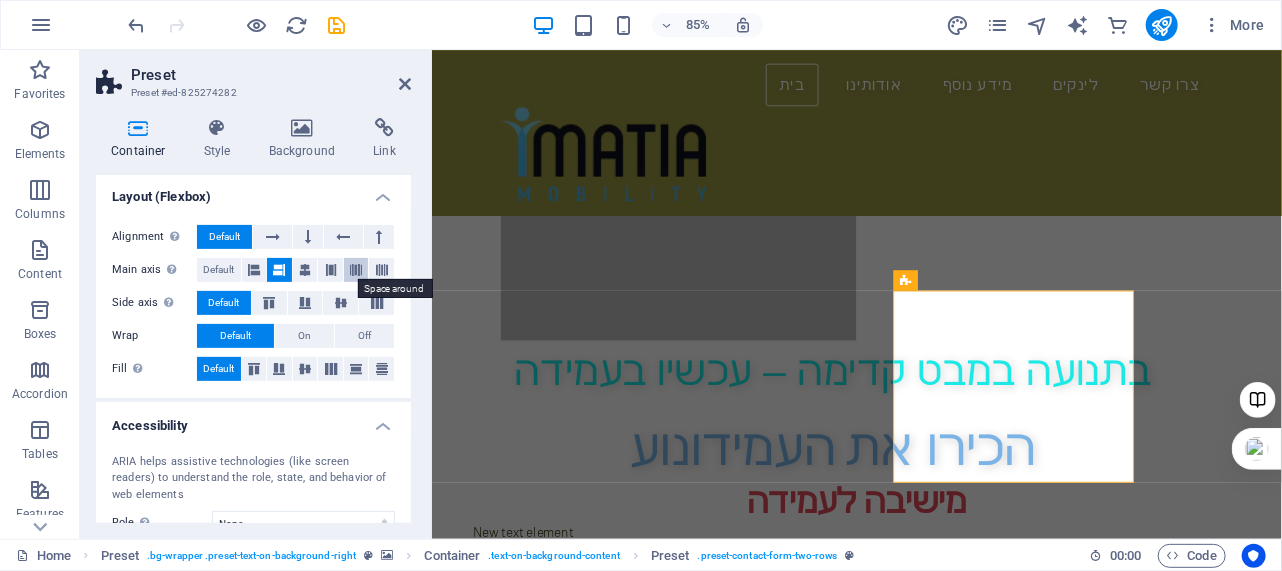 click at bounding box center (356, 270) 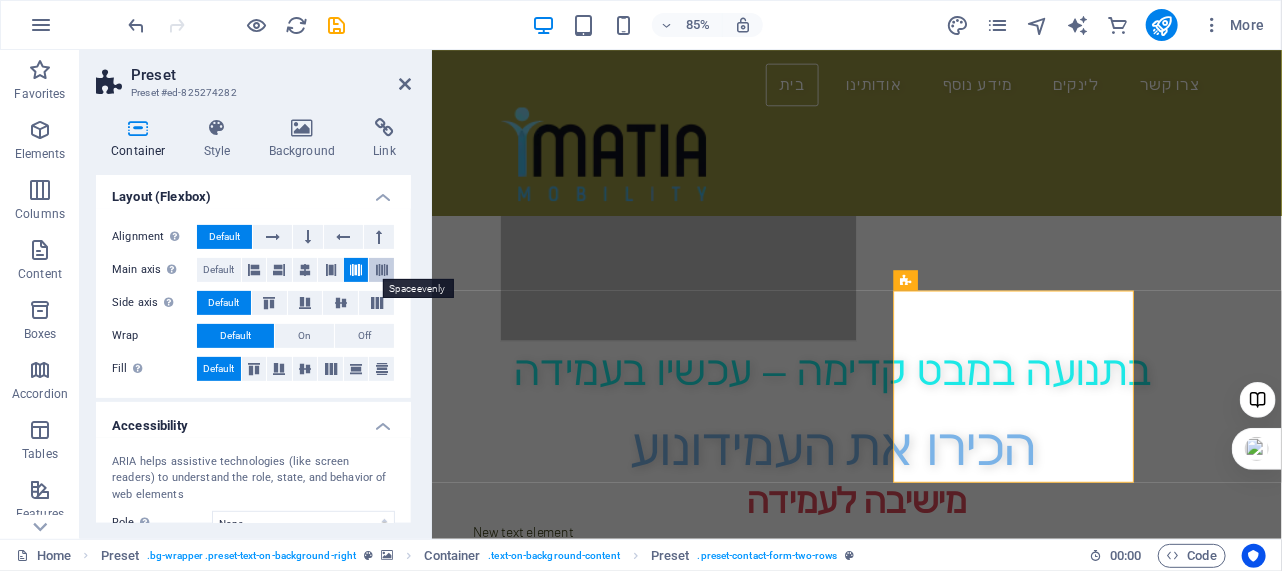 click at bounding box center (382, 270) 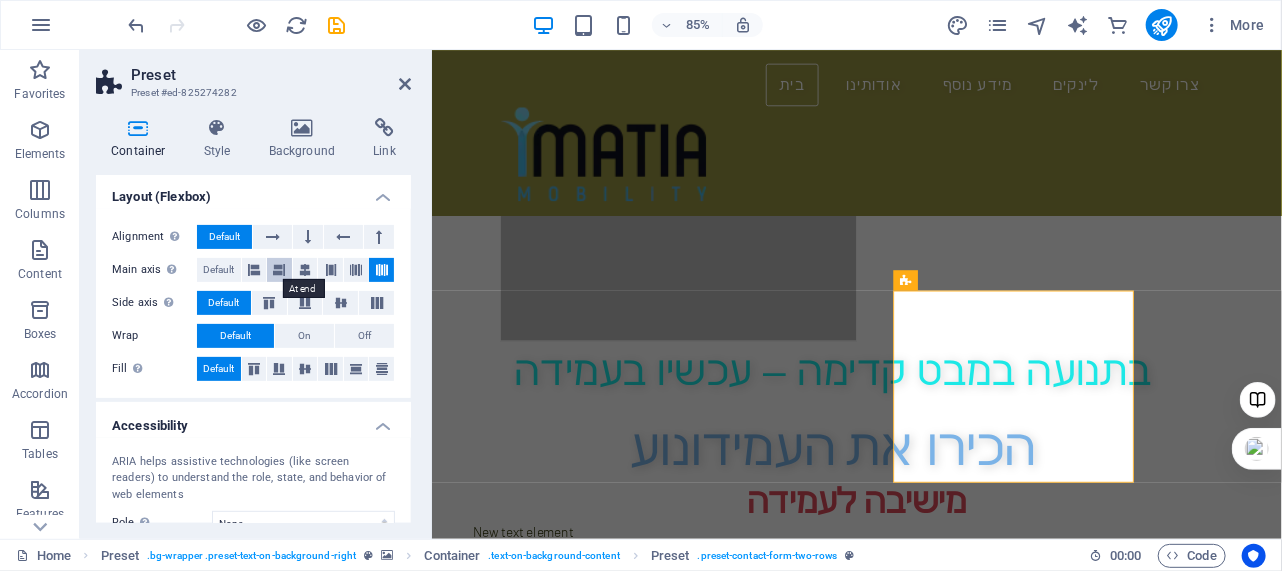 click at bounding box center [279, 270] 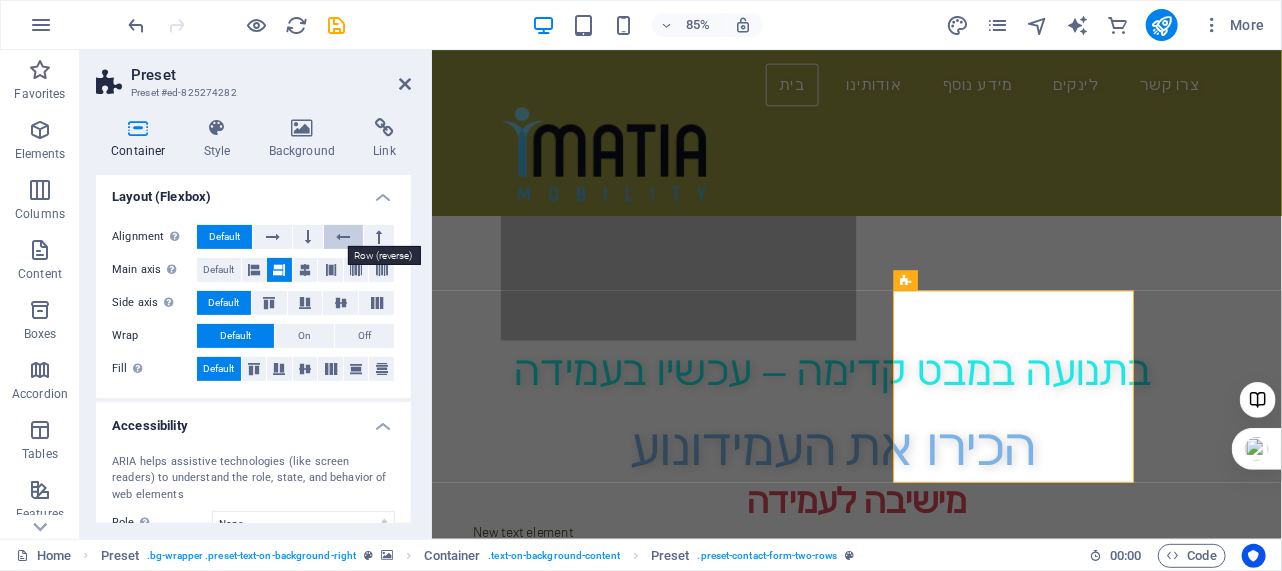 click at bounding box center (343, 237) 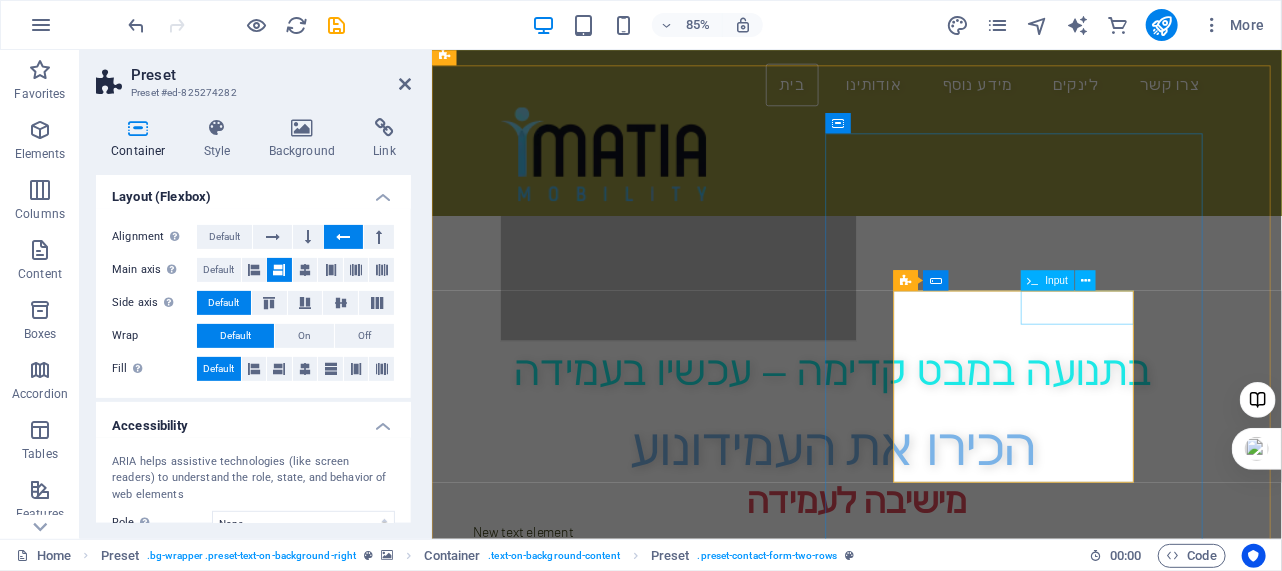 click 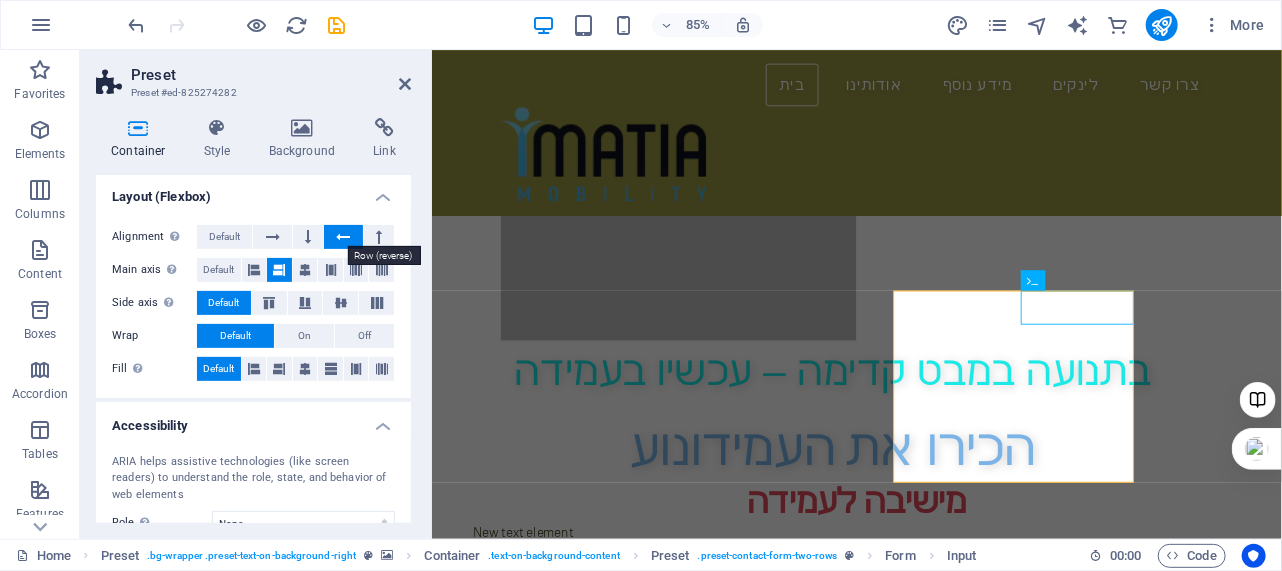 click at bounding box center [343, 237] 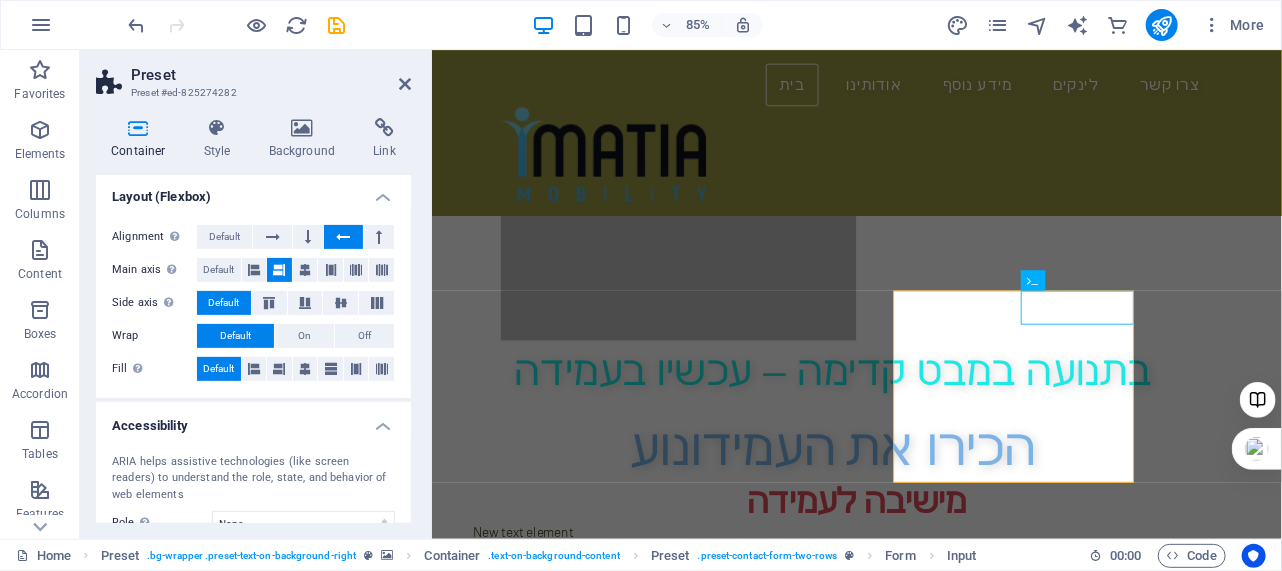click at bounding box center [343, 237] 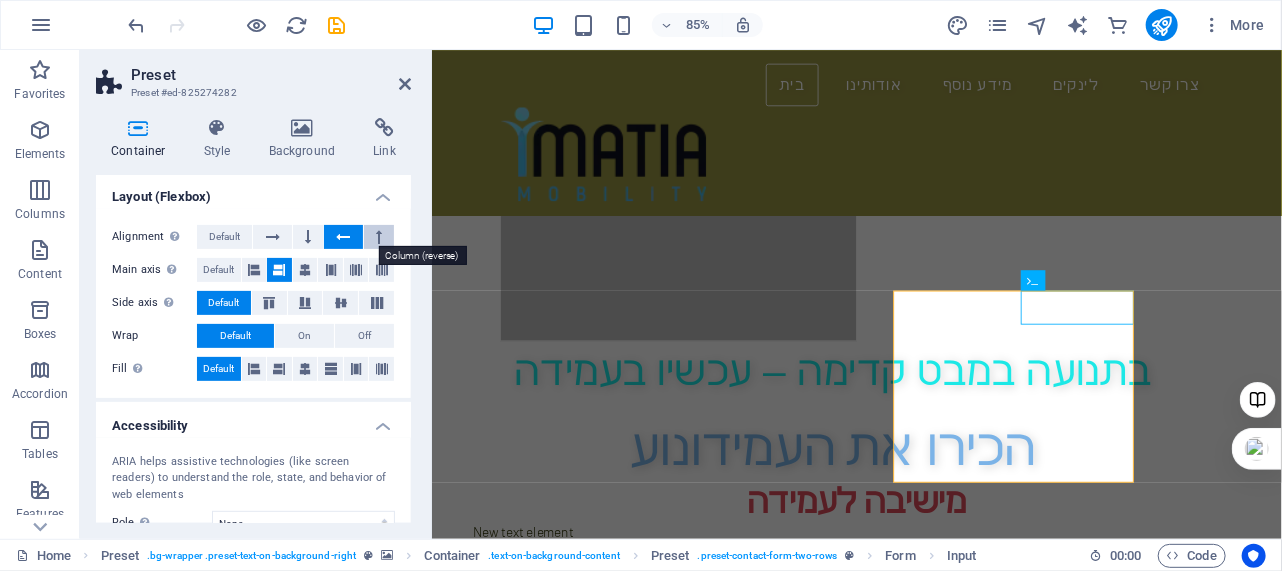 click at bounding box center (379, 237) 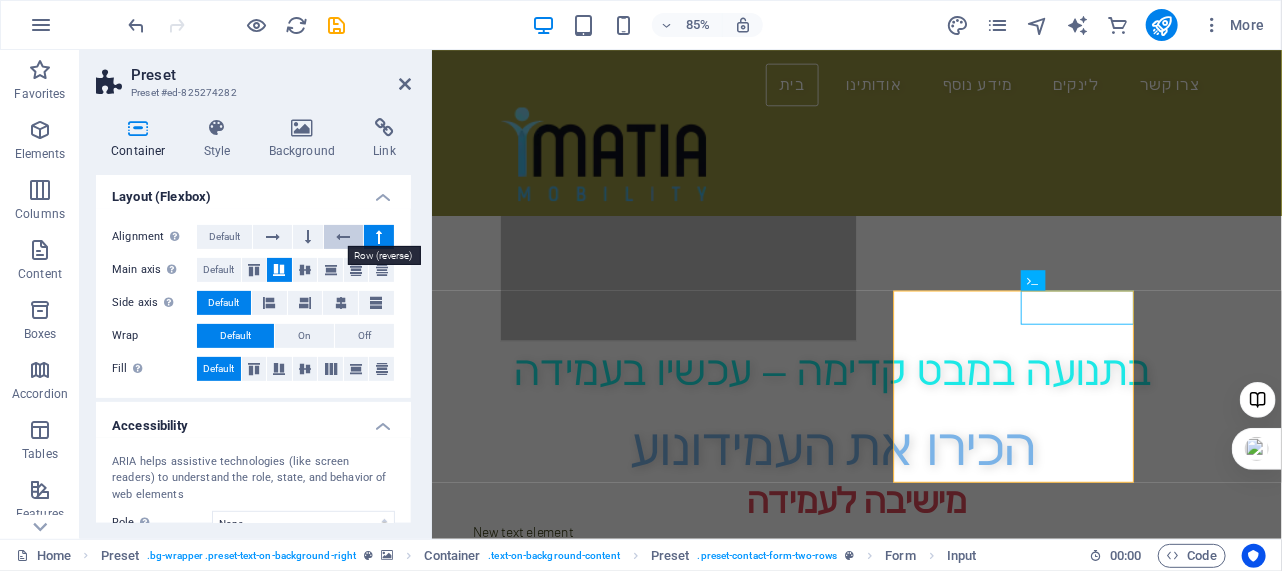 click at bounding box center [343, 237] 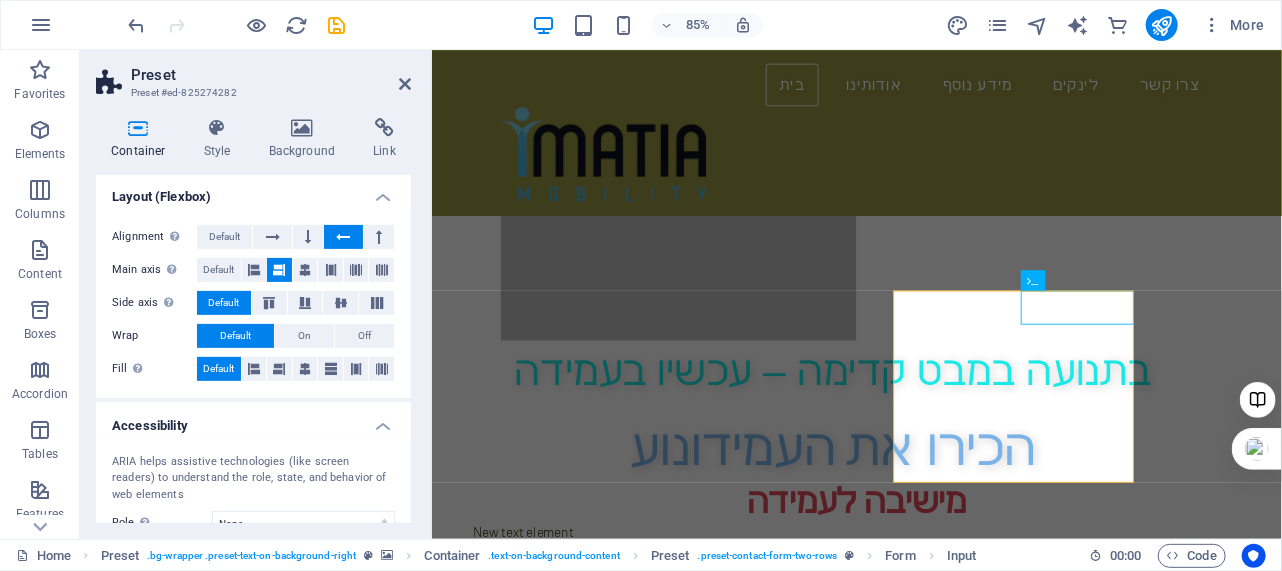 click at bounding box center (343, 237) 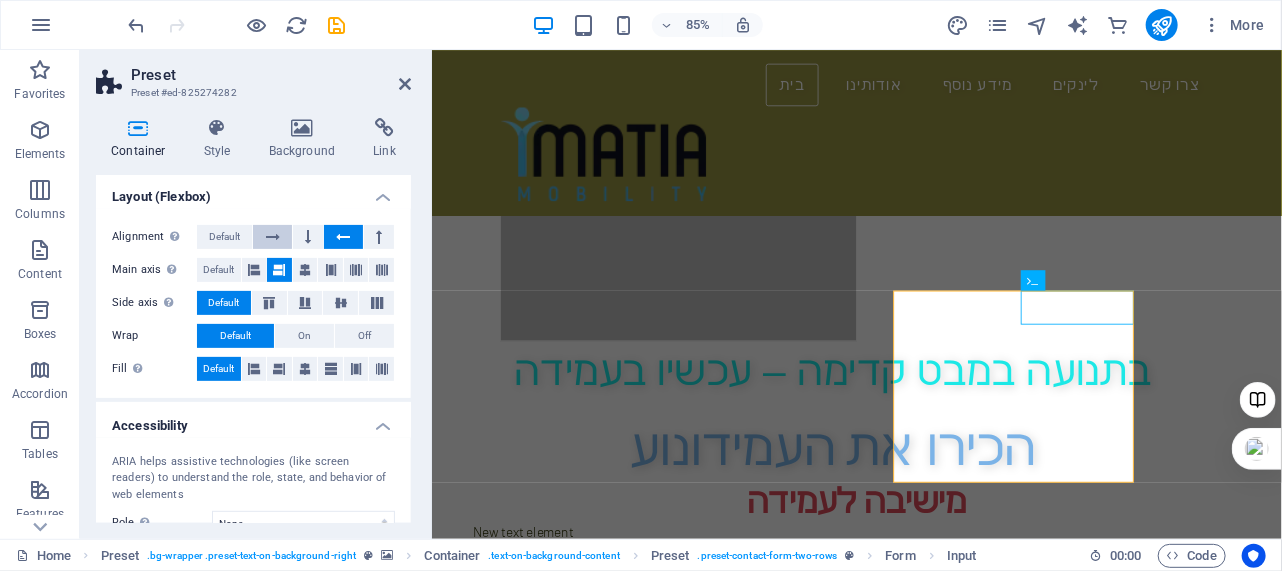 click at bounding box center [272, 237] 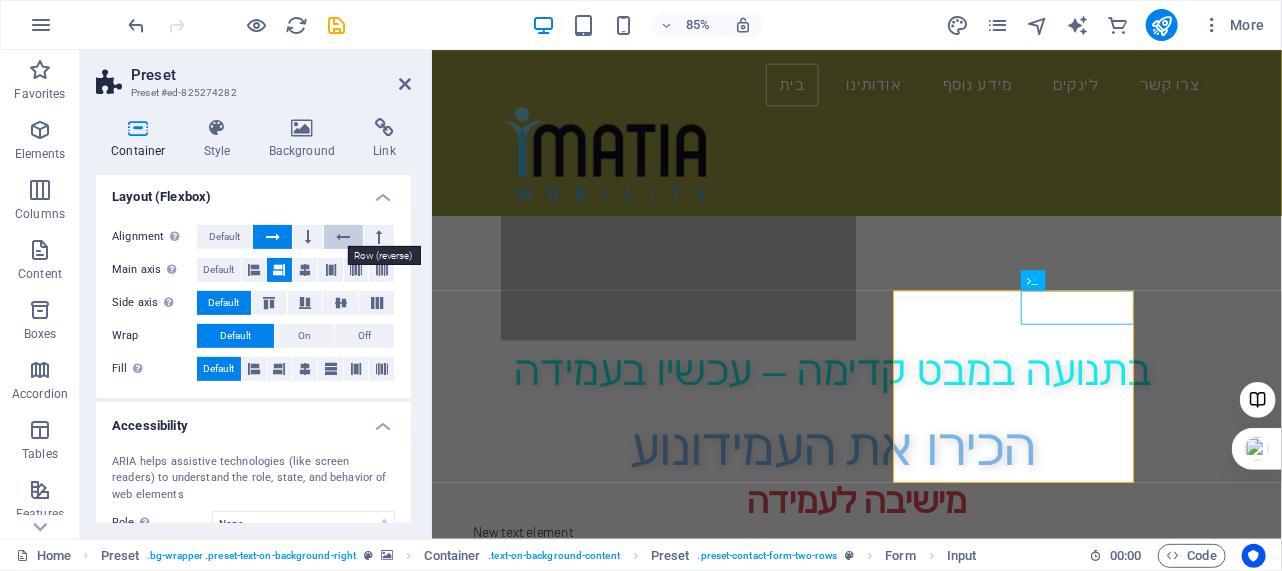 click at bounding box center (343, 237) 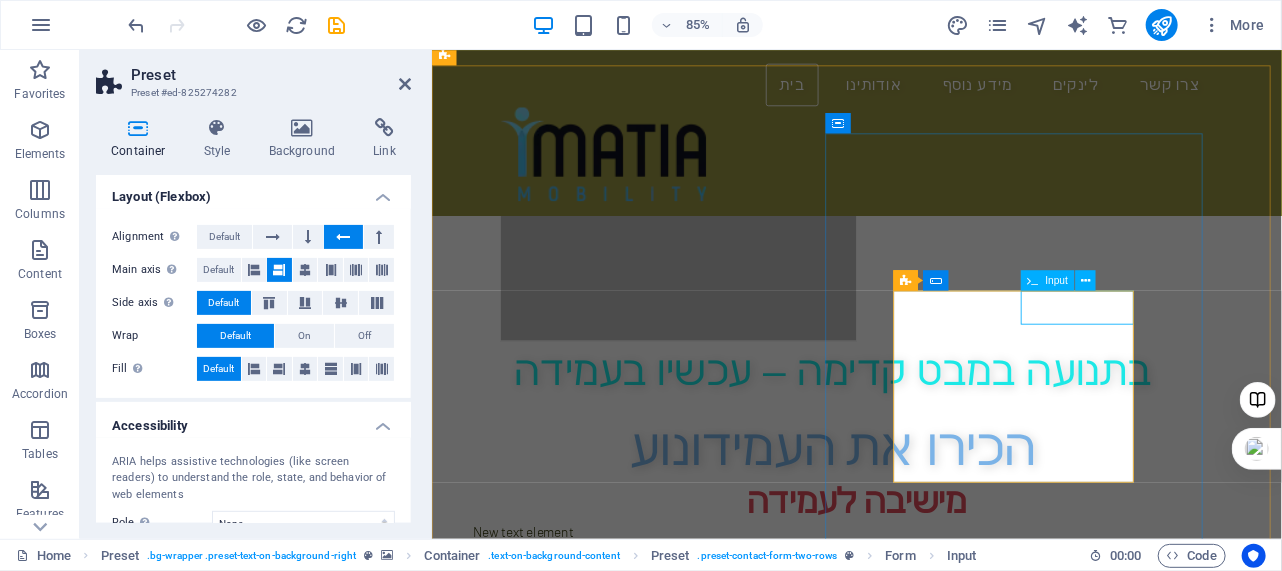 click 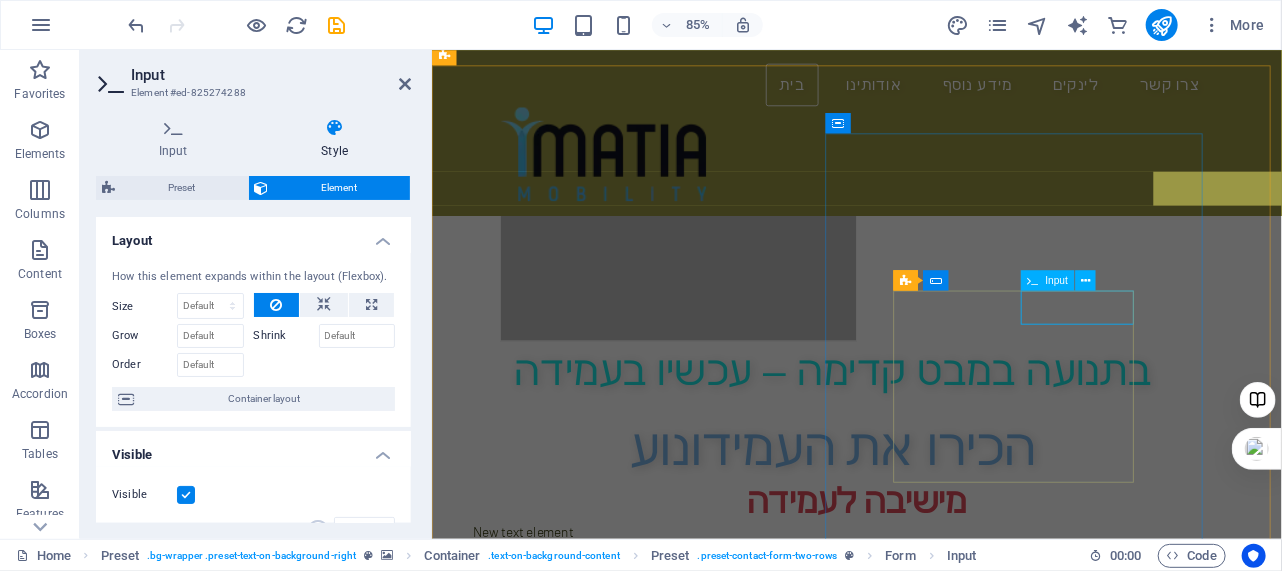 click 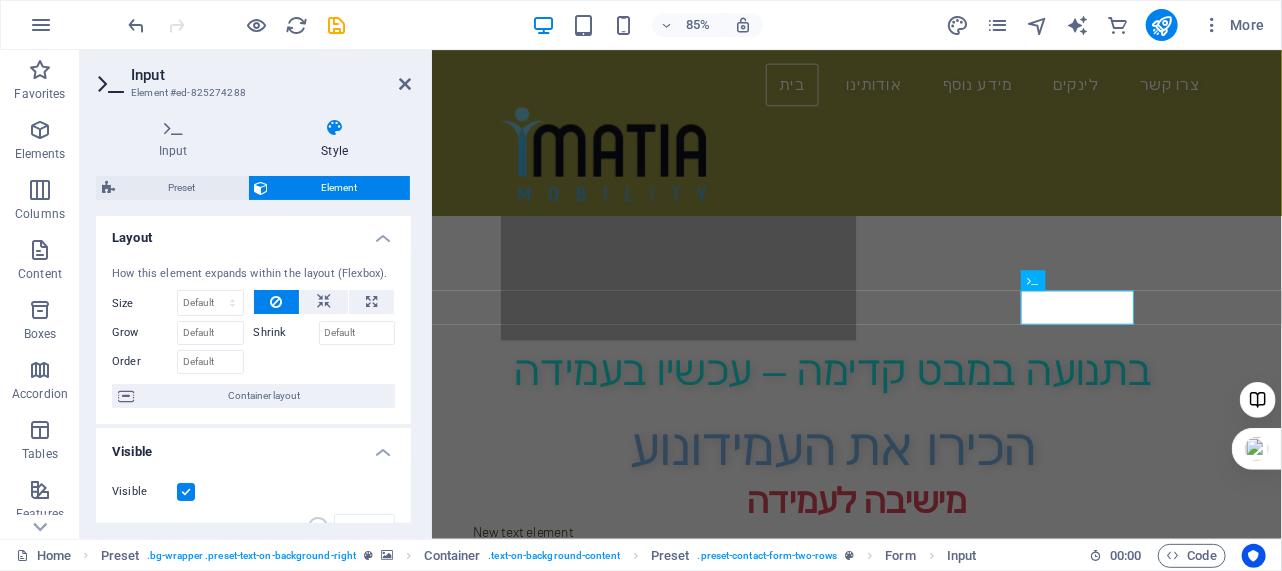 scroll, scrollTop: 0, scrollLeft: 0, axis: both 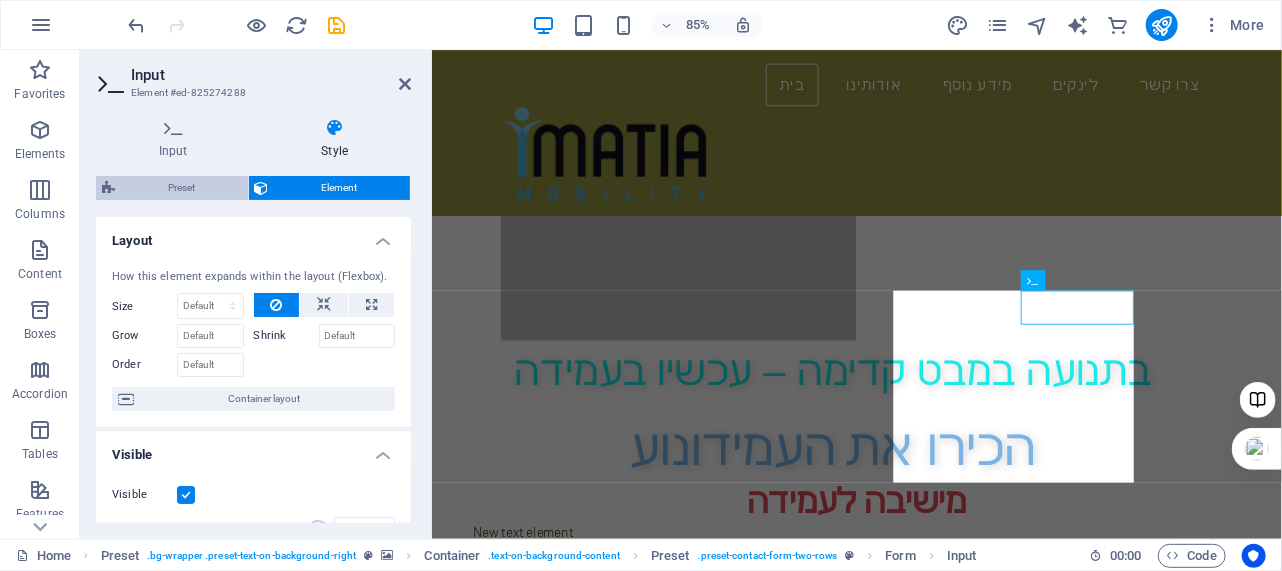 click on "Preset" at bounding box center [181, 188] 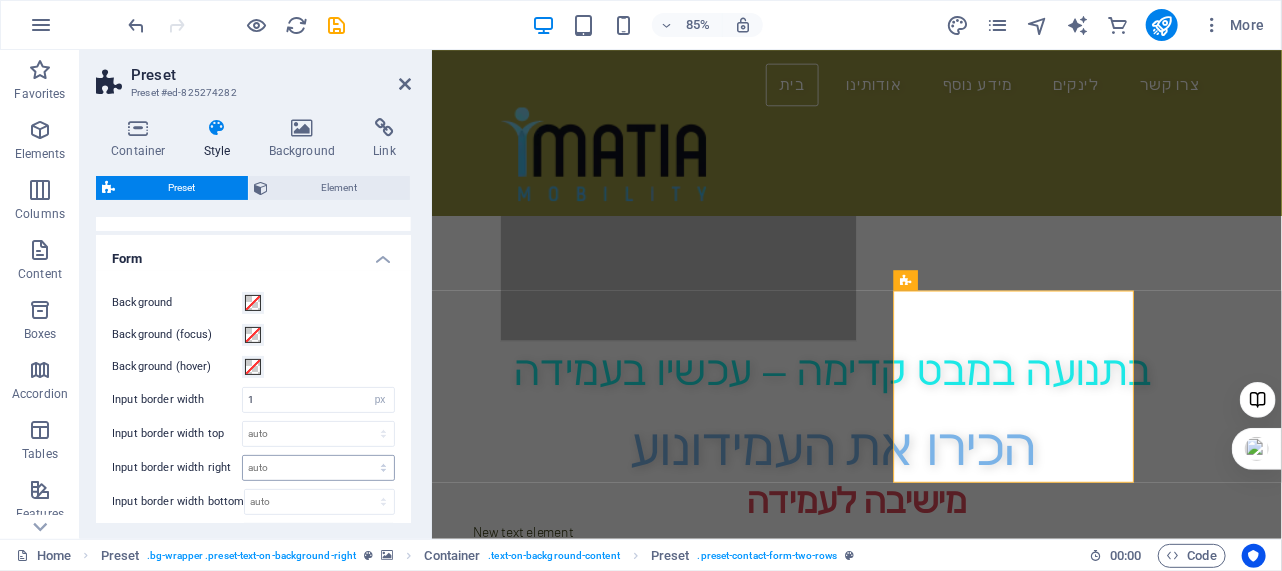 scroll, scrollTop: 0, scrollLeft: 0, axis: both 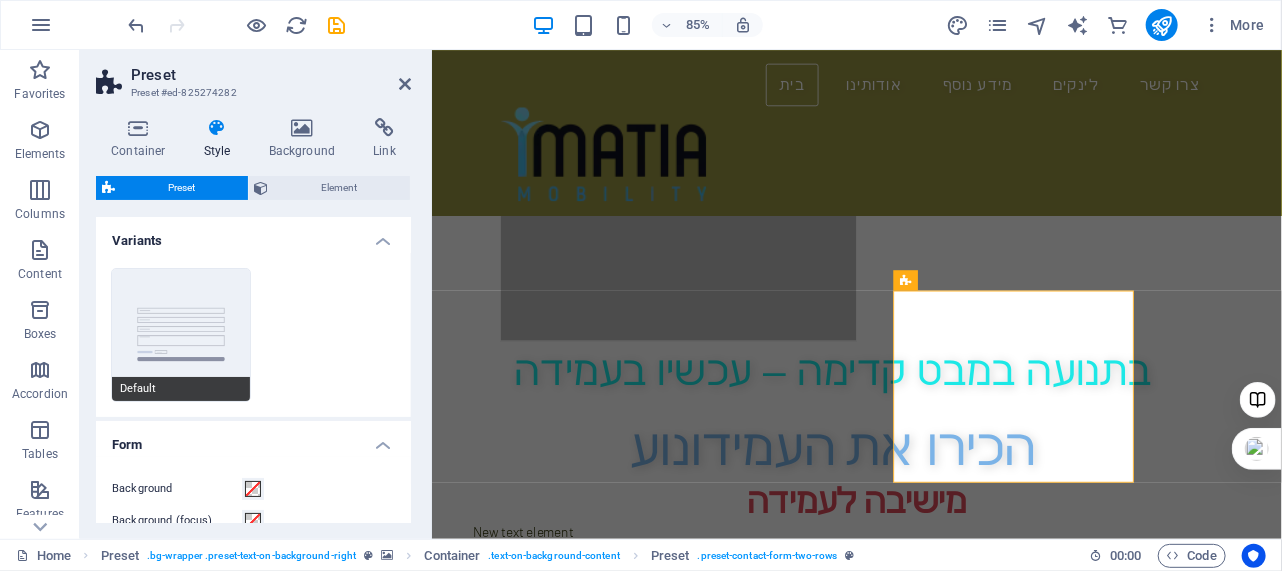 click on "Default" at bounding box center [181, 335] 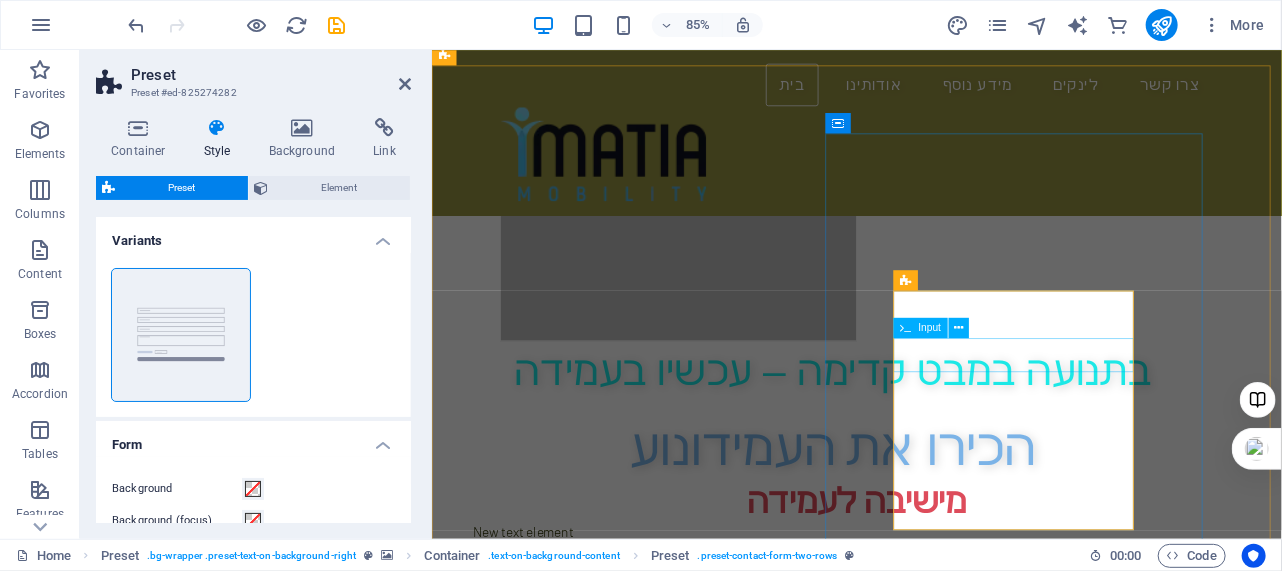 click 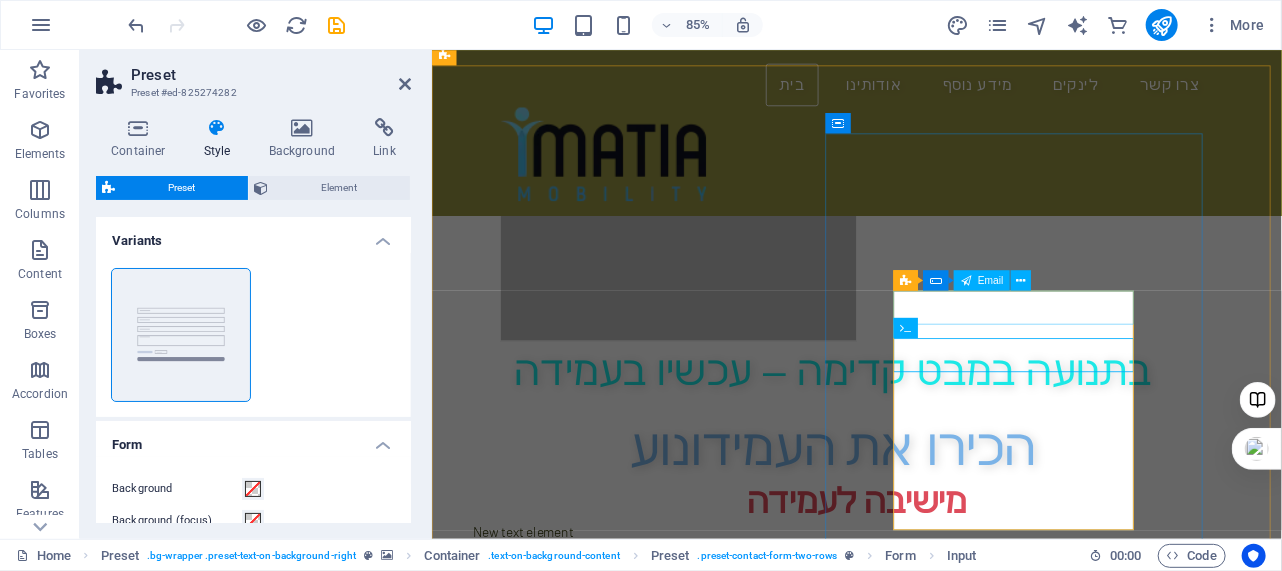 click 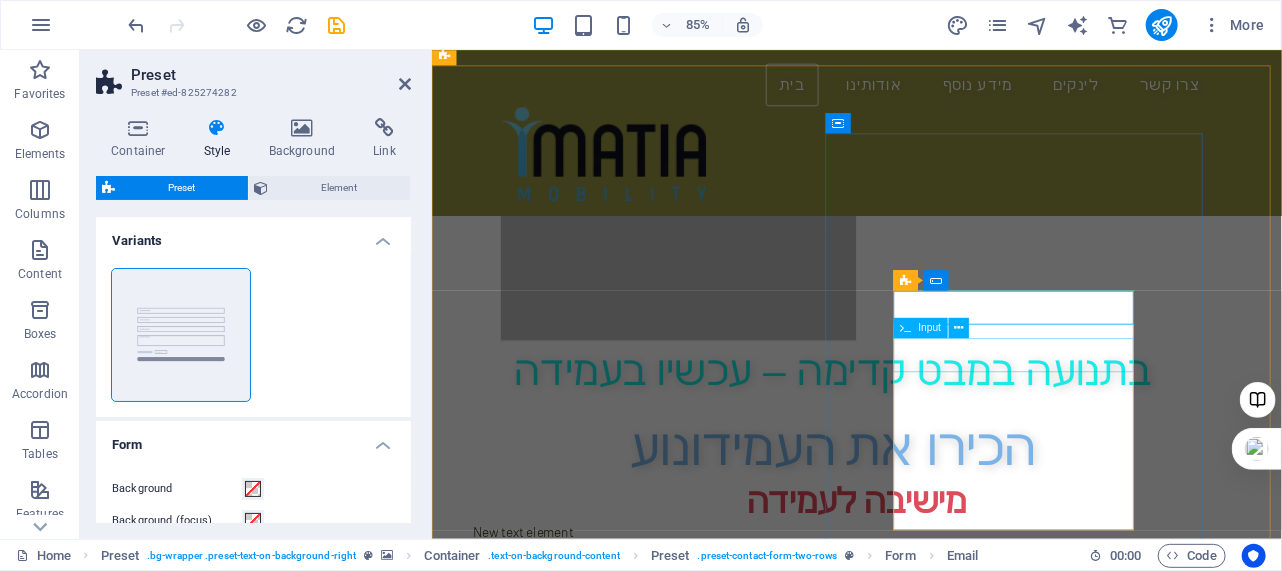 click 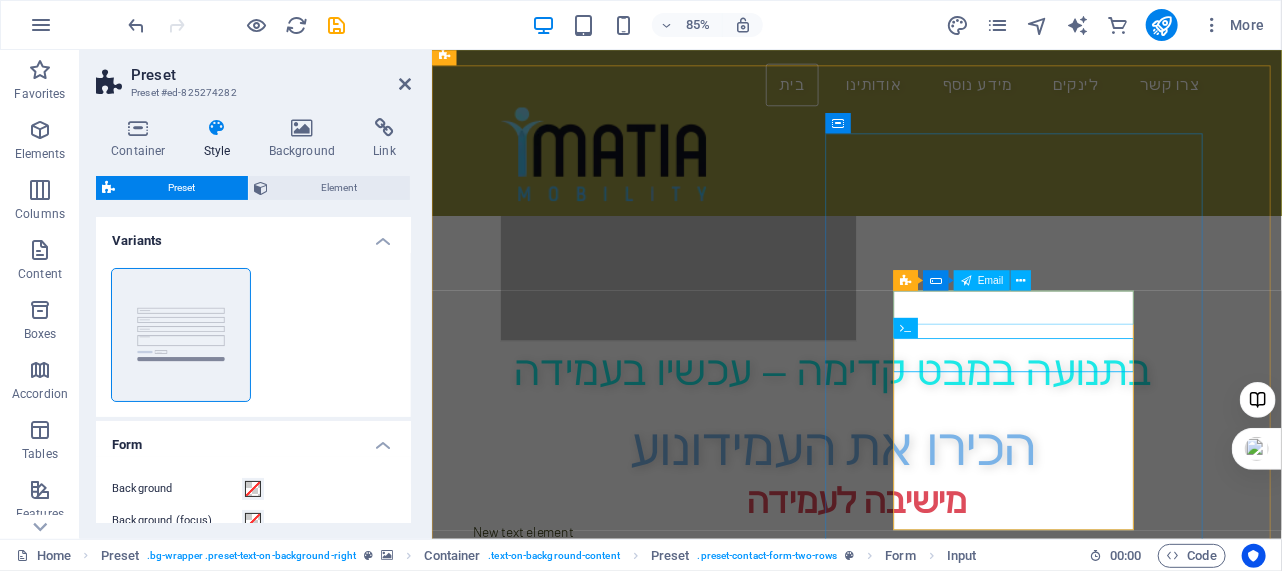 click 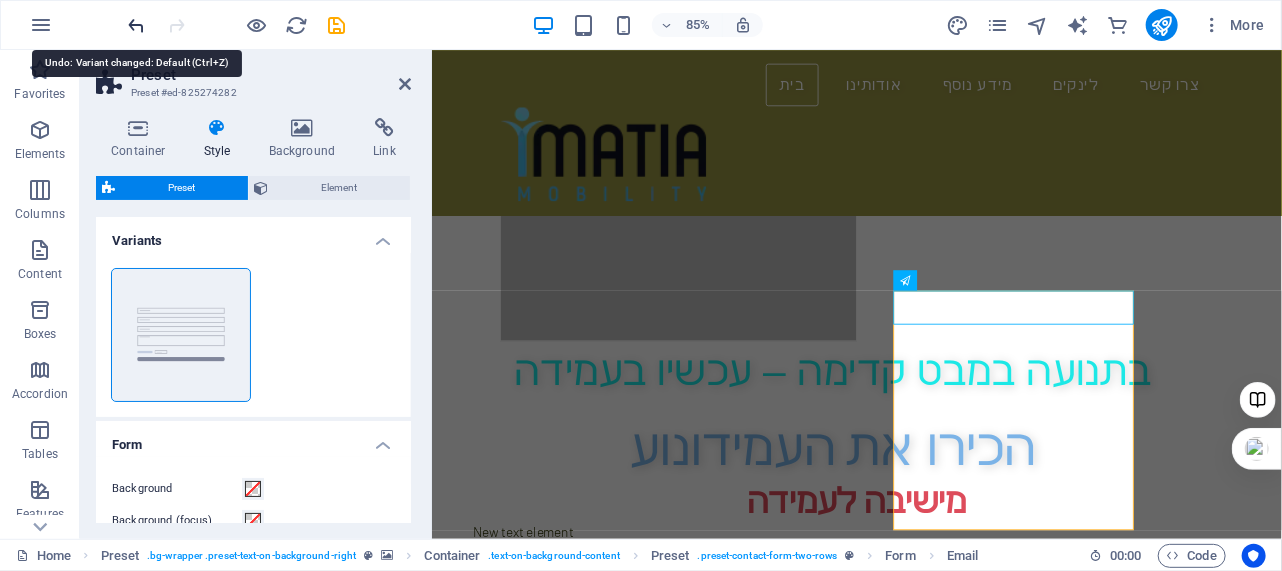 click at bounding box center (137, 25) 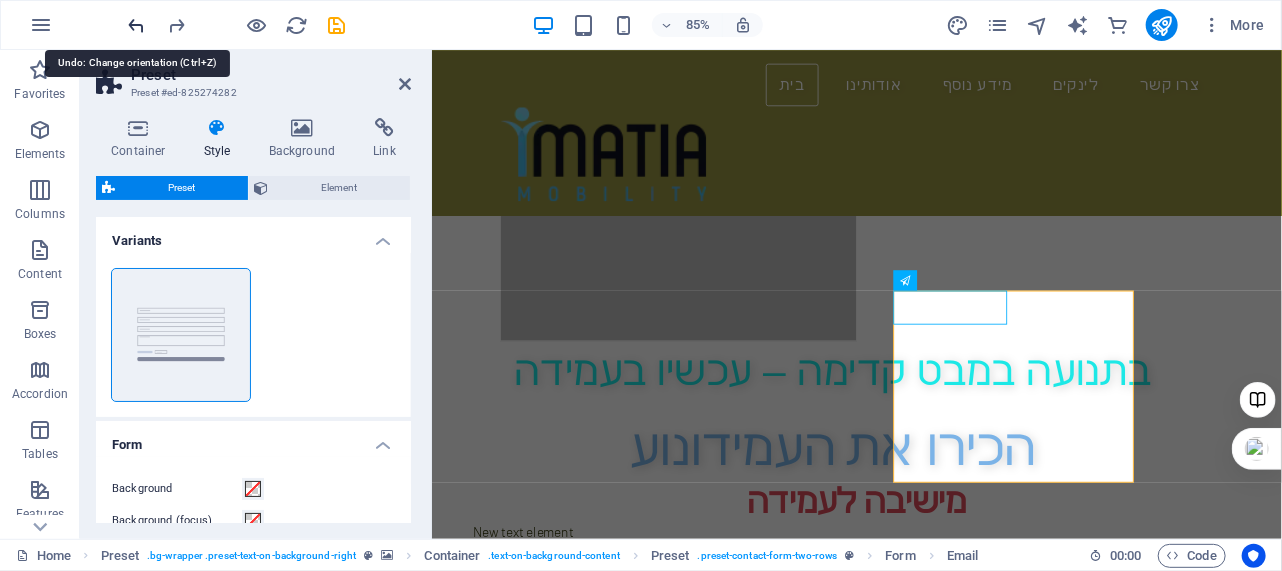 click at bounding box center (137, 25) 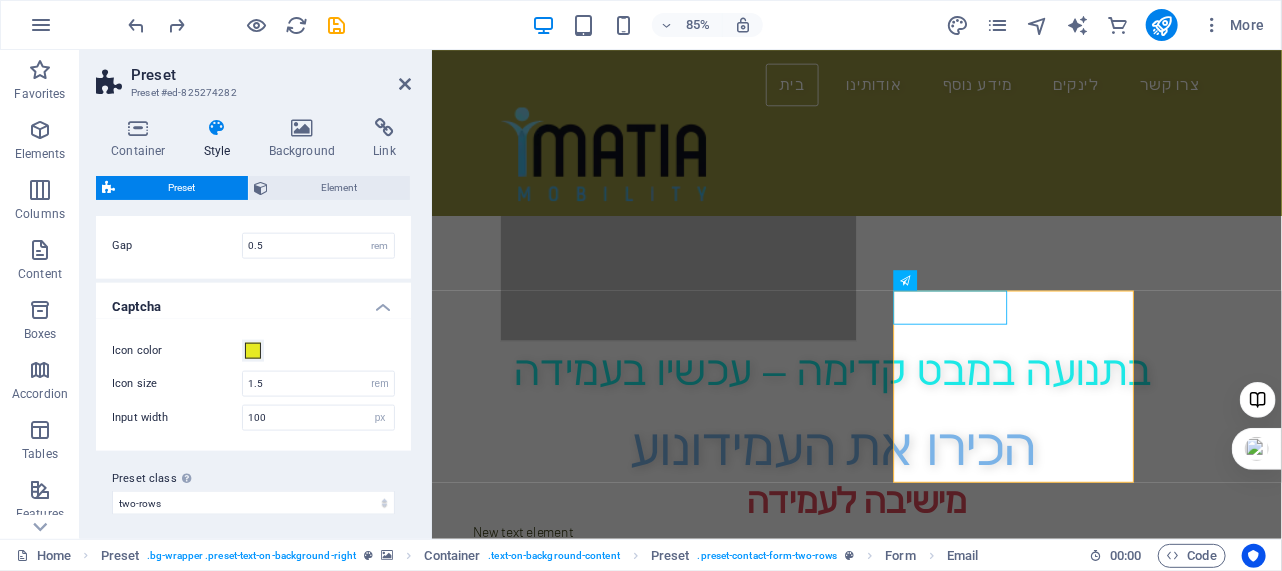 scroll, scrollTop: 611, scrollLeft: 0, axis: vertical 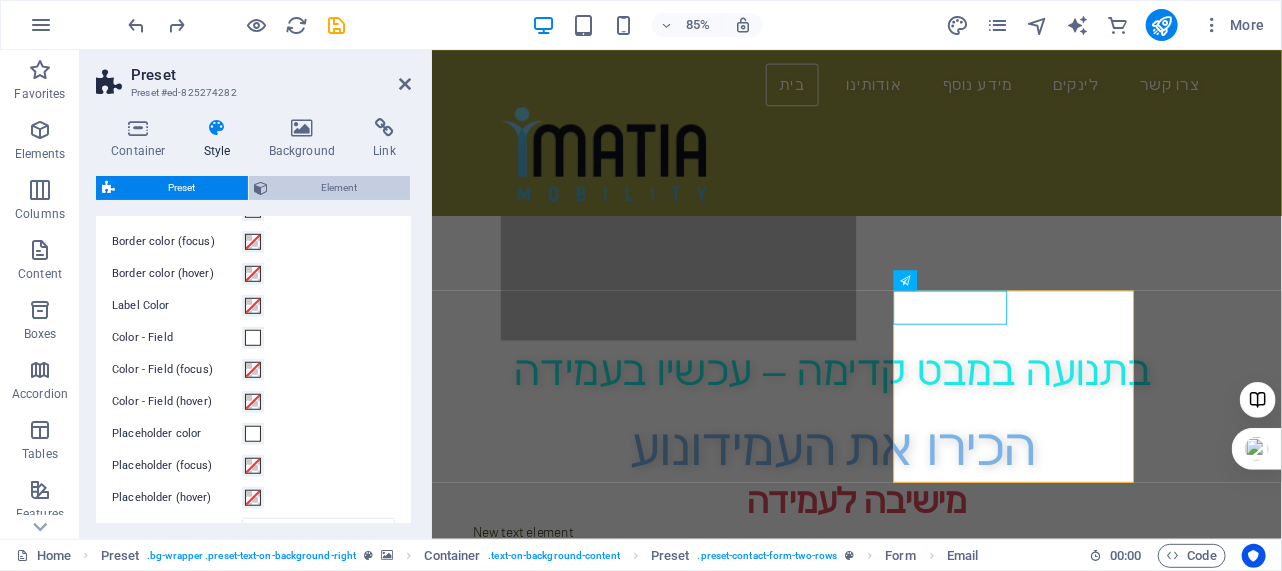 click on "Element" at bounding box center [340, 188] 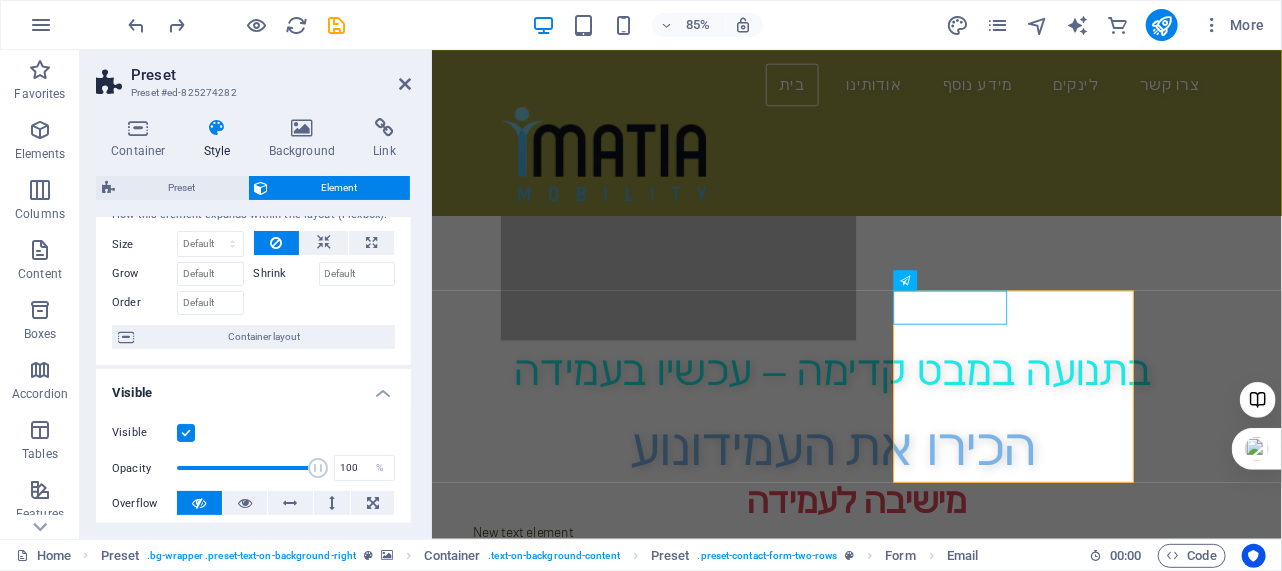 scroll, scrollTop: 90, scrollLeft: 0, axis: vertical 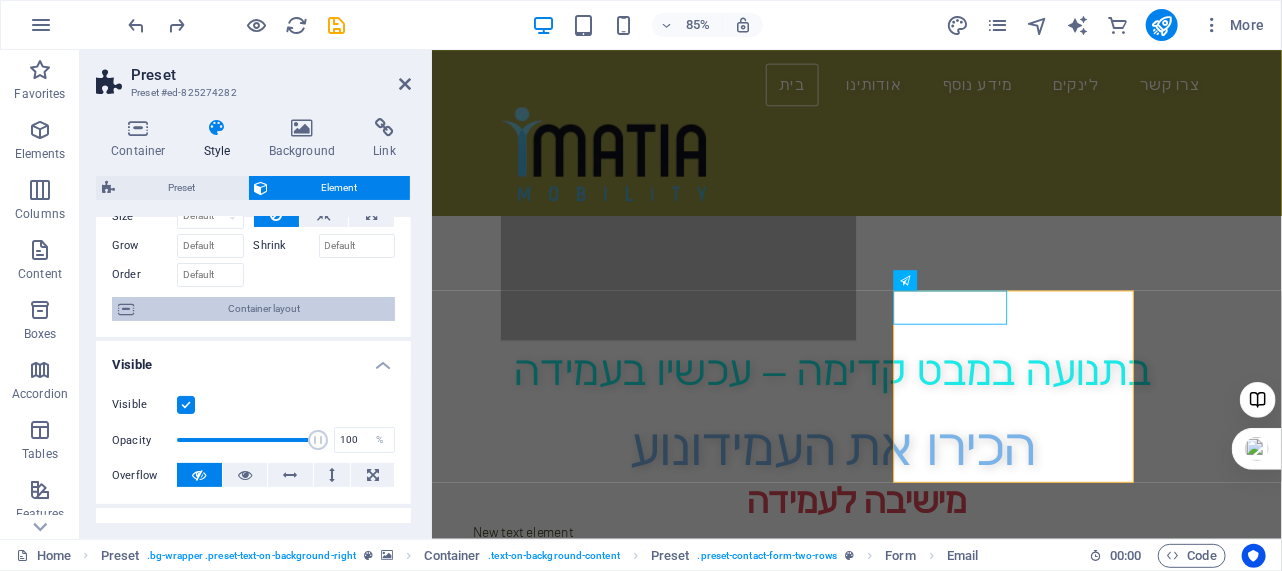 click on "Container layout" at bounding box center [264, 309] 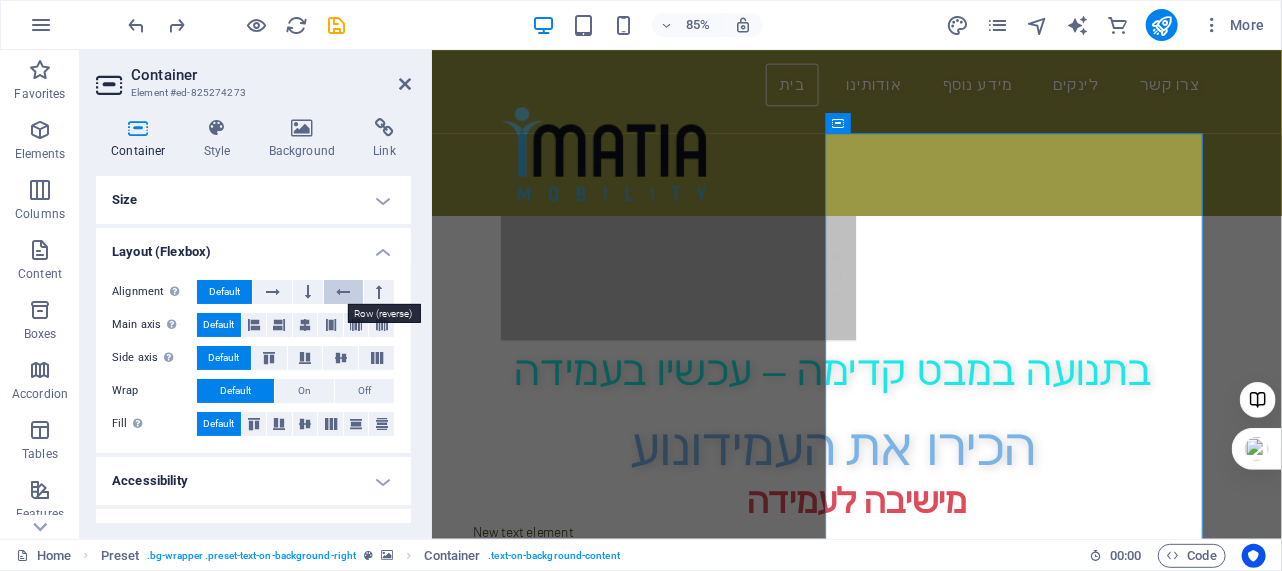 click at bounding box center (343, 292) 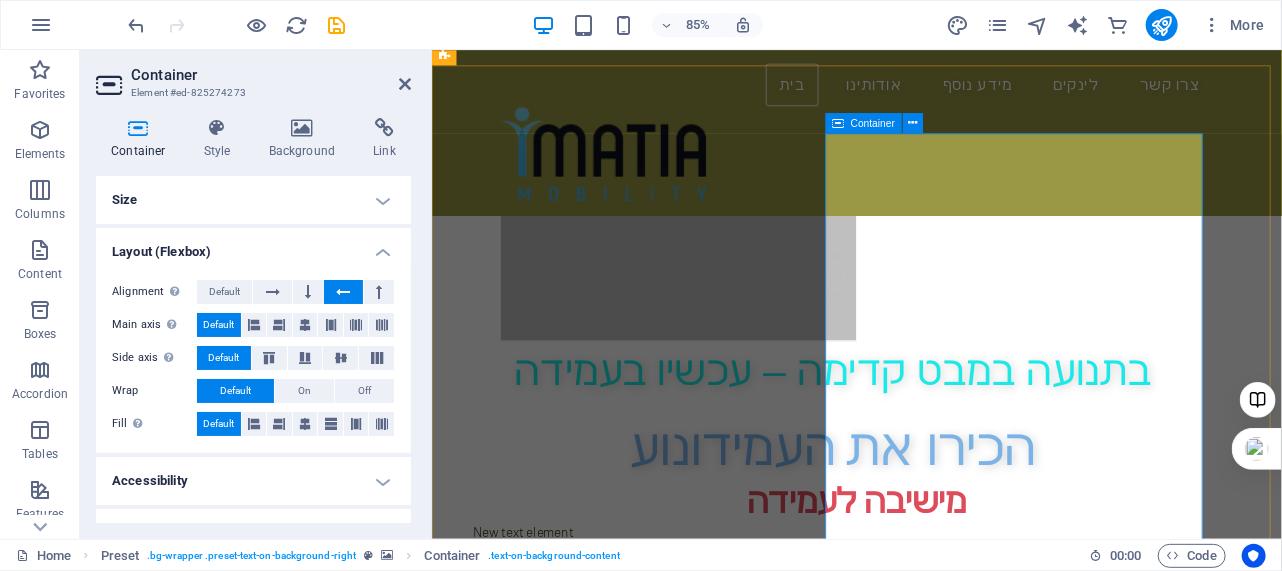 click on "Container" at bounding box center (863, 123) 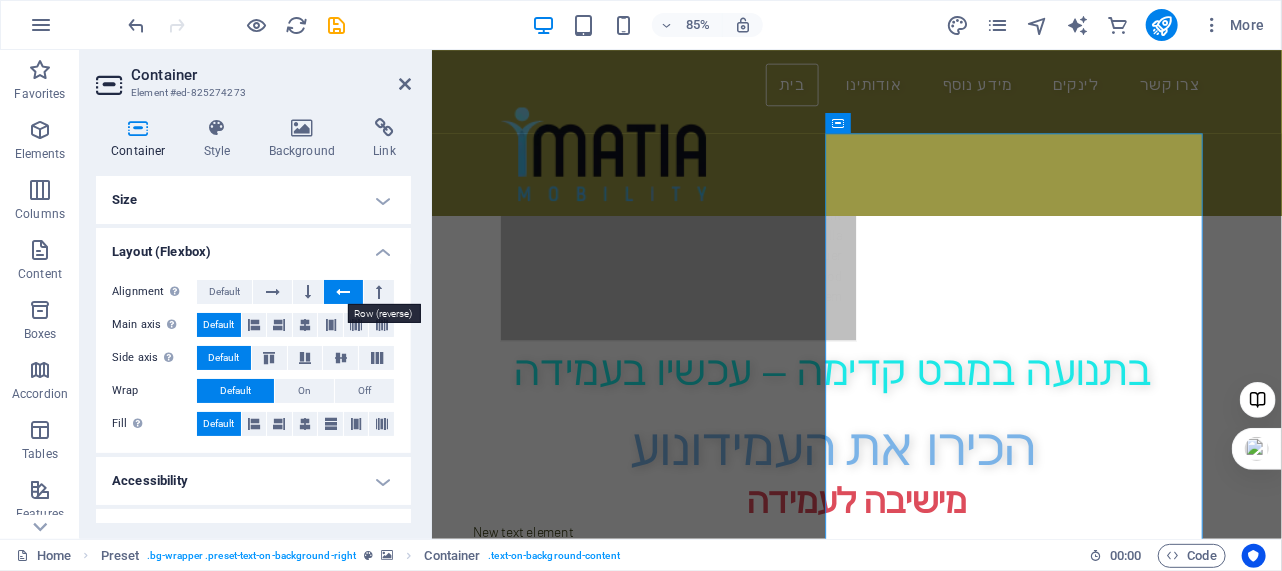 click at bounding box center [343, 292] 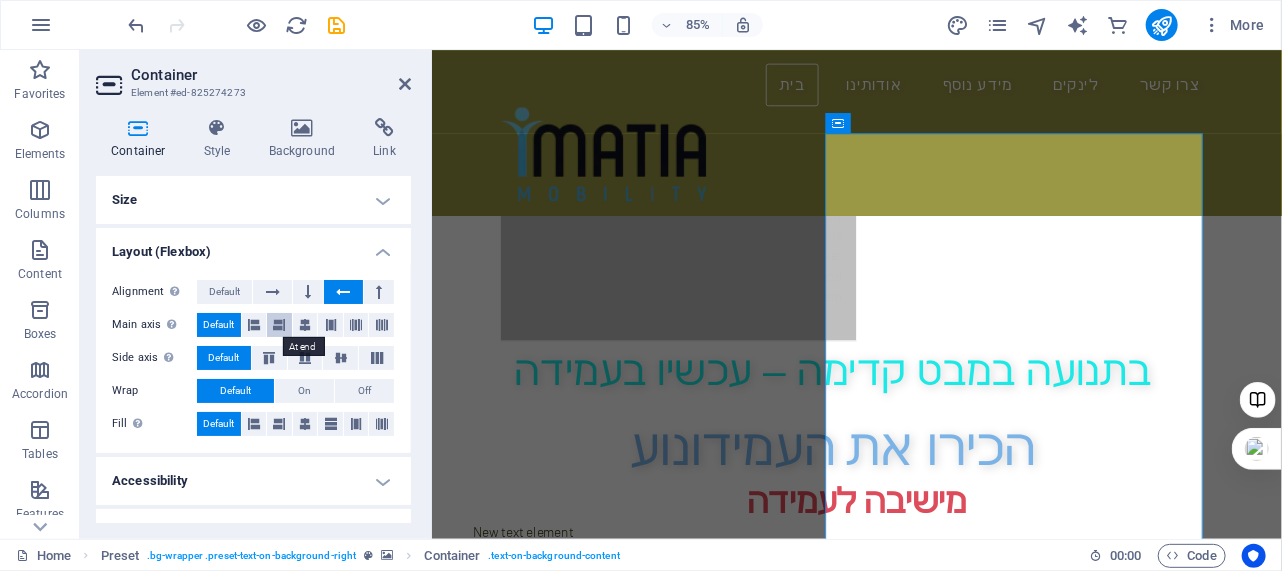 click at bounding box center [279, 325] 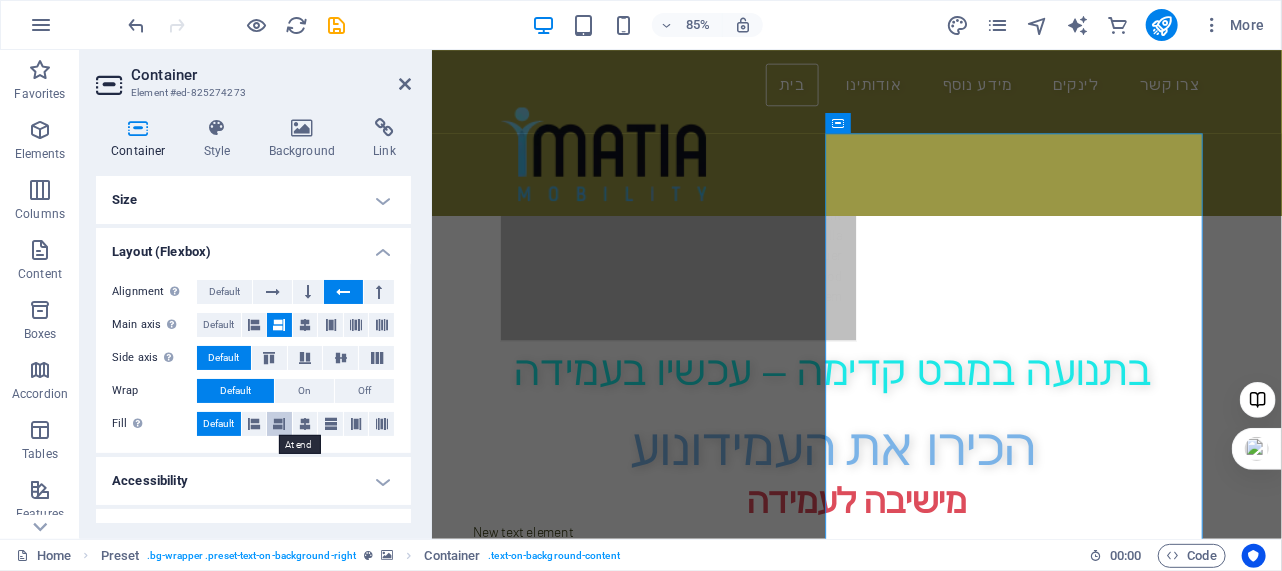 click at bounding box center [279, 424] 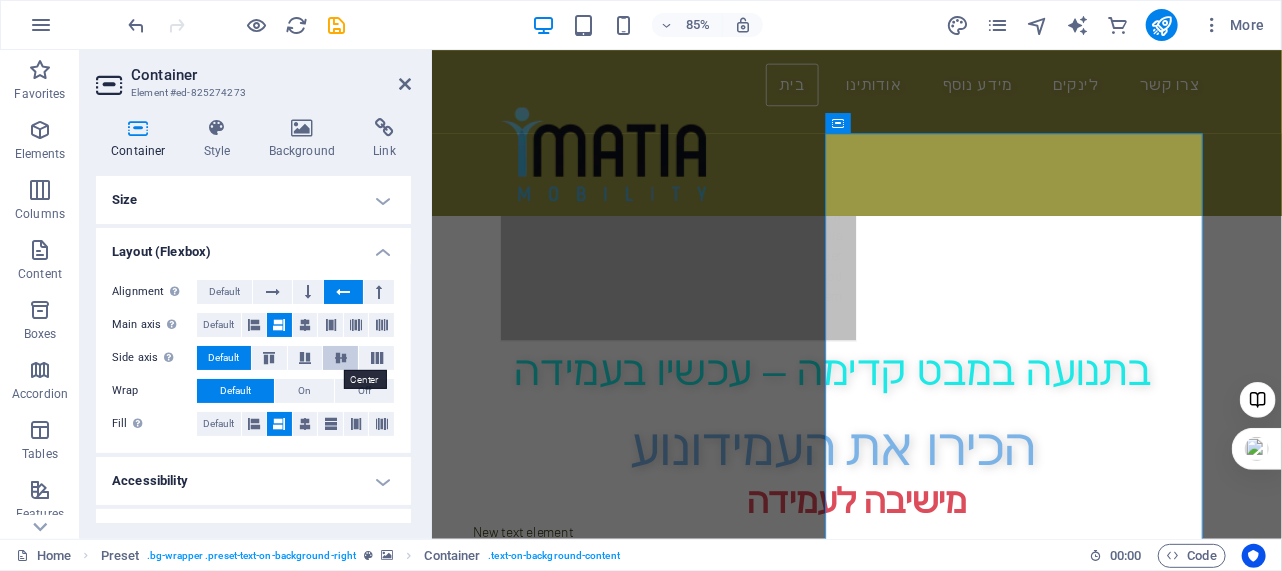 click at bounding box center (341, 358) 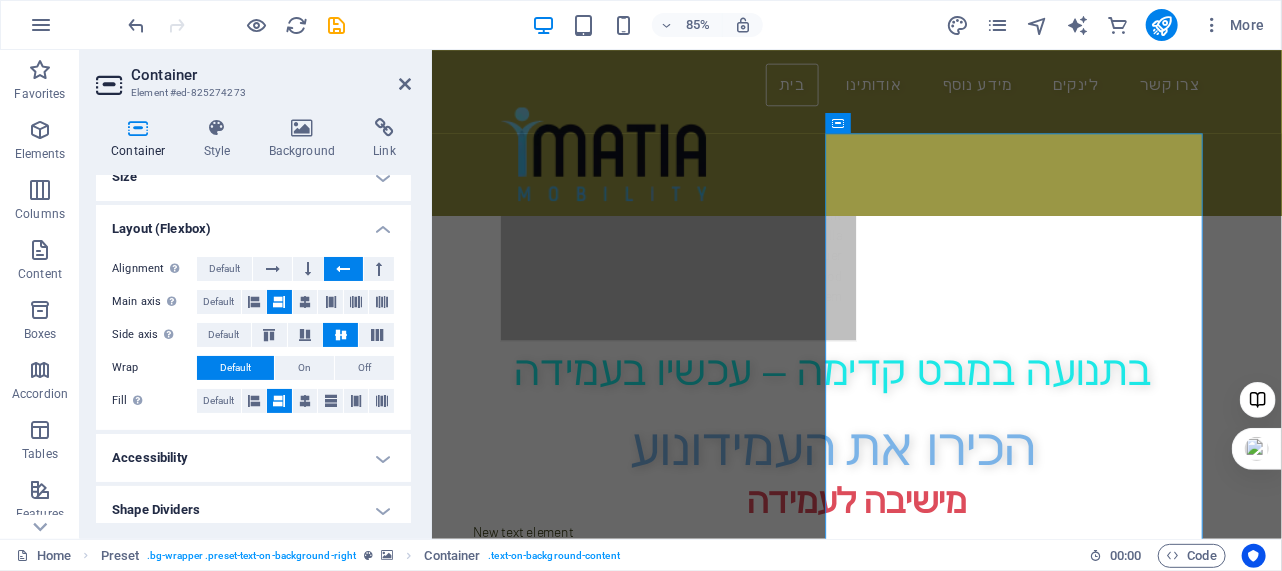 scroll, scrollTop: 33, scrollLeft: 0, axis: vertical 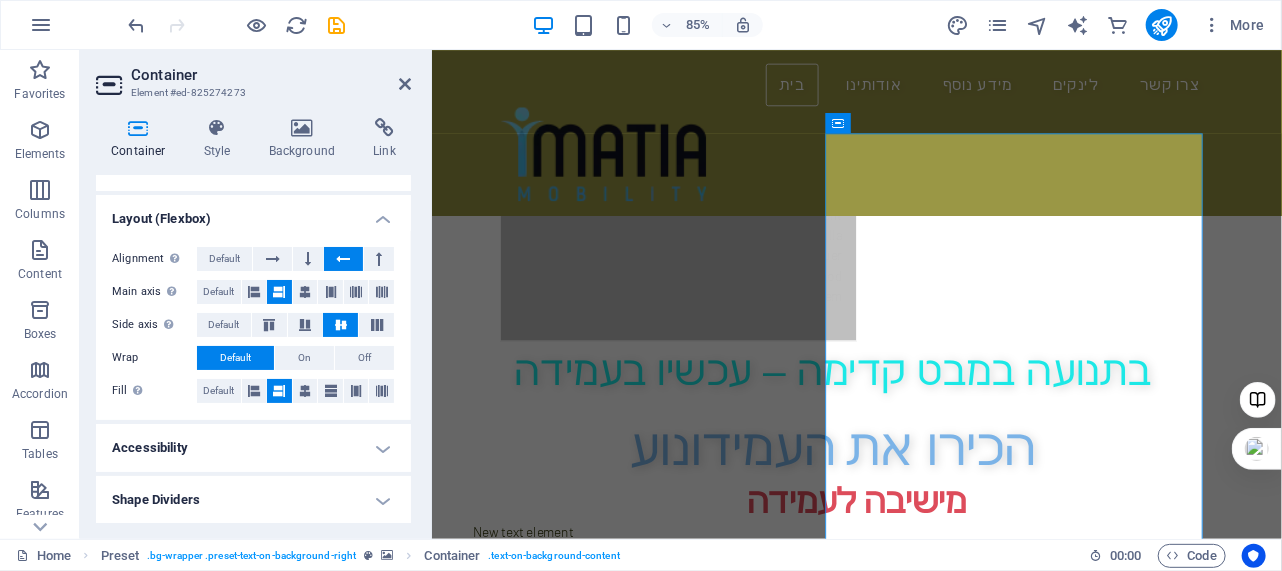 click on "Accessibility" at bounding box center (253, 448) 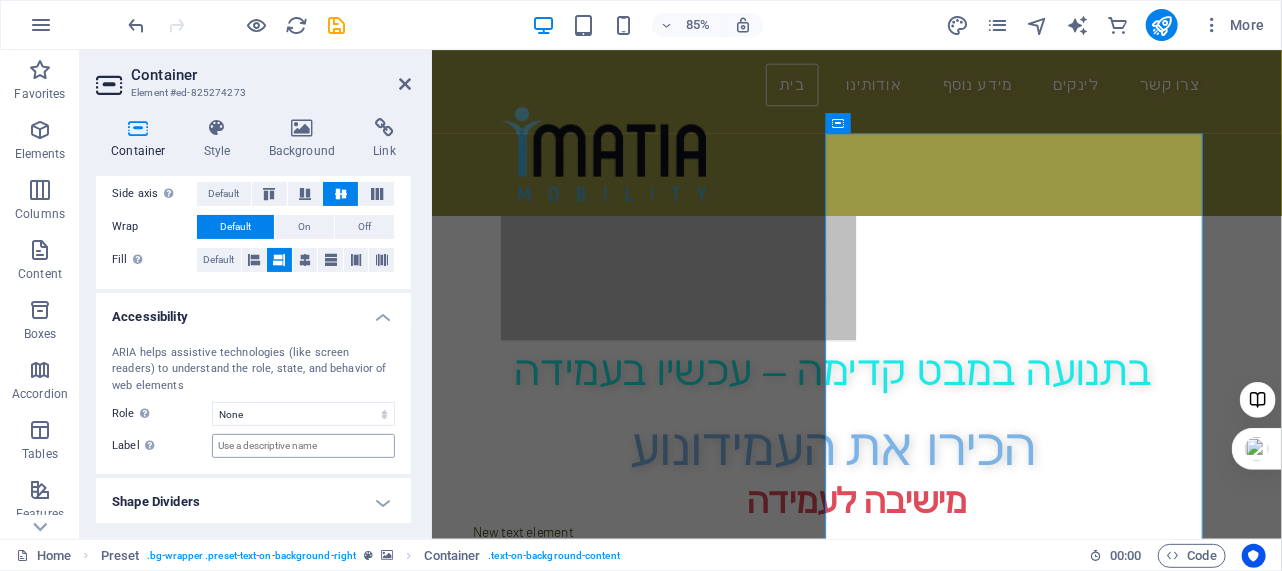 scroll, scrollTop: 166, scrollLeft: 0, axis: vertical 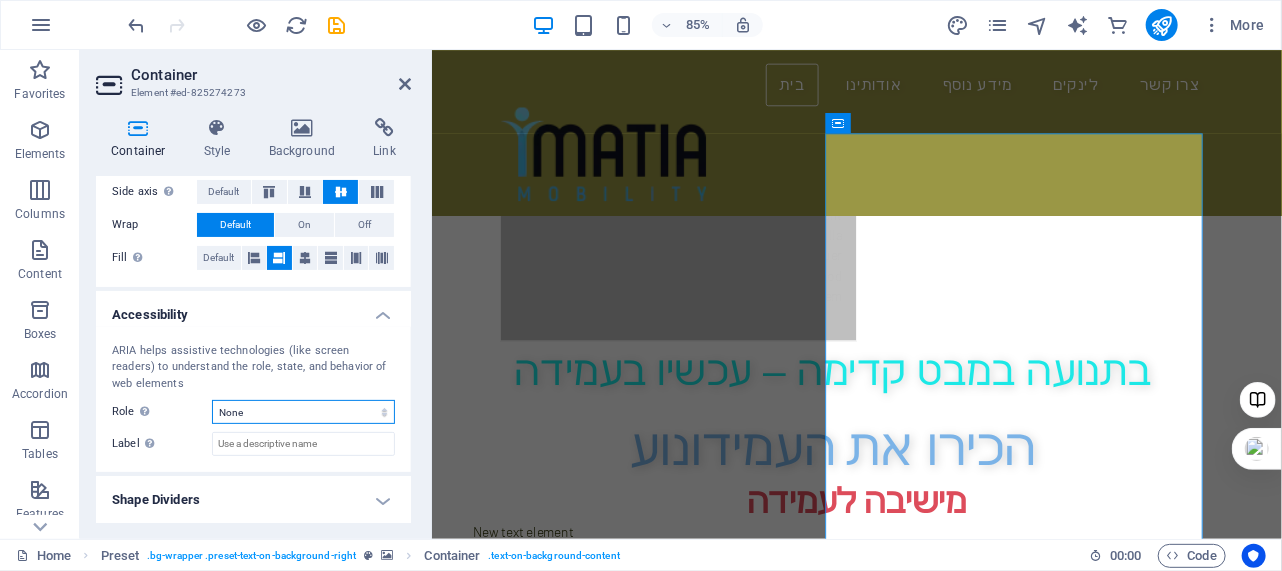 click on "None Alert Article Banner Comment Complementary Dialog Footer Header Marquee Presentation Region Section Separator Status Timer" at bounding box center [303, 412] 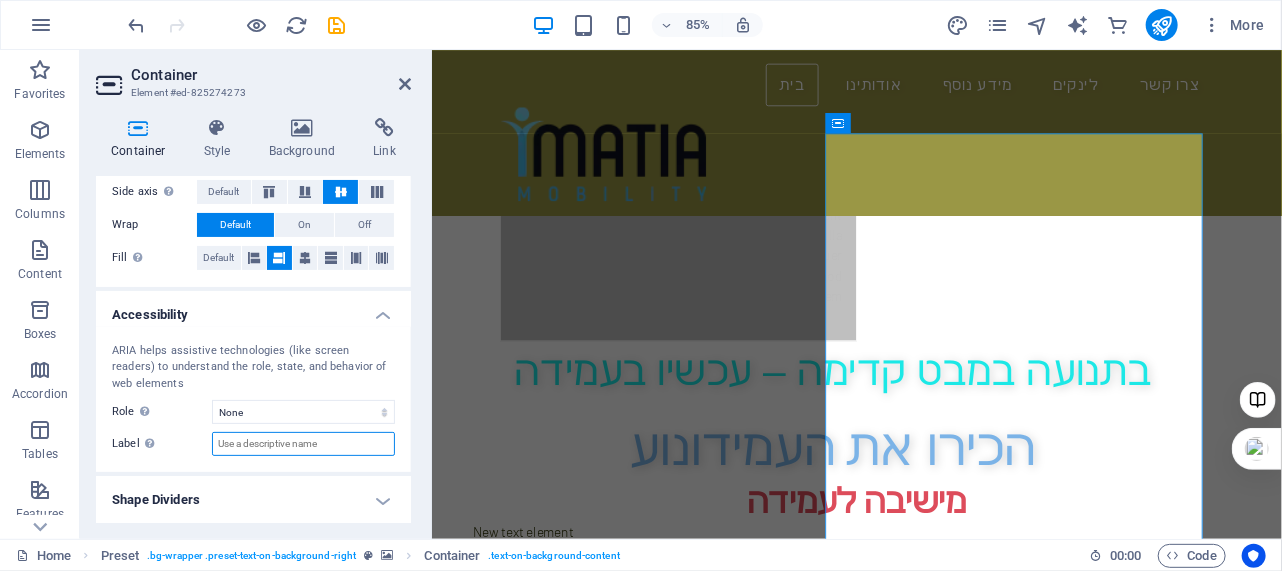 click on "Label Use the  ARIA label  to provide a clear and descriptive name for elements that aren not self-explanatory on their own." at bounding box center (303, 444) 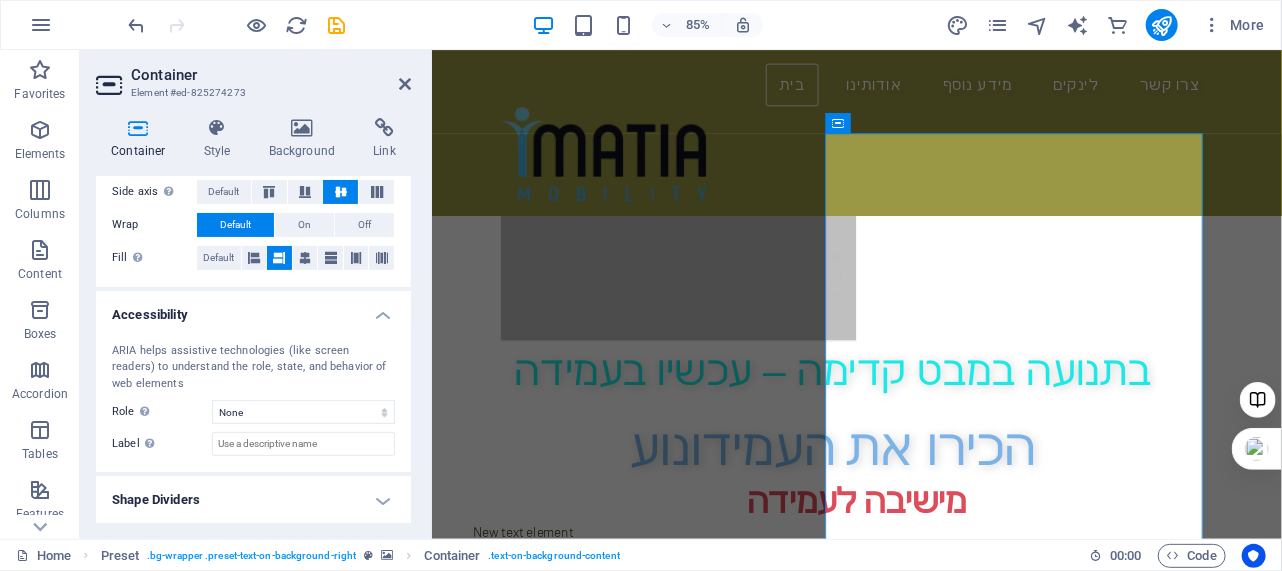 click on "Size Height Default px rem % vh vw Min. height None px rem % vh vw Width Default px rem % em vh vw Min. width None px rem % vh vw Content width Default Custom width Width Default px rem % em vh vw Min. width None px rem % vh vw Default padding Custom spacing Default content width and padding can be changed under Design. Edit design Layout (Flexbox) Alignment Determines the flex direction. Default Main axis Determine how elements should behave along the main axis inside this container (justify content). Default Side axis Control the vertical direction of the element inside of the container (align items). Default Wrap Default On Off Fill Controls the distances and direction of elements on the y-axis across several lines (align content). Default Accessibility ARIA helps assistive technologies (like screen readers) to understand the role, state, and behavior of web elements Role The ARIA role defines the purpose of an element.  Here you can find all explanations and recommendations None Alert Article Banner Timer" at bounding box center [253, 267] 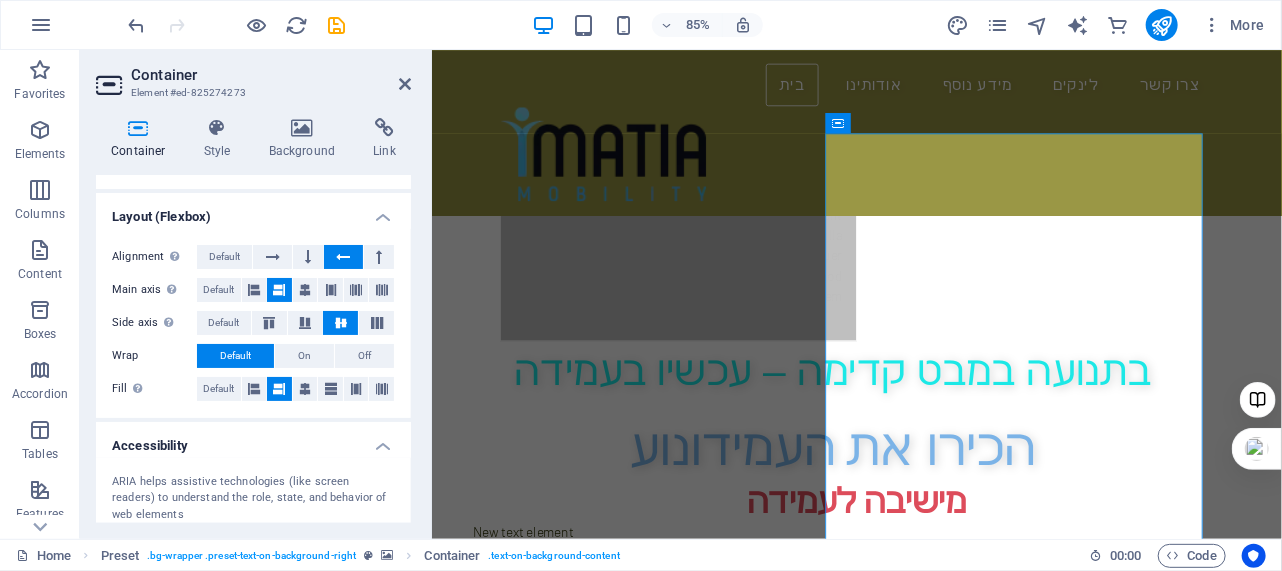 scroll, scrollTop: 0, scrollLeft: 0, axis: both 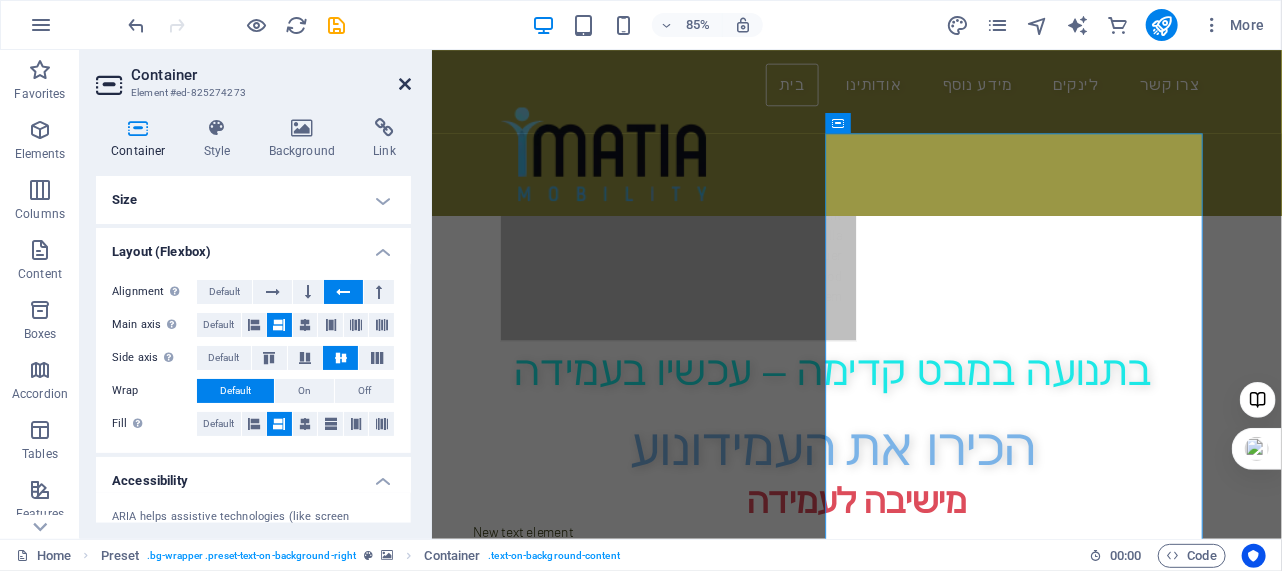 click at bounding box center [405, 84] 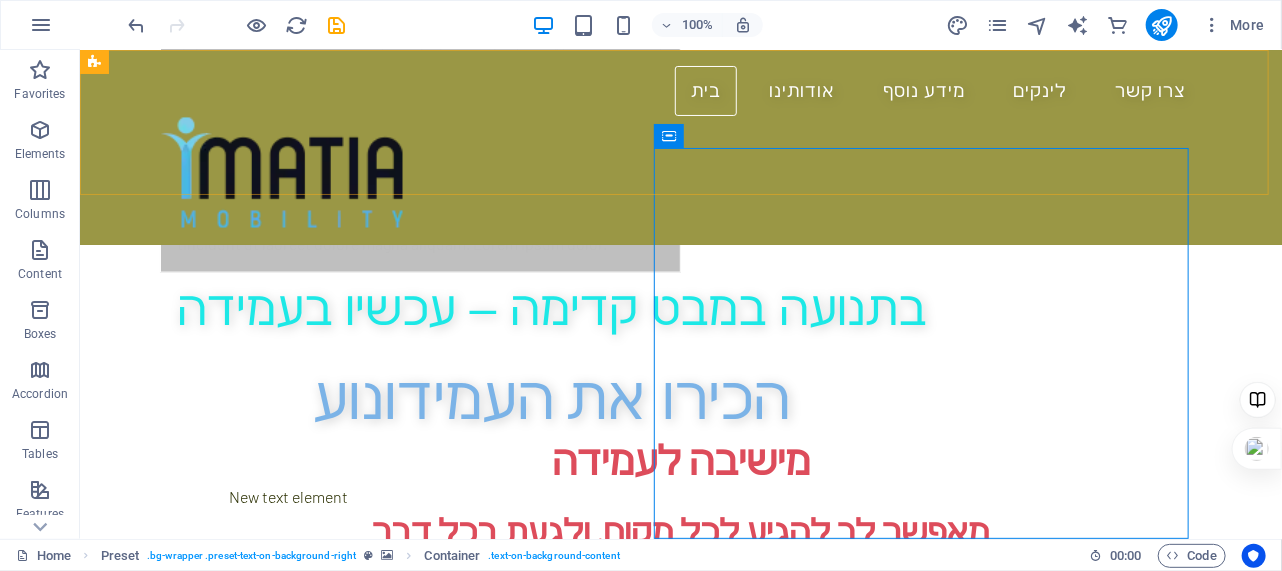 scroll, scrollTop: 998, scrollLeft: 0, axis: vertical 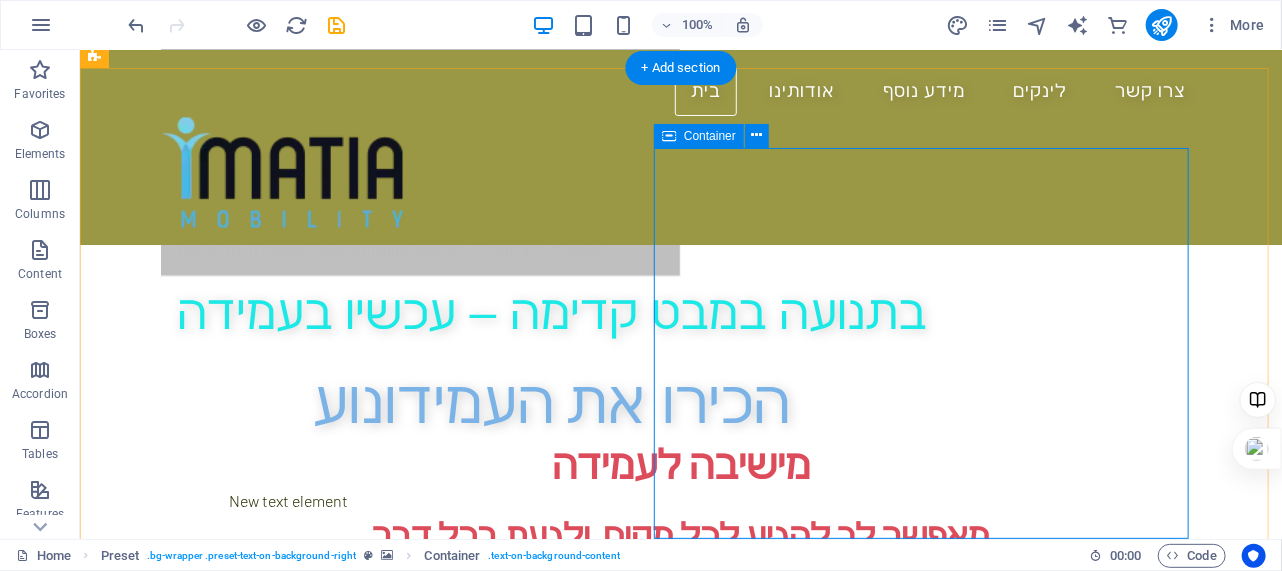 click on "למידע נוסף, השאירו פרטים   I have read and understand the privacy policy. Unreadable? Load new Subscribe now" at bounding box center [640, 1423] 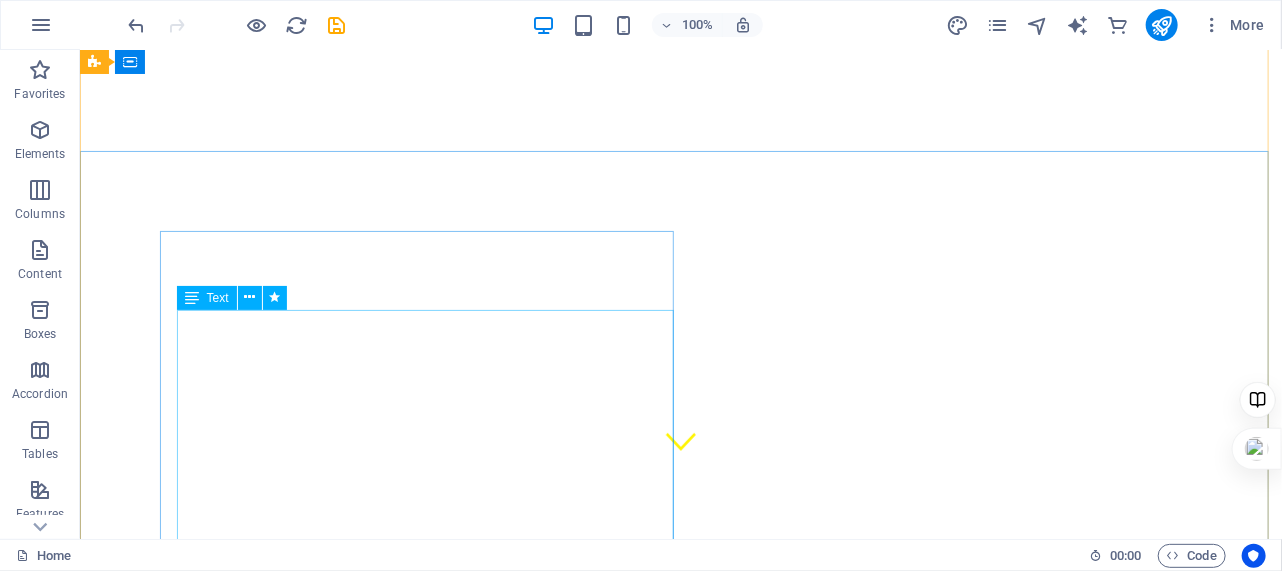 scroll, scrollTop: 0, scrollLeft: 0, axis: both 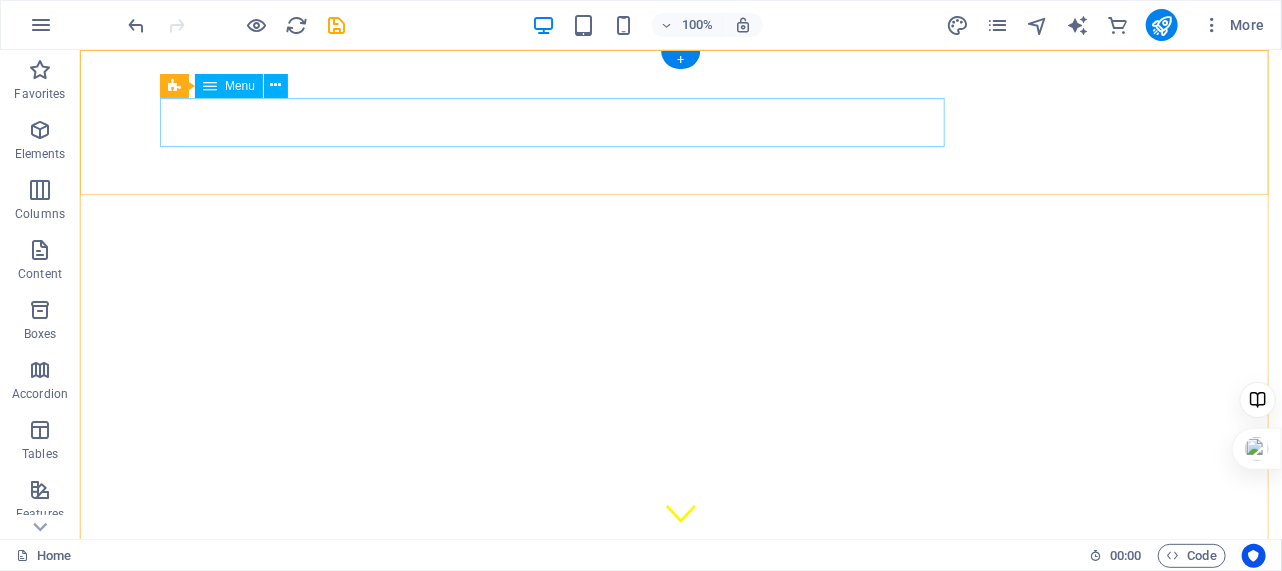 click on "בית אודותינו מידע נוסף לינקים צרו קשר" at bounding box center [680, 696] 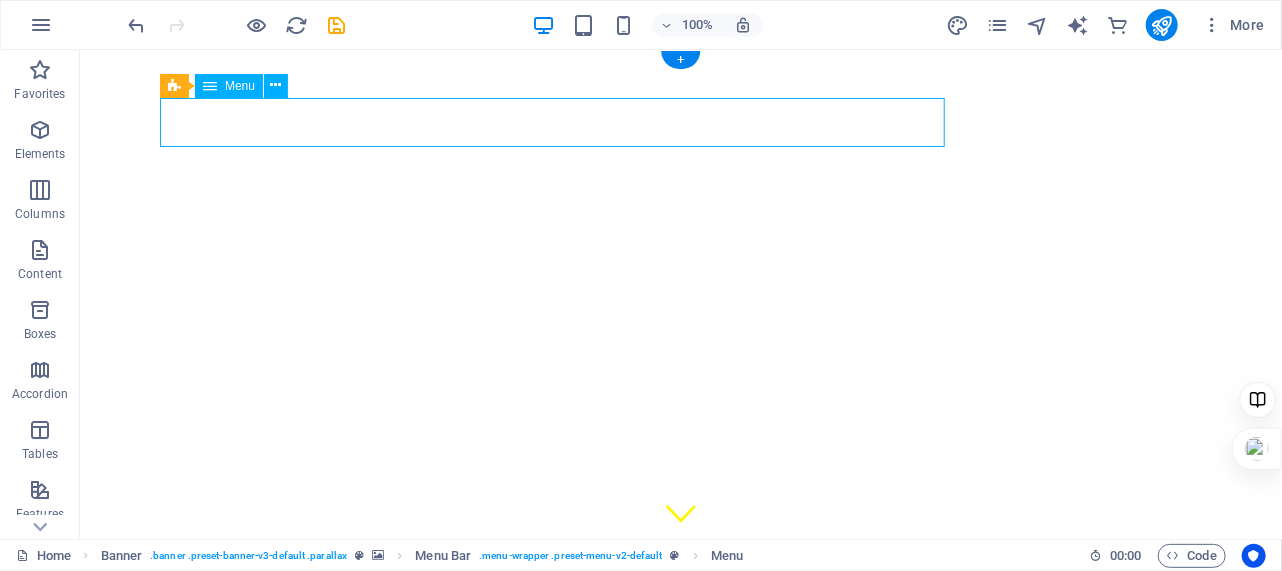 click on "בית אודותינו מידע נוסף לינקים צרו קשר" at bounding box center [680, 696] 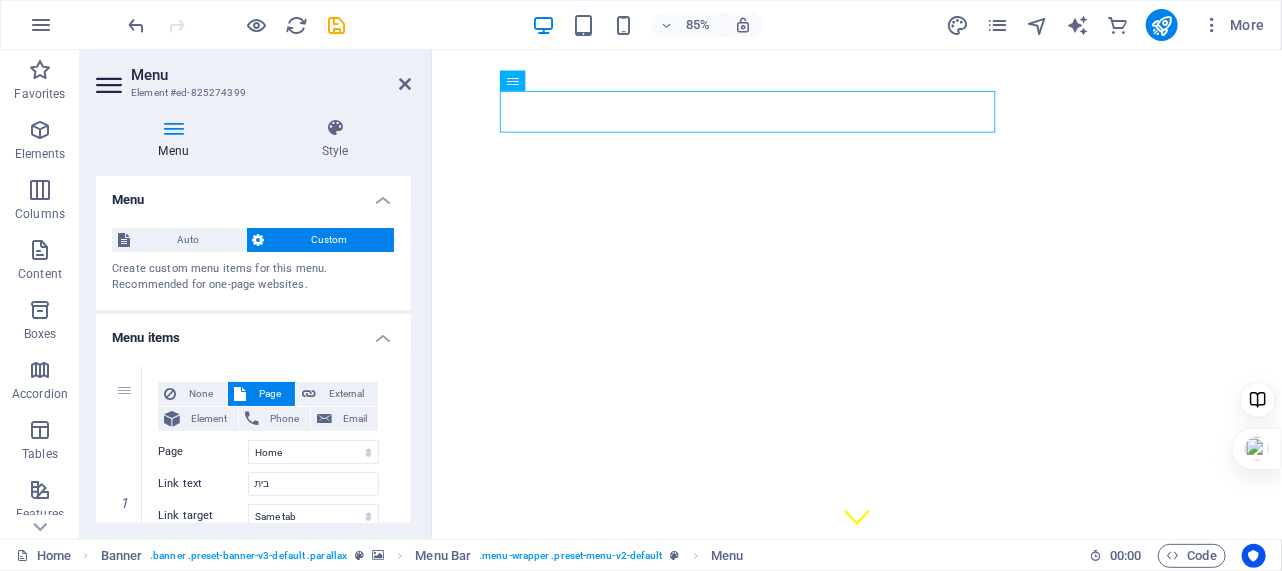 drag, startPoint x: 1036, startPoint y: 127, endPoint x: 576, endPoint y: 117, distance: 460.10867 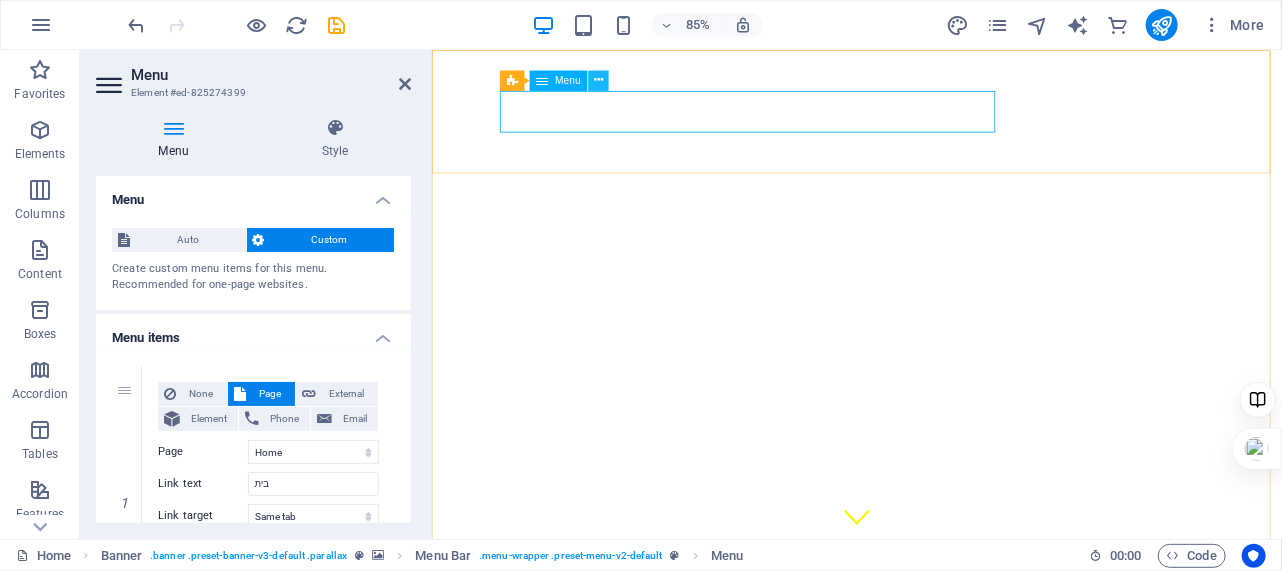 click at bounding box center (598, 81) 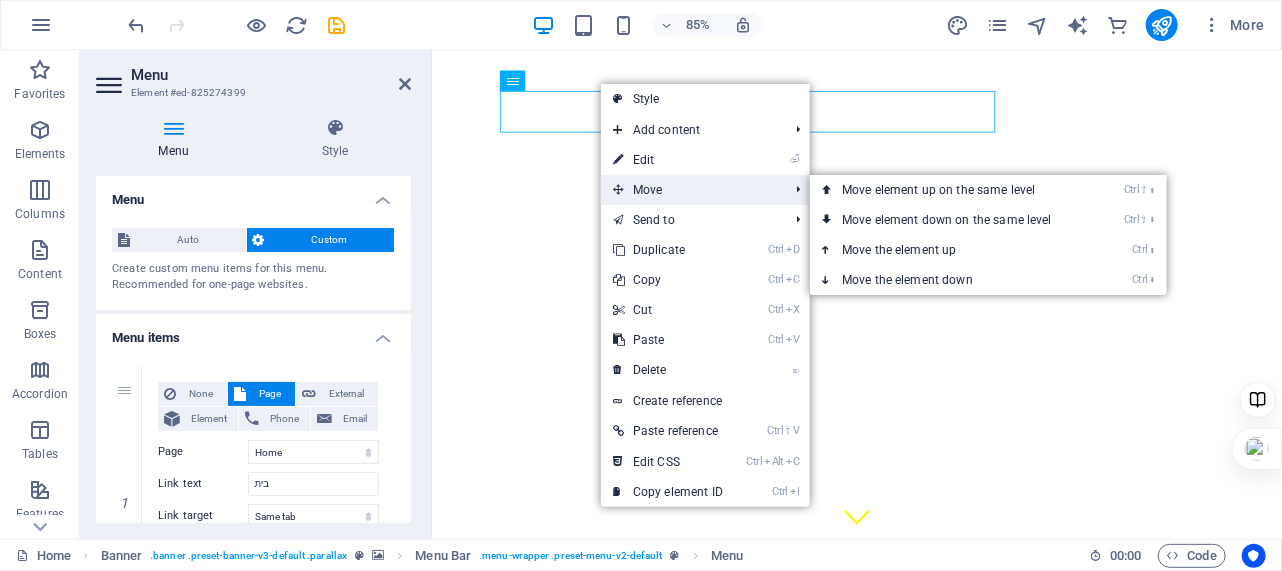 click on "Move" at bounding box center [690, 190] 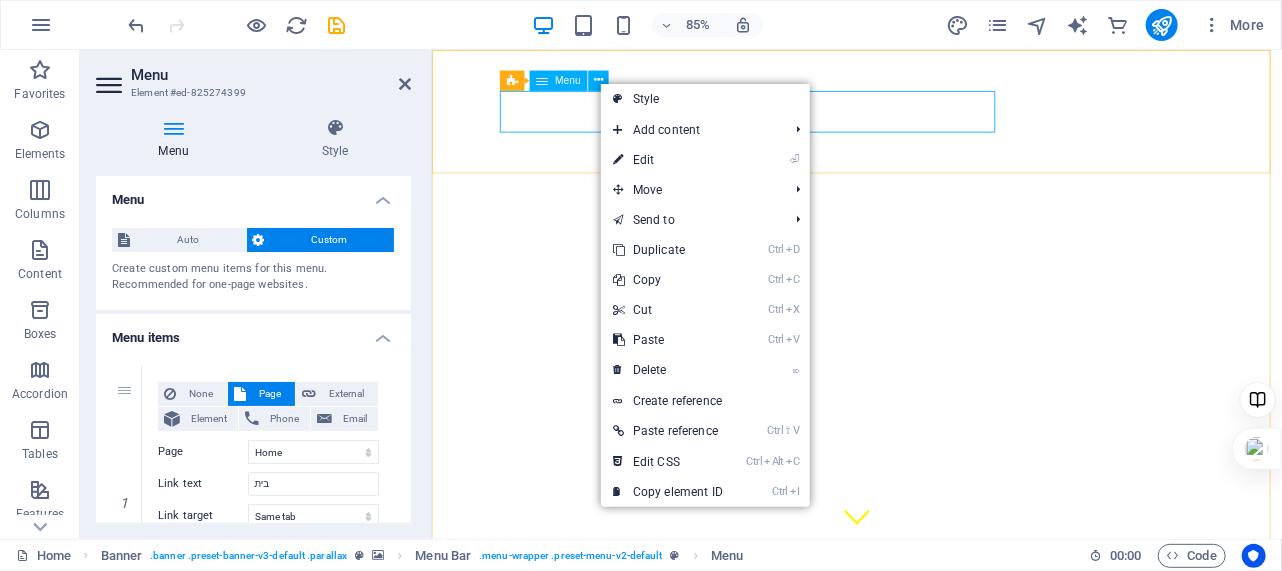 click on "בית אודותינו מידע נוסף לינקים צרו קשר" at bounding box center [931, 696] 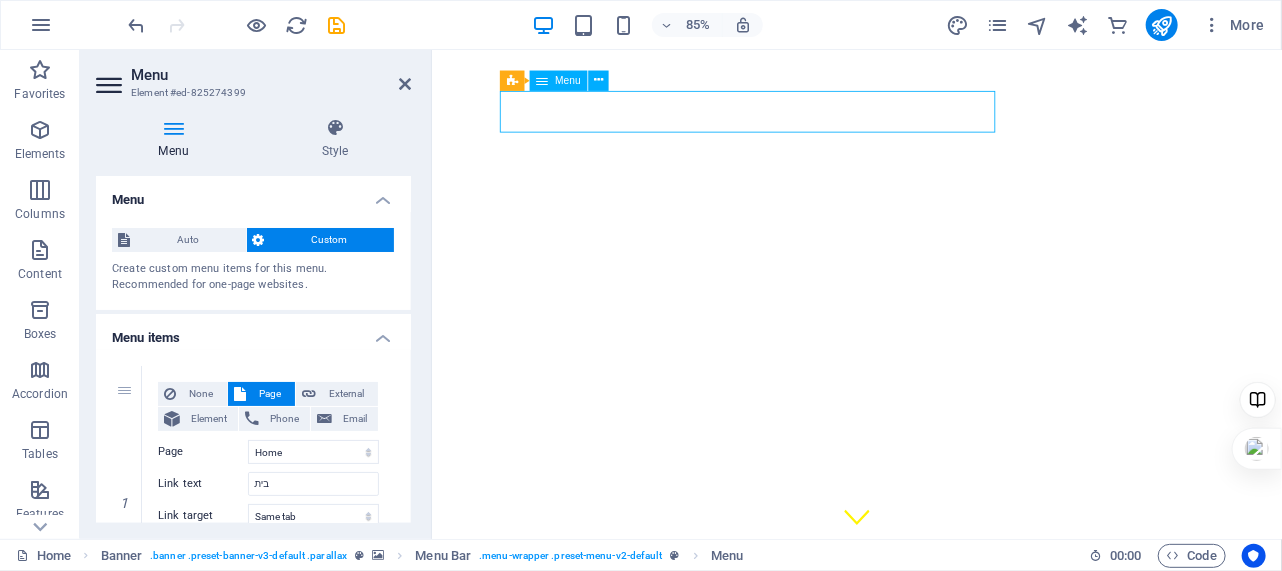 drag, startPoint x: 637, startPoint y: 128, endPoint x: 777, endPoint y: 124, distance: 140.05713 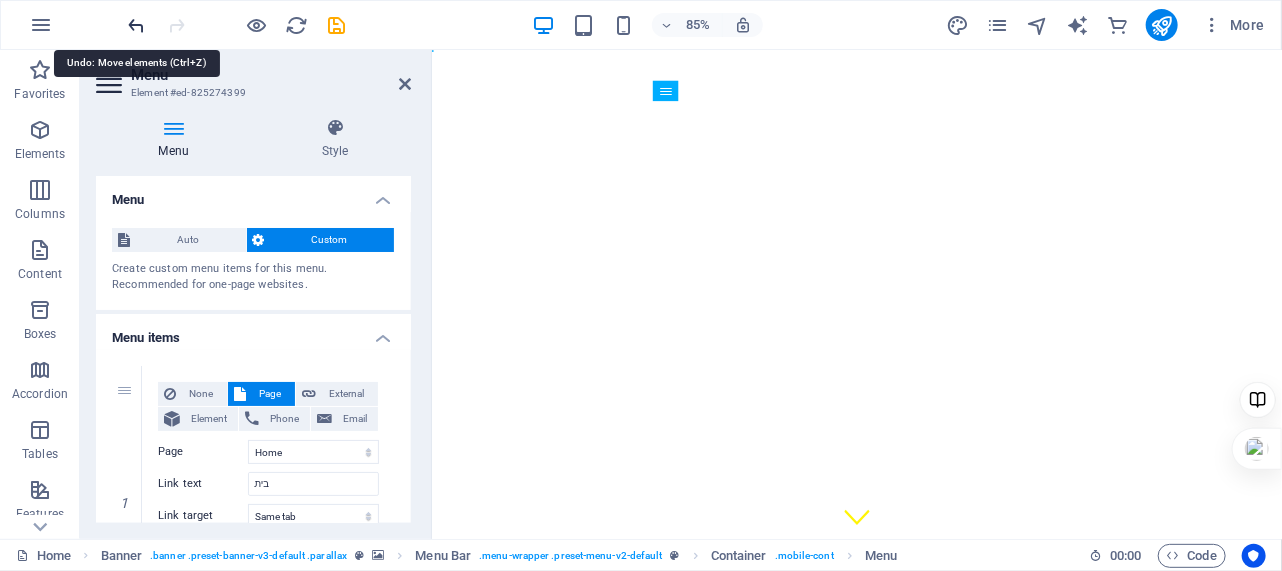 click at bounding box center (137, 25) 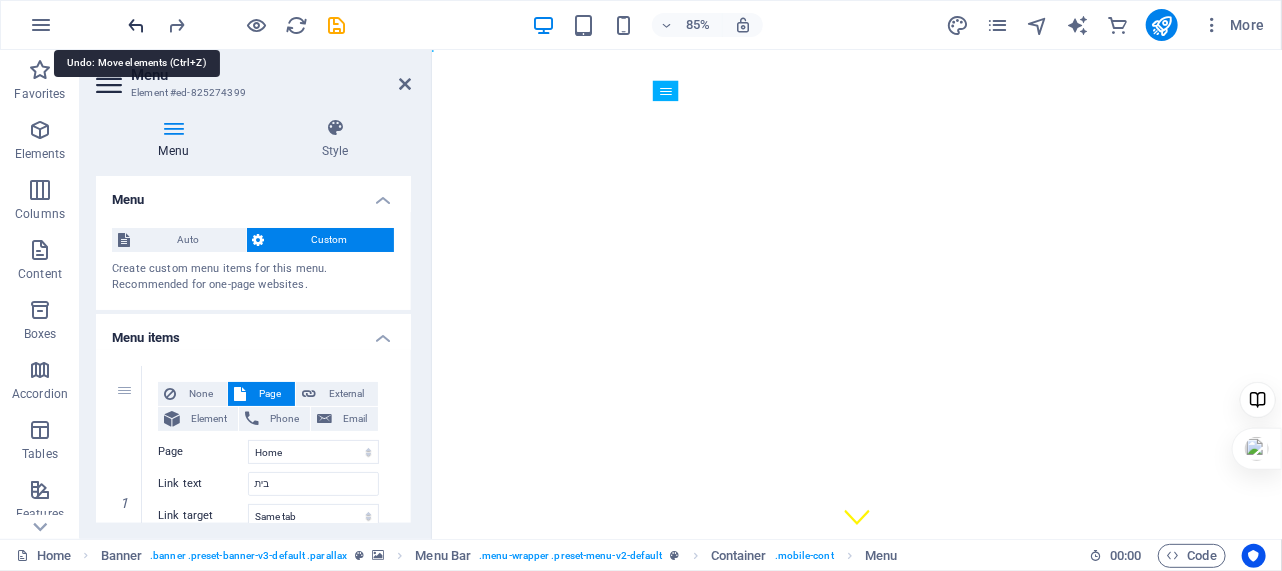 click at bounding box center [137, 25] 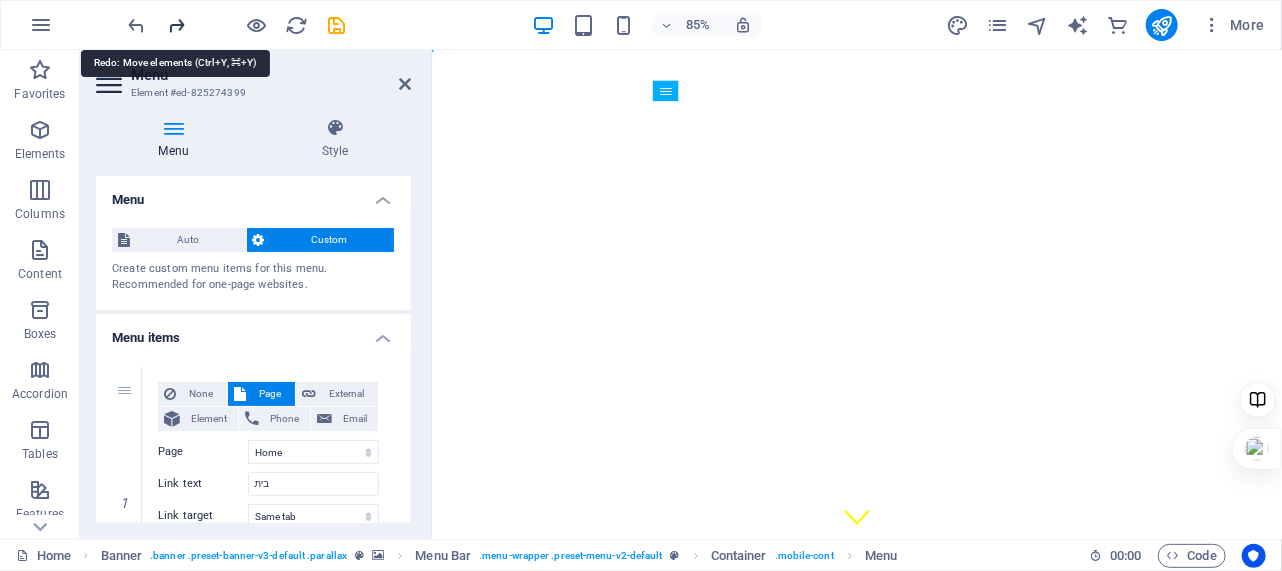 click at bounding box center (177, 25) 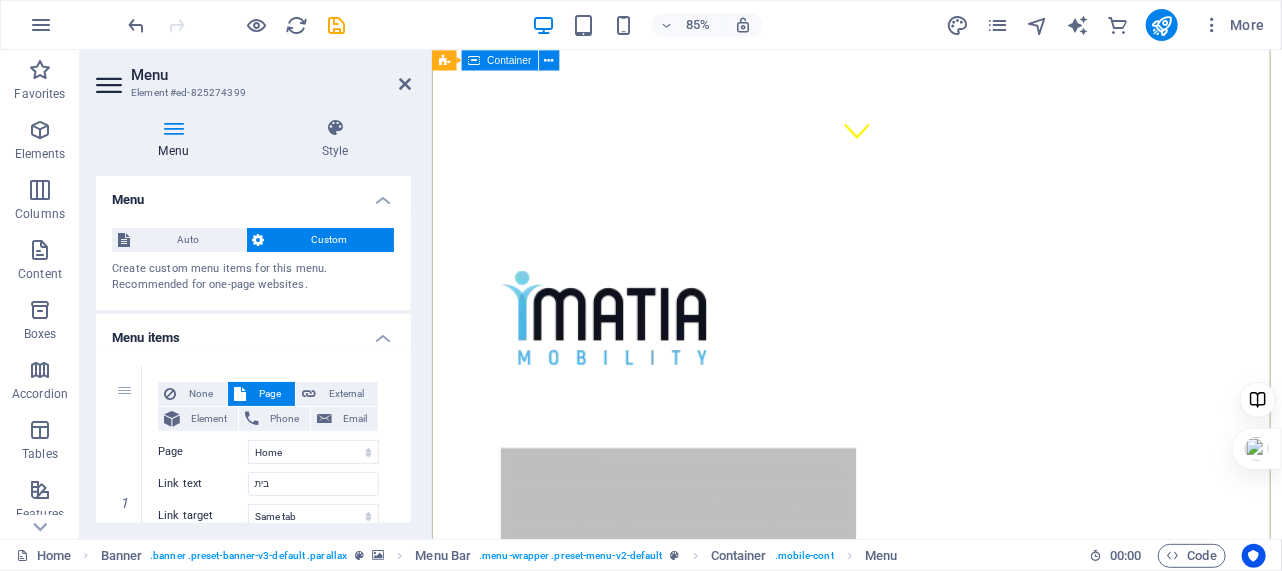 scroll, scrollTop: 0, scrollLeft: 0, axis: both 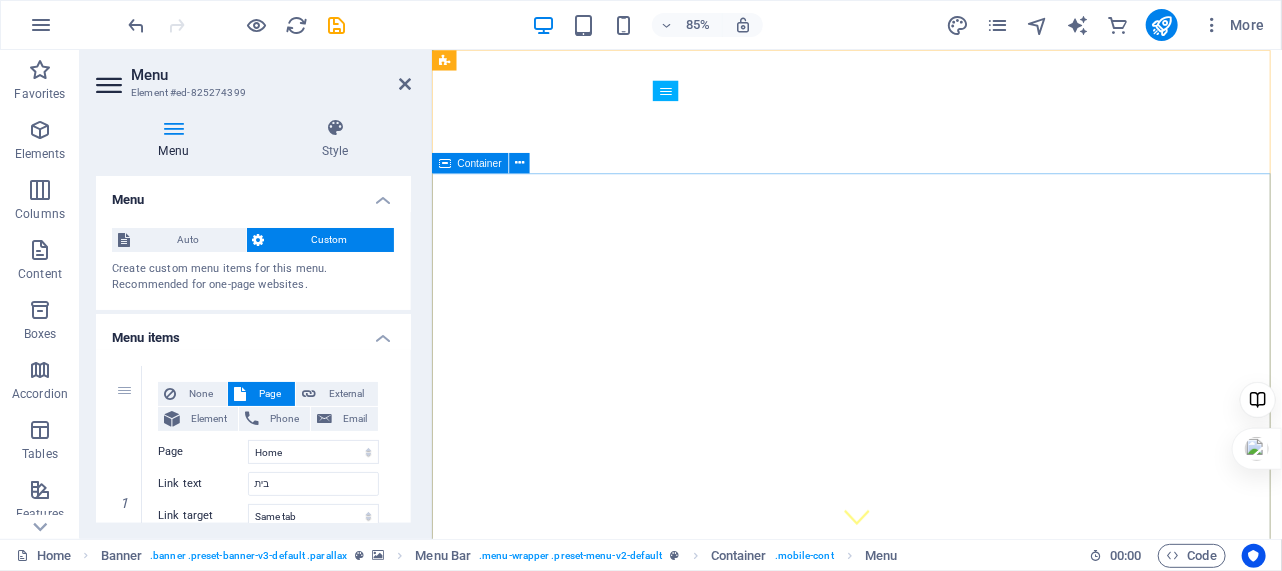 drag, startPoint x: 1214, startPoint y: 171, endPoint x: 1203, endPoint y: 113, distance: 59.03389 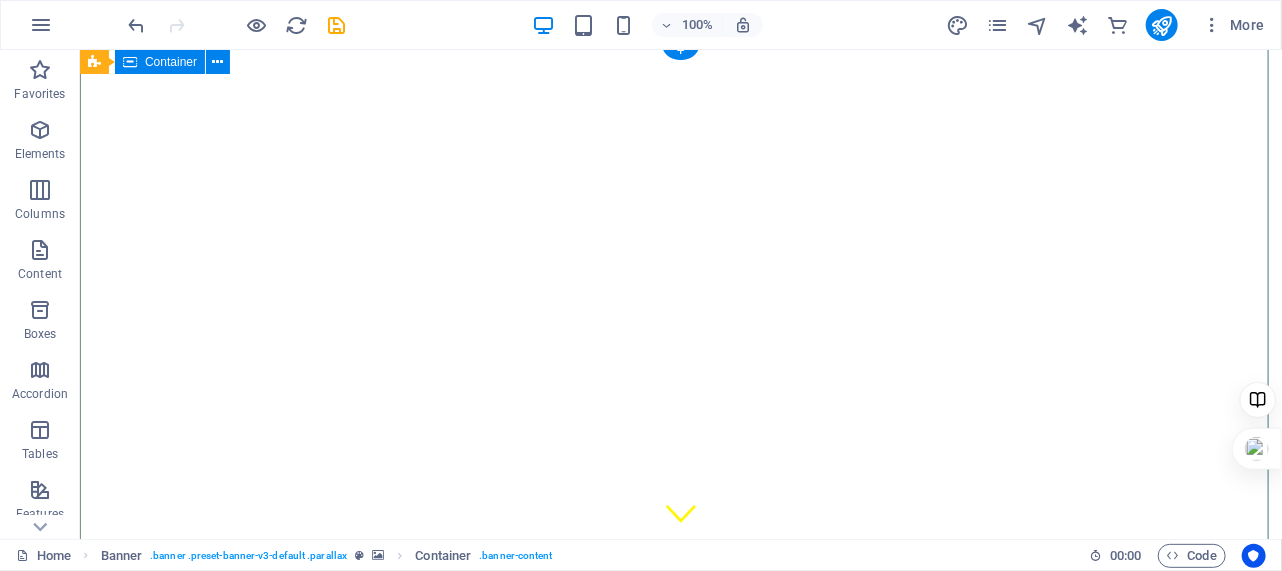click on "Lorem ipsum dolor sit amet, consetetur sadipscing elitr, sed diam nonumy eirmod tempor invidunt ut labore et dolore magna aliquyam erat, sed diam voluptua. At vero eos et accusam et justo duo dolores et ea rebum. Stet clita kasd gubergren, no sea takimata sanctus est Lorem ipsum dolor sit amet. Lorem ipsum dolor sit amet, consetetur sadipscing elitr, sed diam nonumy eirmod tempor invidunt ut labore et dolore magna aliquyam erat, sed diam voluptua. At vero eos et accusam et justo duo dolores et ea rebum. Stet clita kasd gubergren. no sea takimata sanctus est Lorem ipsum dolor sit amet. Duis autem vel eum iriure dolor in hendrerit in vulputate velit esse molestie consequat, vel illum dolore eu feugiat nulla facilisis at vero eros et accumsan et iusto odio dignissim qui blandit praesent luptatum zzril delenit augue duis dolore te feugait nulla facilisi. Lorem ipsum dolor sit amet, consectetuer adipiscing elit, sed diam nonummy nibh euismod tincidunt ut laoreet dolore magna aliquam. Lorem ipsum dolor.   בית" at bounding box center [680, 1004] 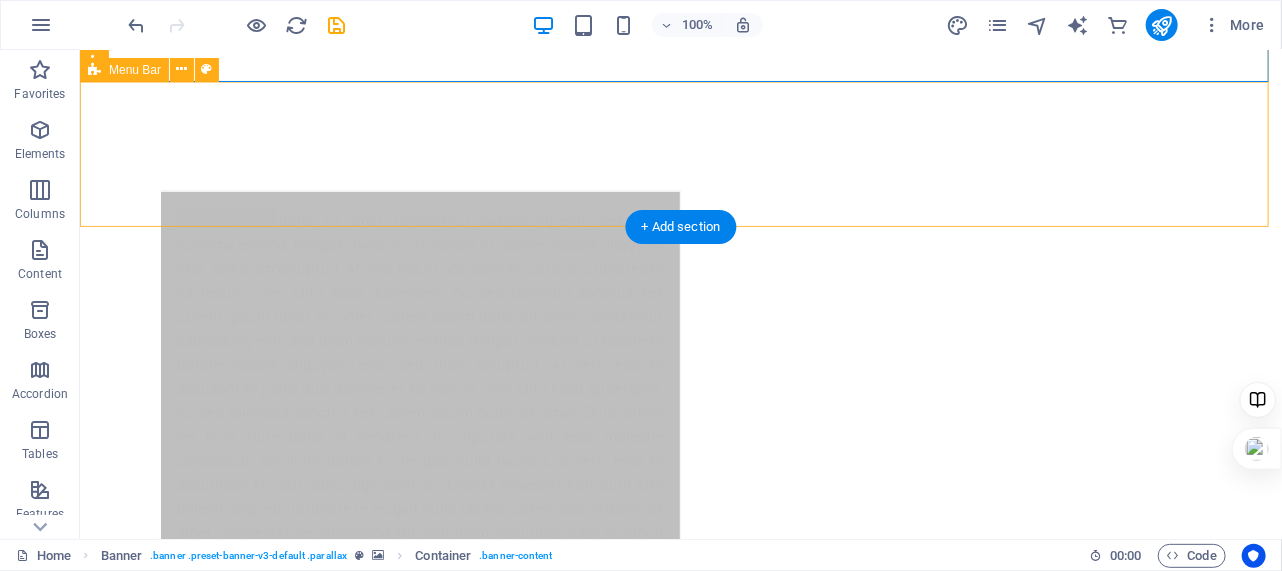 scroll, scrollTop: 0, scrollLeft: 0, axis: both 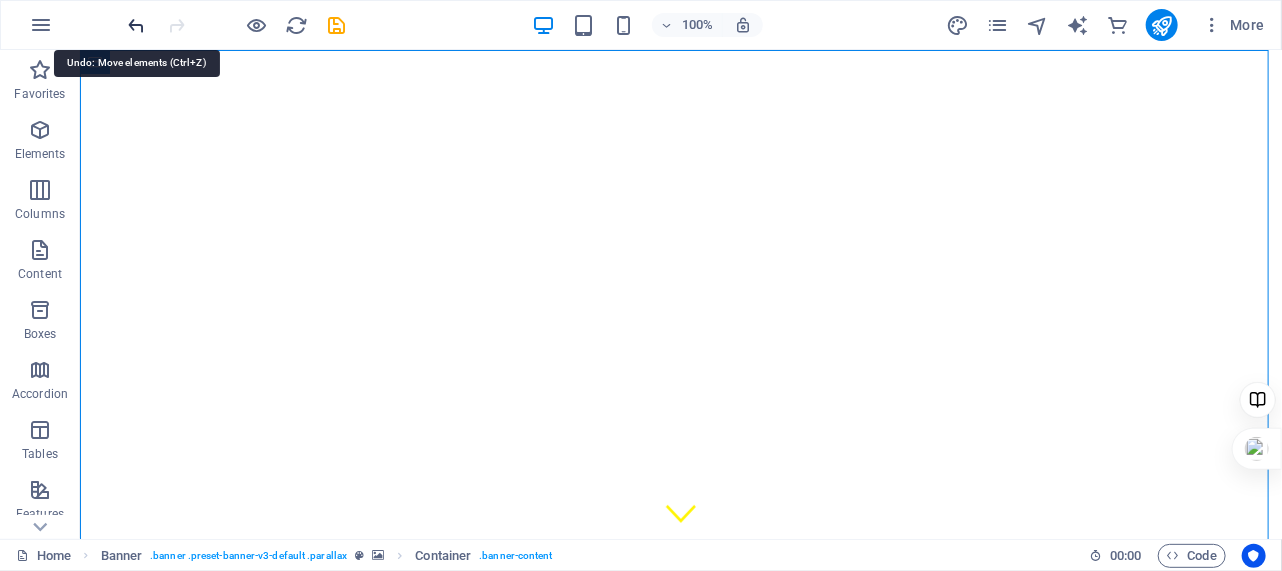 click at bounding box center (137, 25) 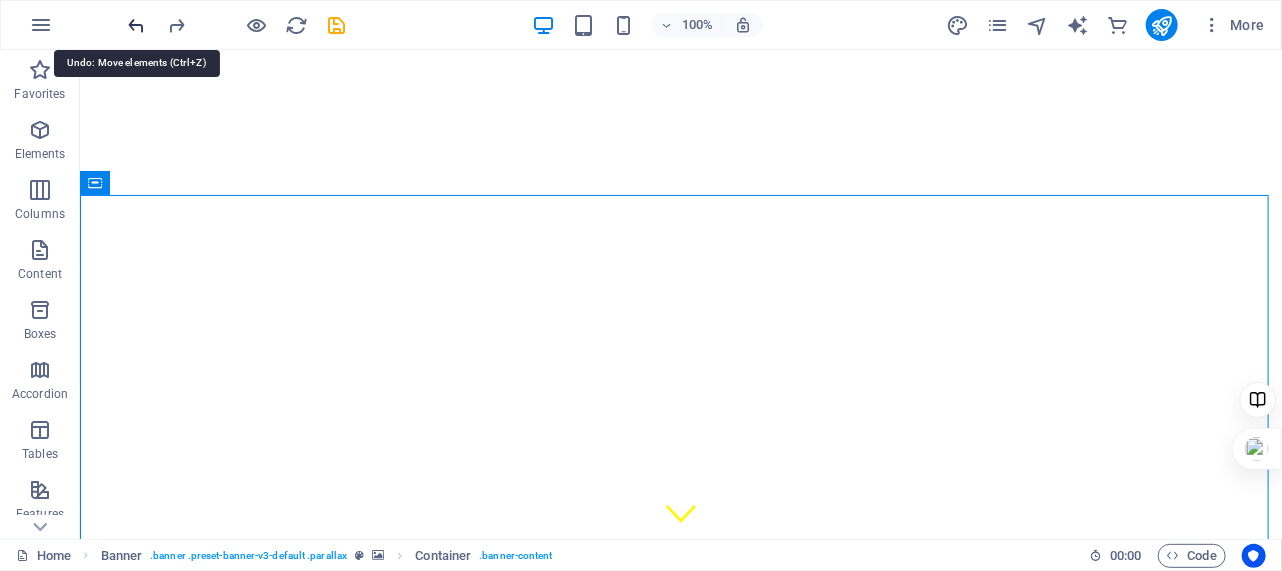 click at bounding box center [137, 25] 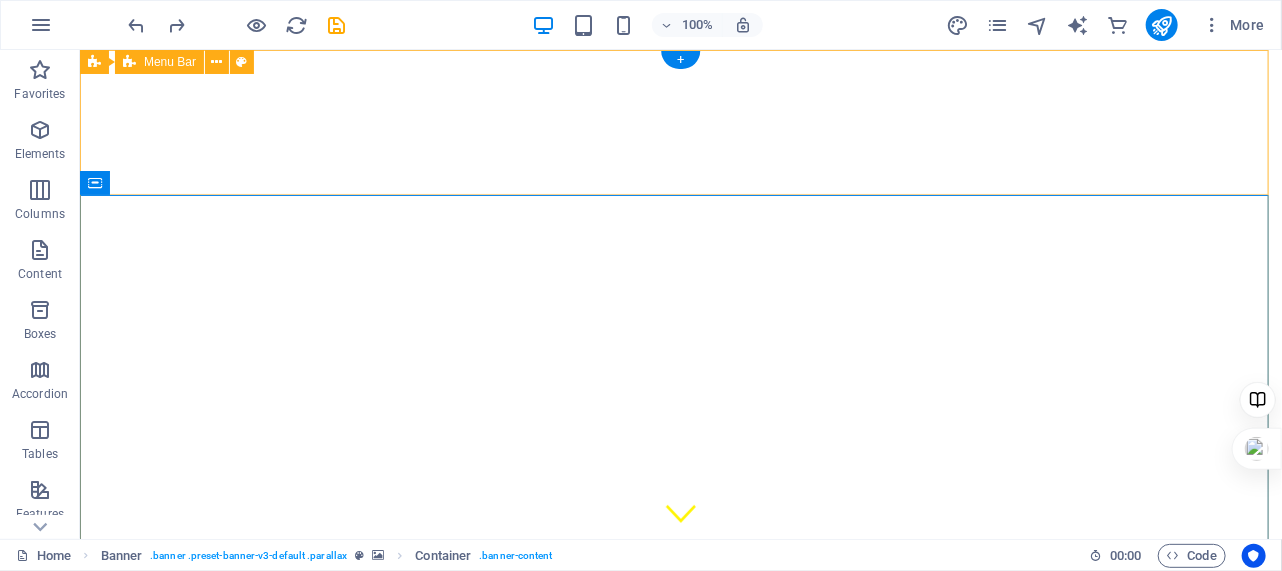 click on "בית אודותינו מידע נוסף לינקים צרו קשר" at bounding box center (680, 727) 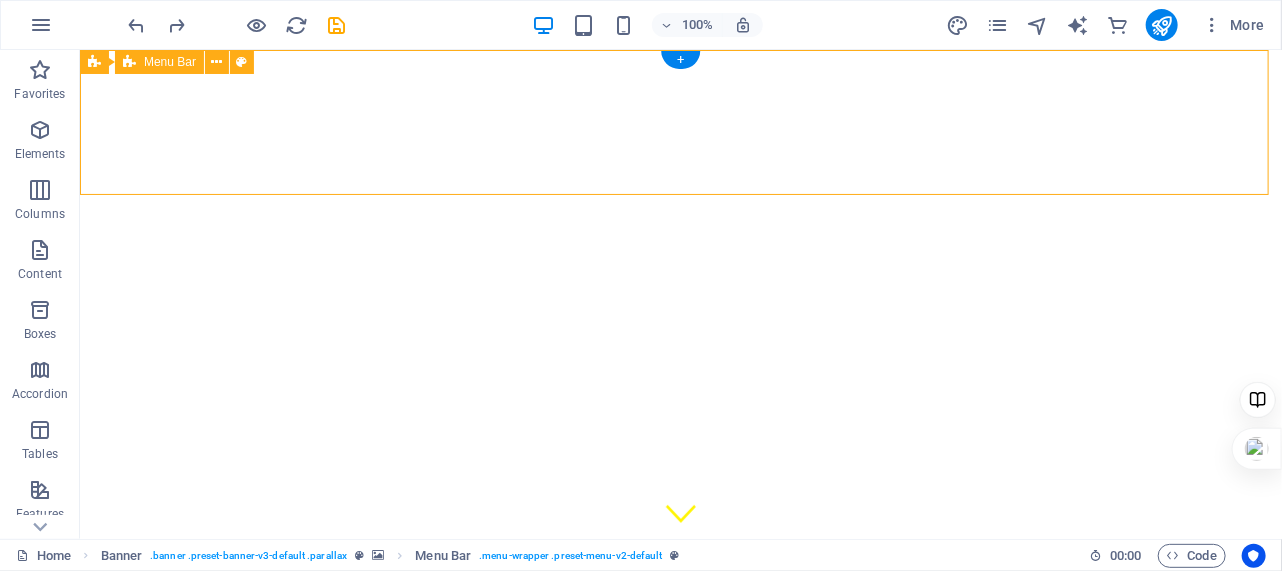 click on "בית אודותינו מידע נוסף לינקים צרו קשר" at bounding box center (680, 727) 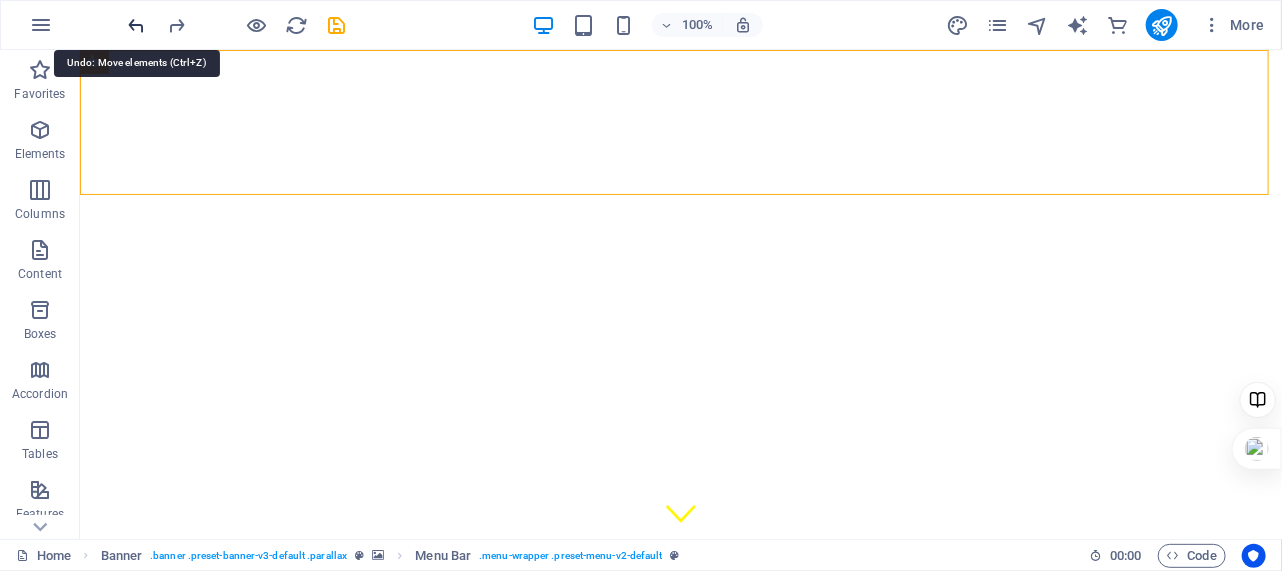 click at bounding box center [137, 25] 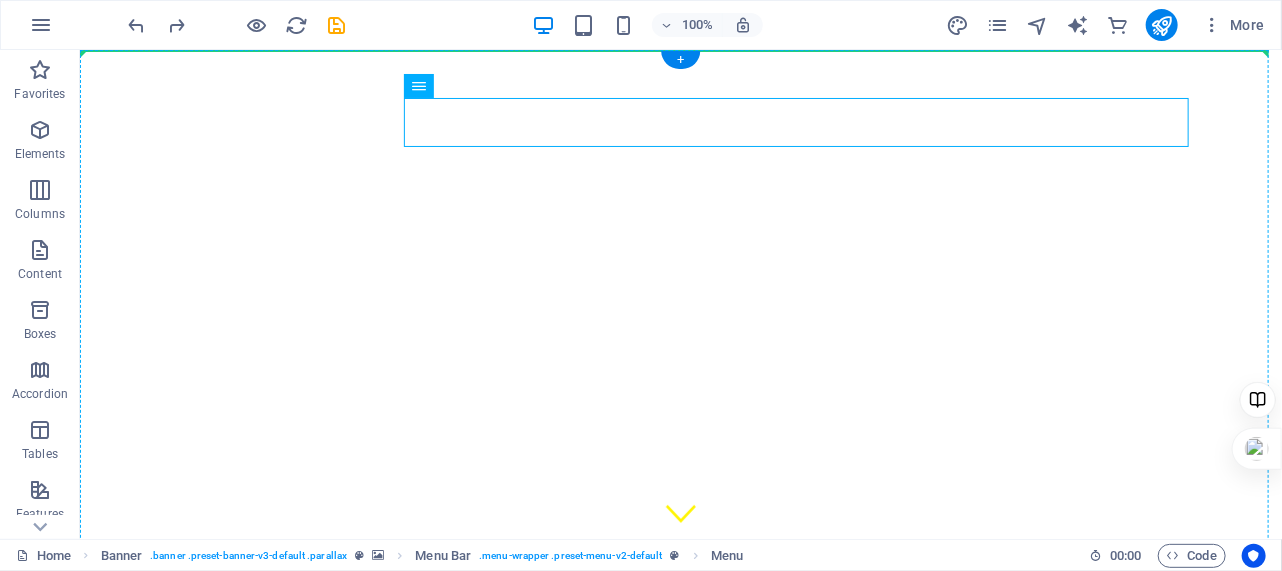 drag, startPoint x: 731, startPoint y: 125, endPoint x: 1181, endPoint y: 127, distance: 450.00446 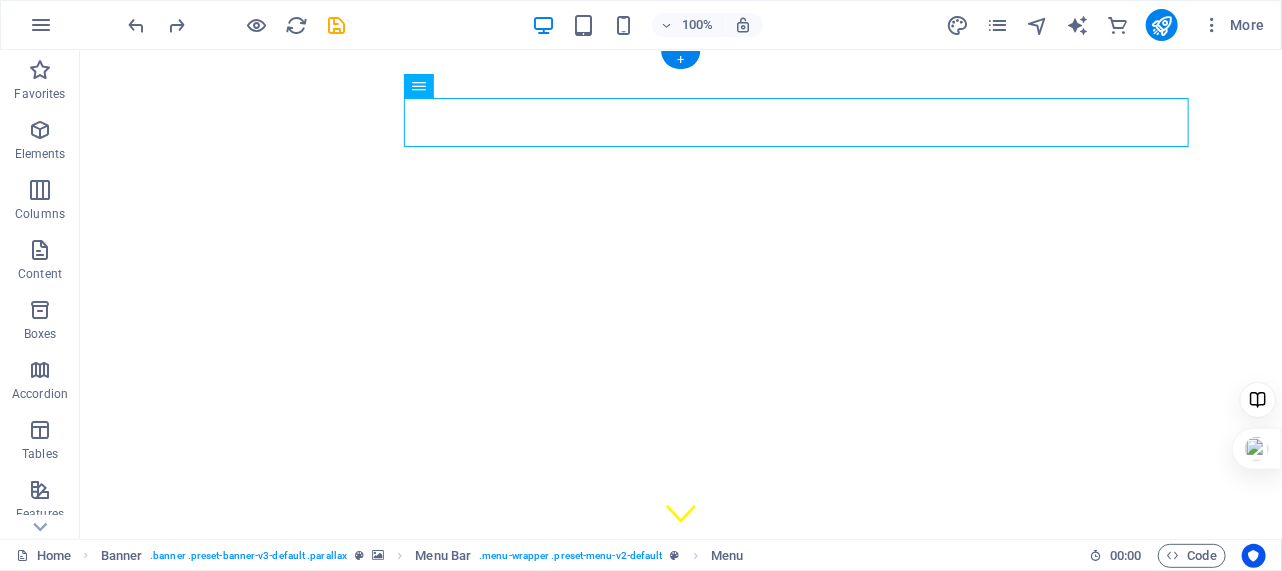 click on "בית אודותינו מידע נוסף לינקים צרו קשר" at bounding box center [680, 809] 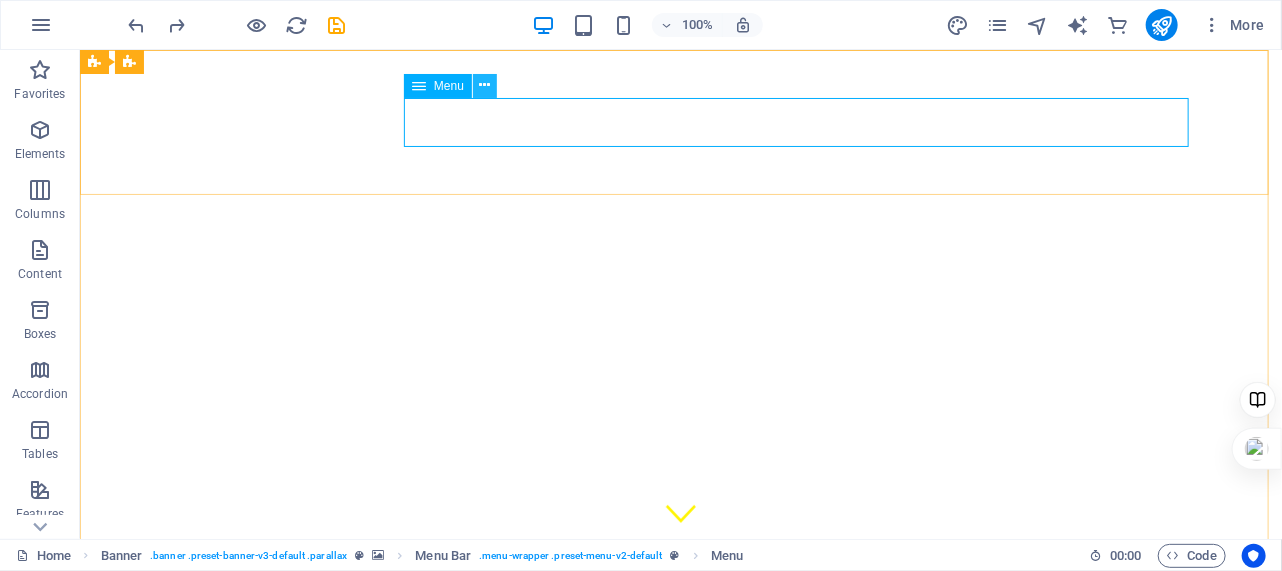 click at bounding box center (485, 85) 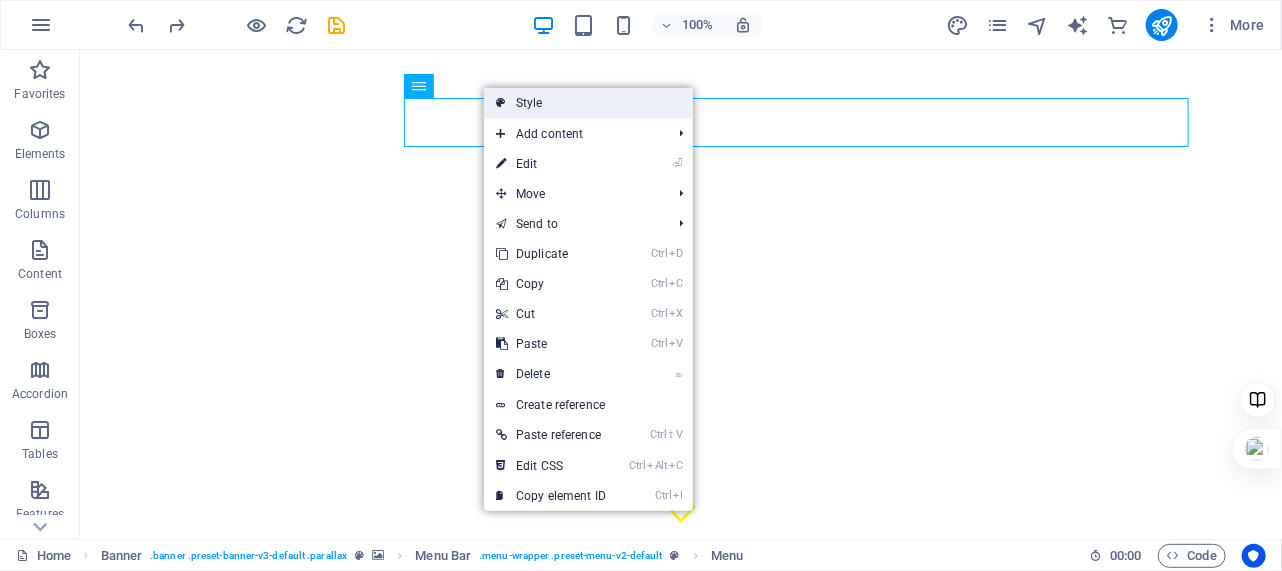 drag, startPoint x: 511, startPoint y: 107, endPoint x: 80, endPoint y: 72, distance: 432.4188 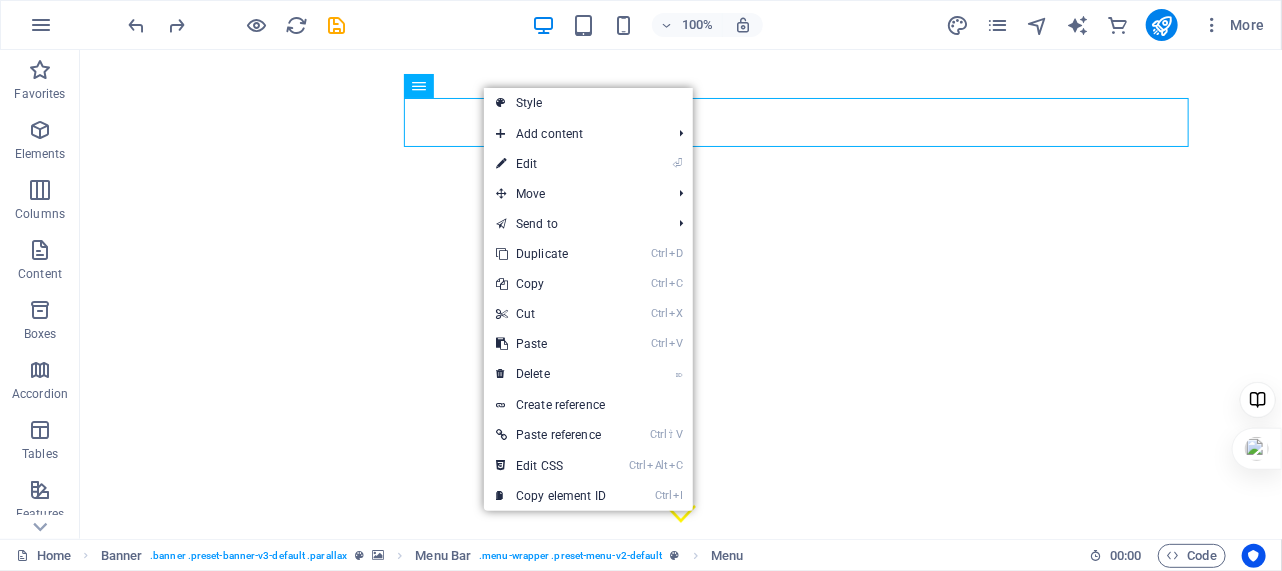 select on "rem" 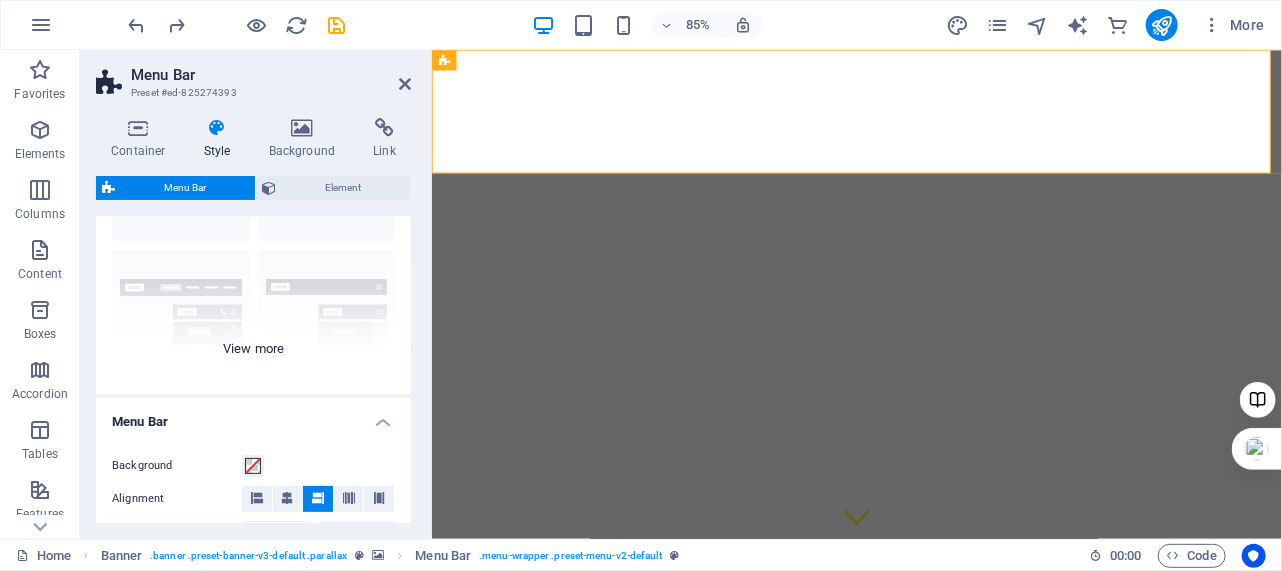 scroll, scrollTop: 182, scrollLeft: 0, axis: vertical 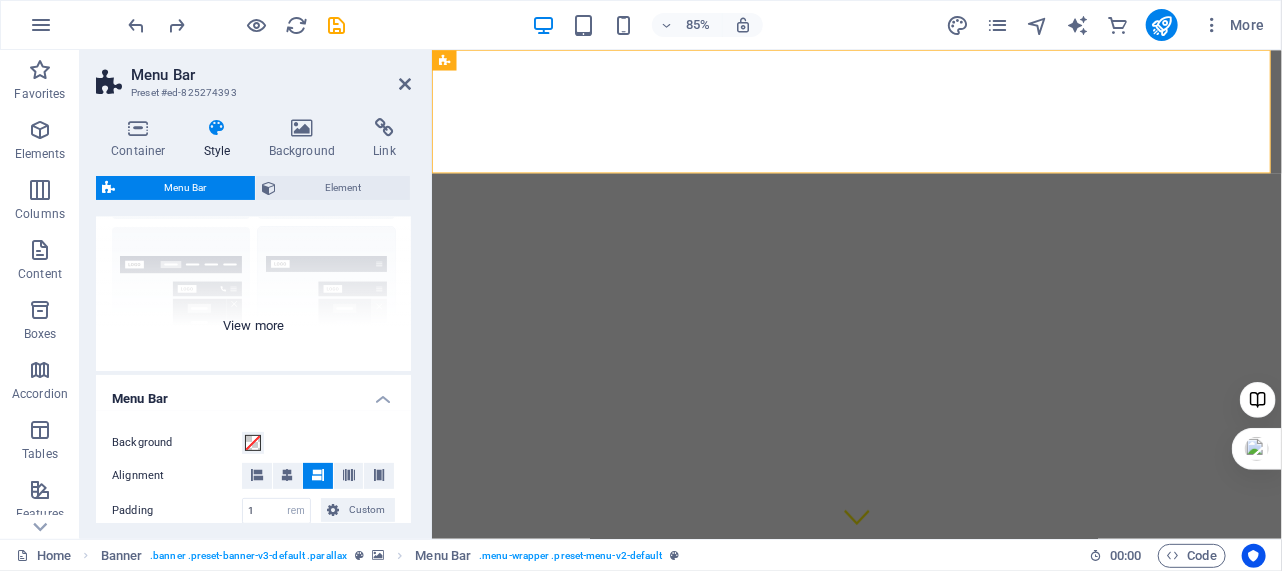 click on "Border Centered Default Fixed Loki Trigger Wide XXL" at bounding box center (253, 221) 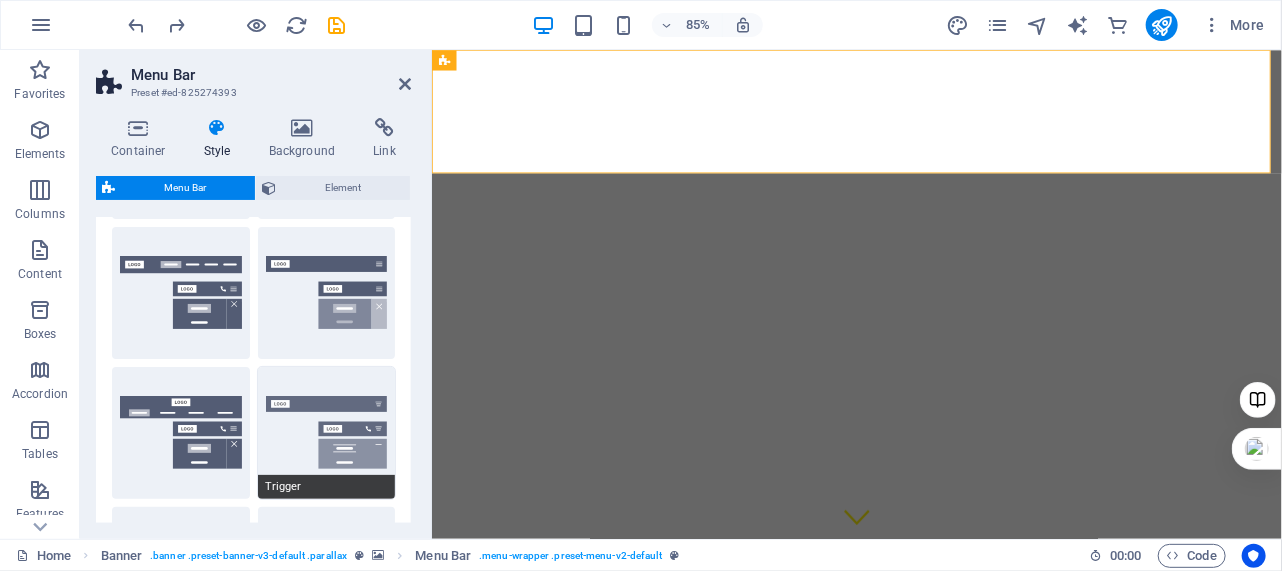 click on "Trigger" at bounding box center (327, 433) 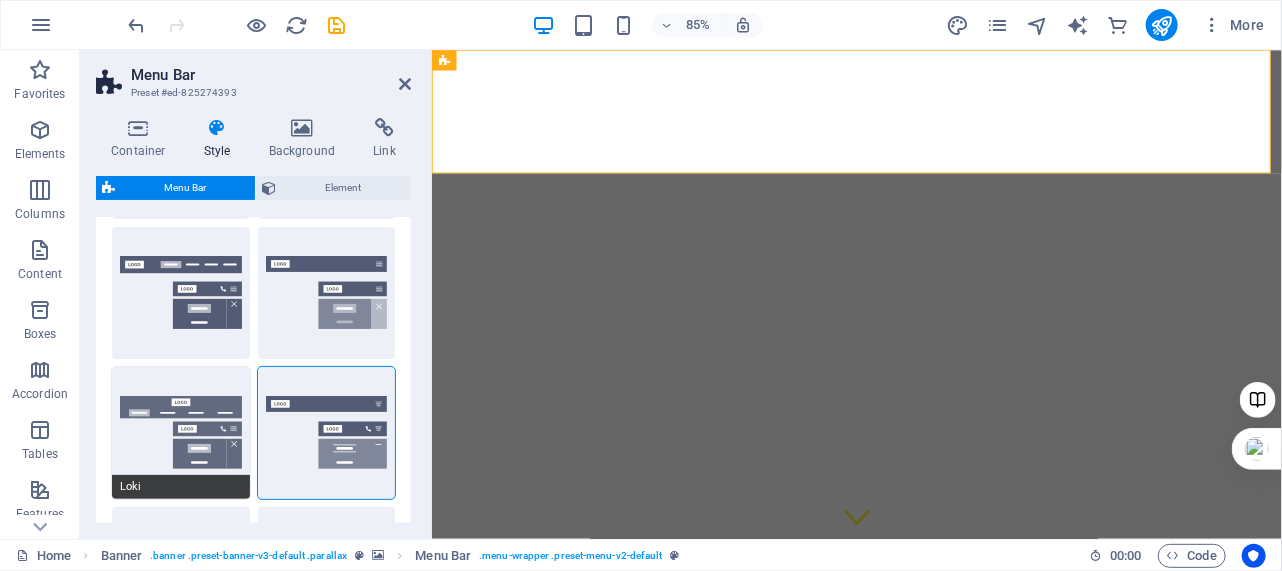 click on "Loki" at bounding box center [181, 433] 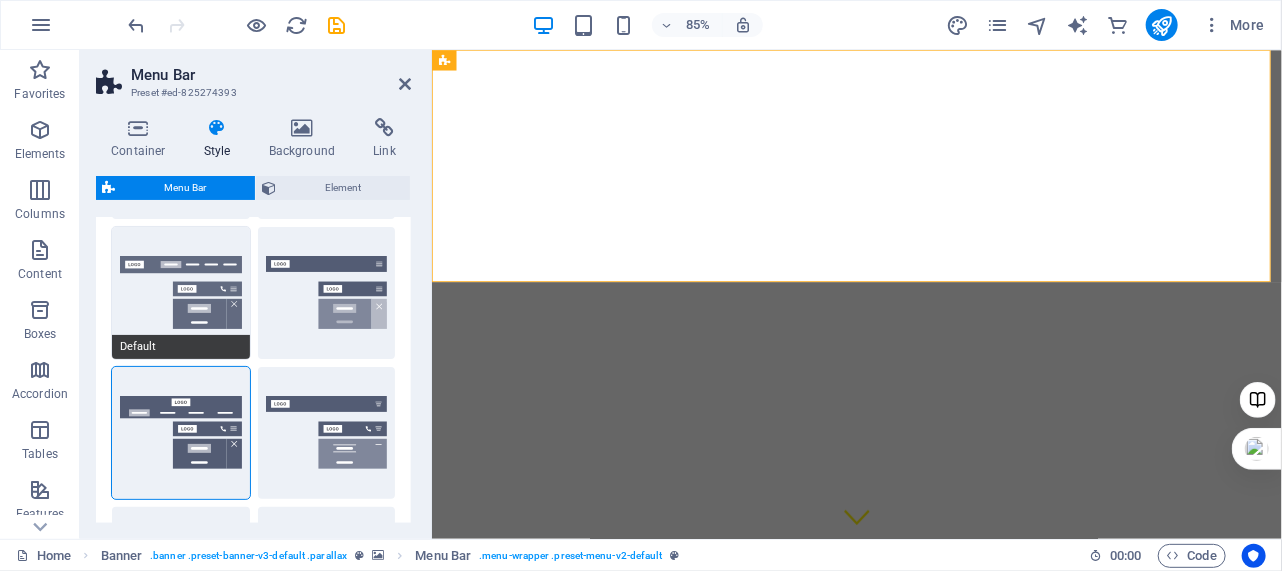 click on "Default" at bounding box center [181, 293] 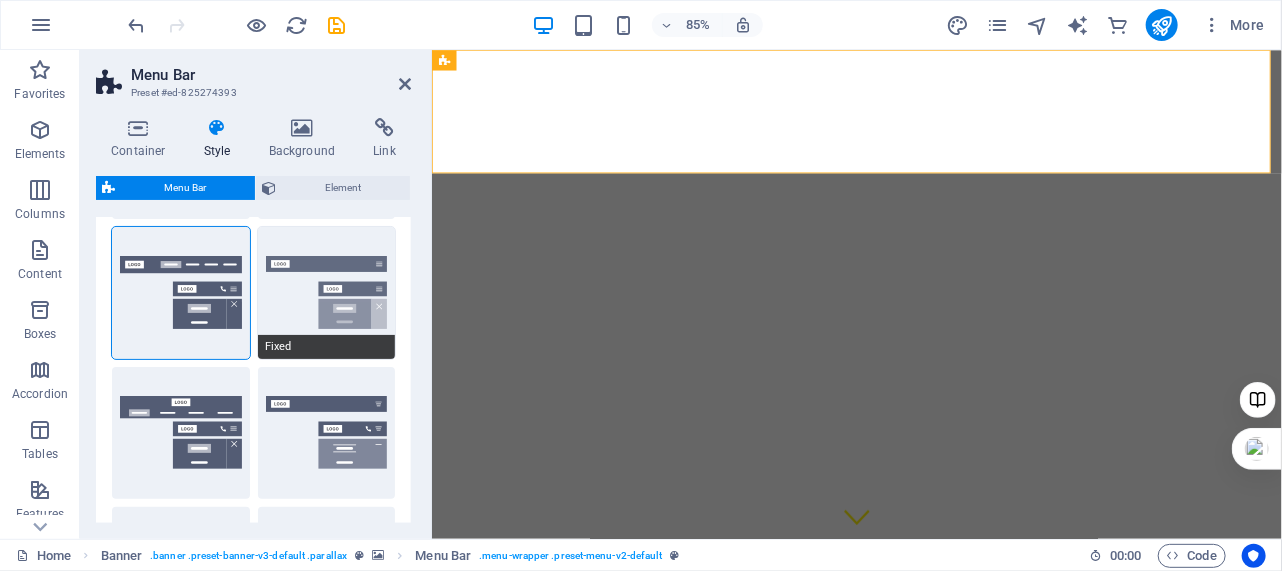 click on "Fixed" at bounding box center (327, 293) 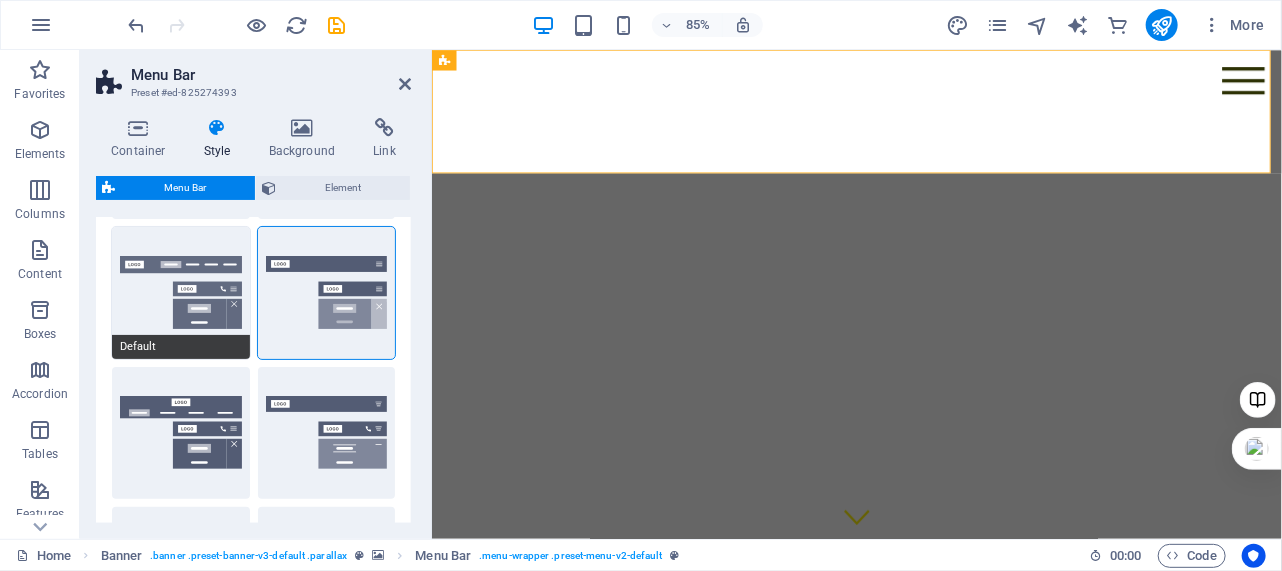 click on "Default" at bounding box center (181, 293) 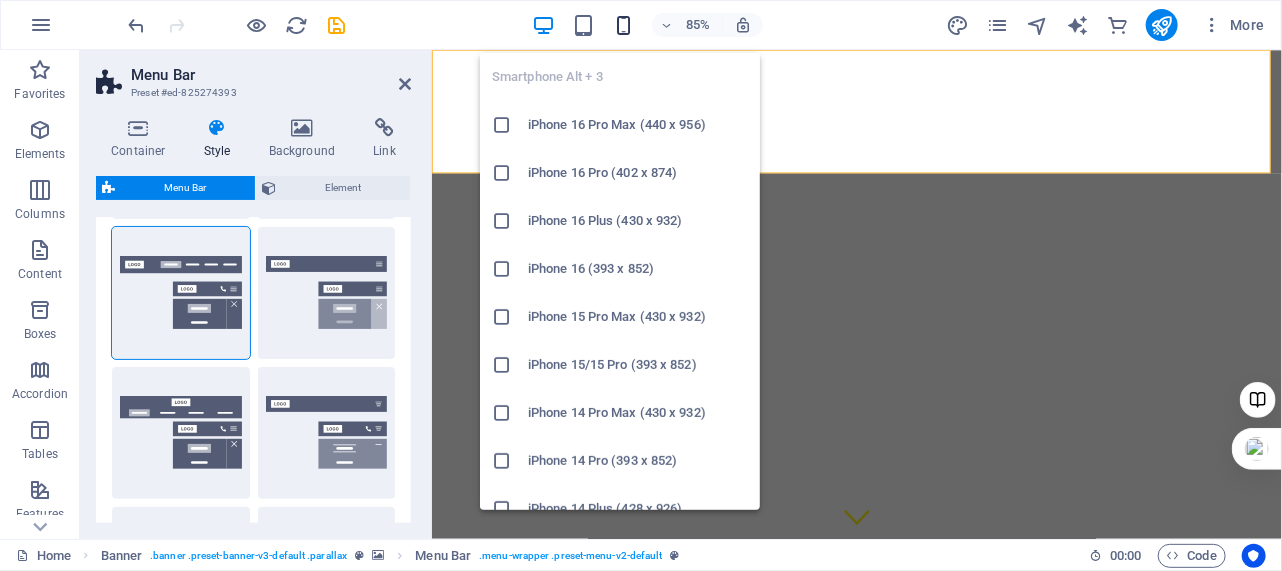 click at bounding box center (623, 25) 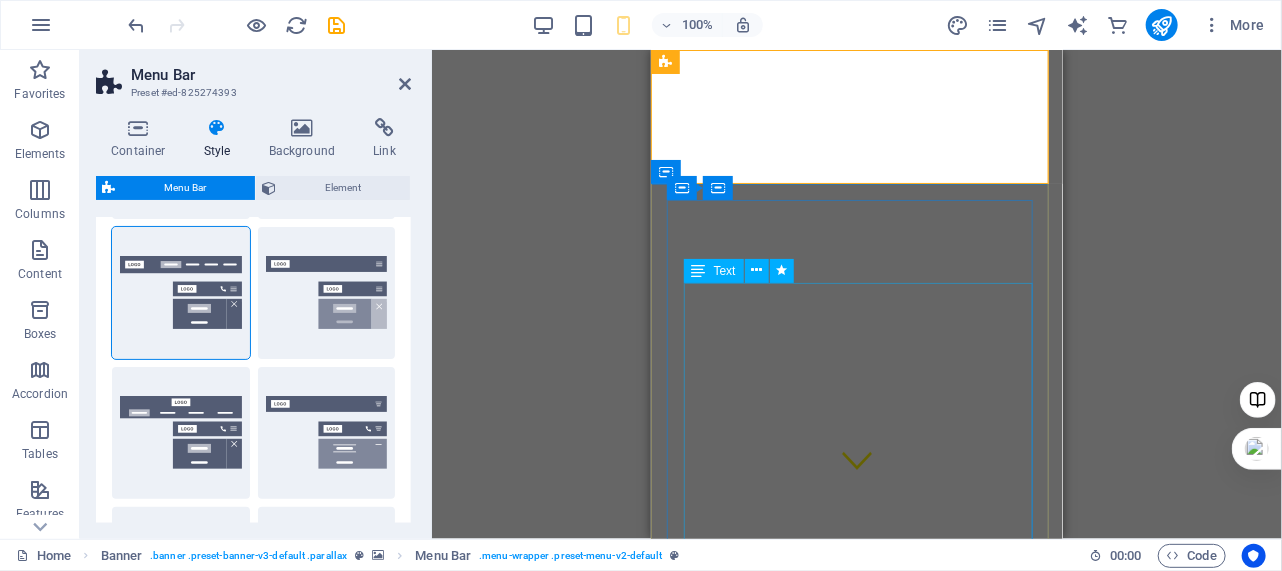 scroll, scrollTop: 0, scrollLeft: 0, axis: both 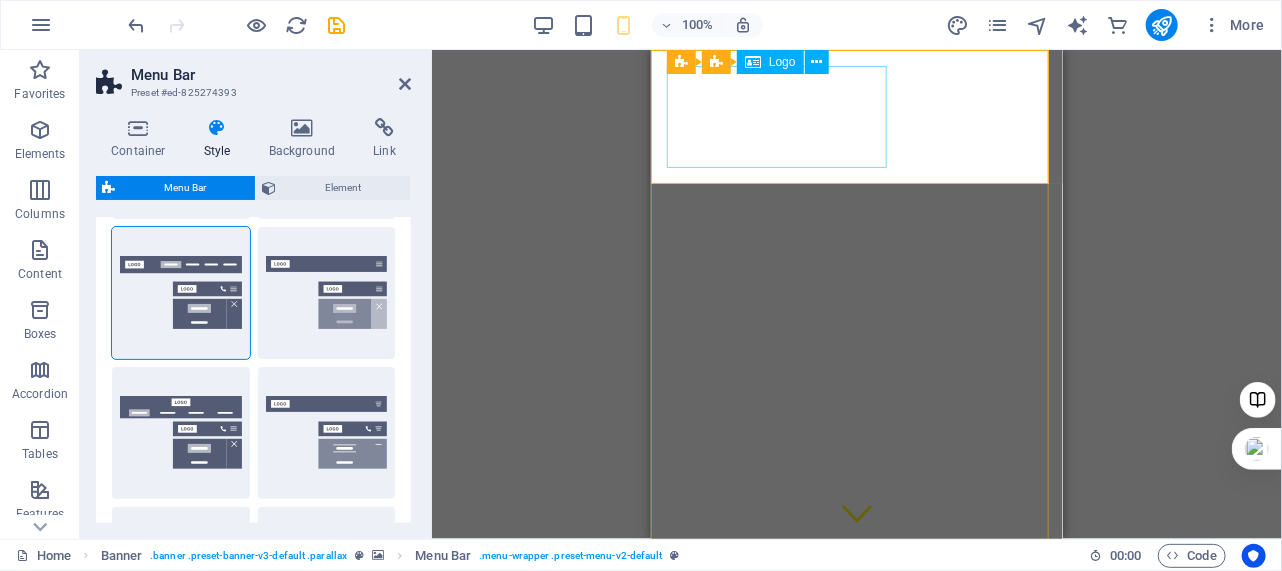 click at bounding box center (856, 737) 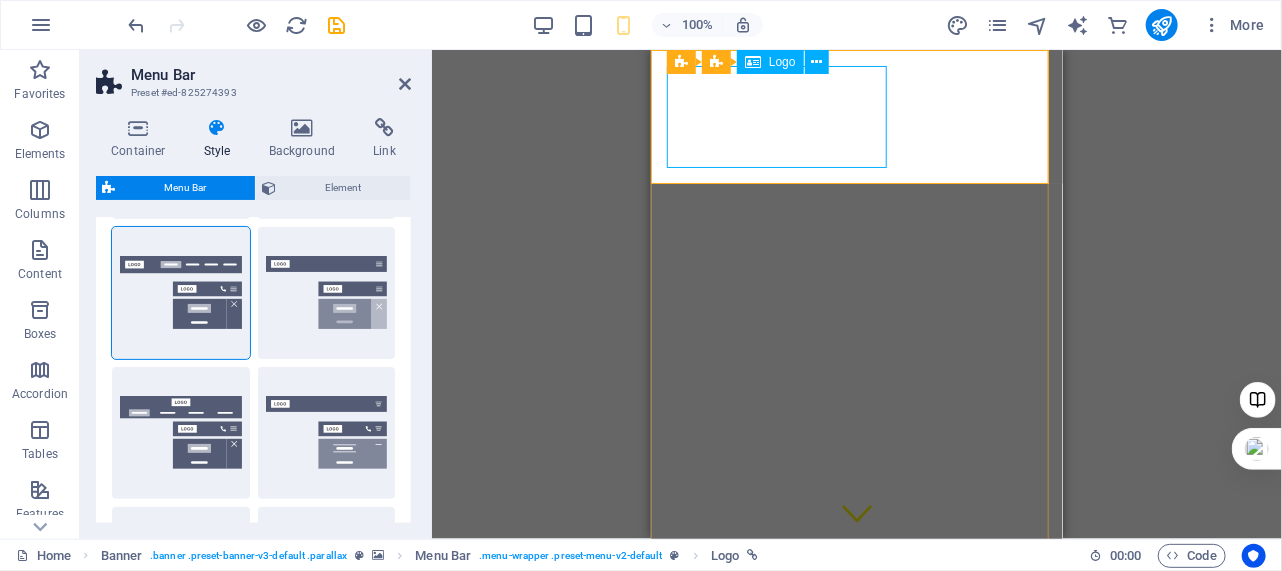 click at bounding box center (856, 737) 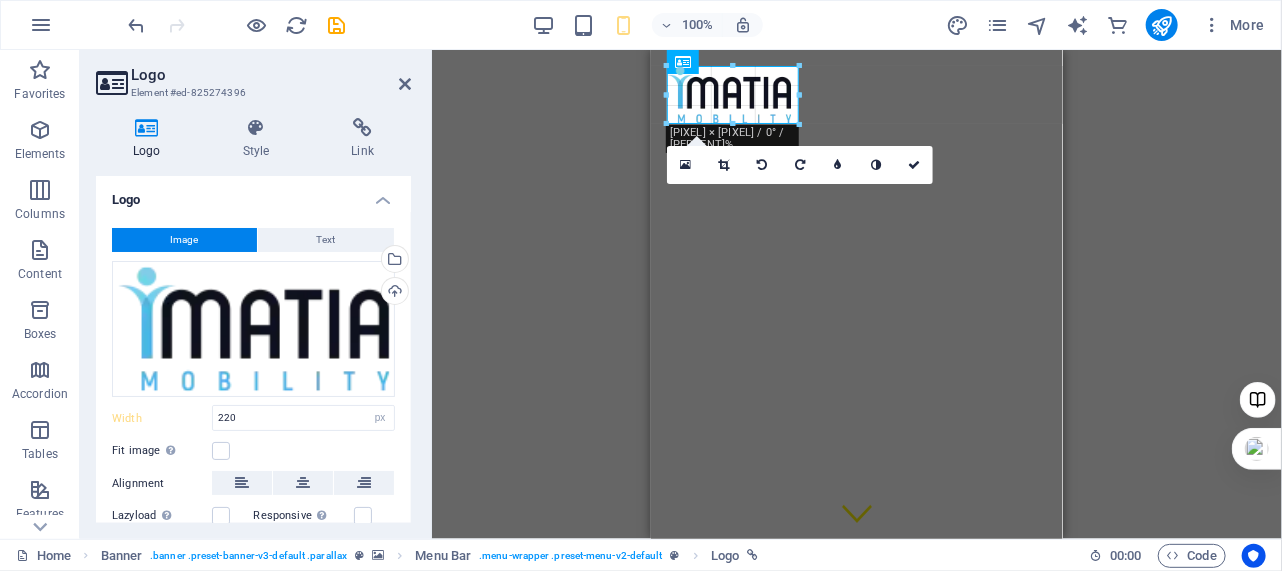 drag, startPoint x: 888, startPoint y: 169, endPoint x: 785, endPoint y: 120, distance: 114.061386 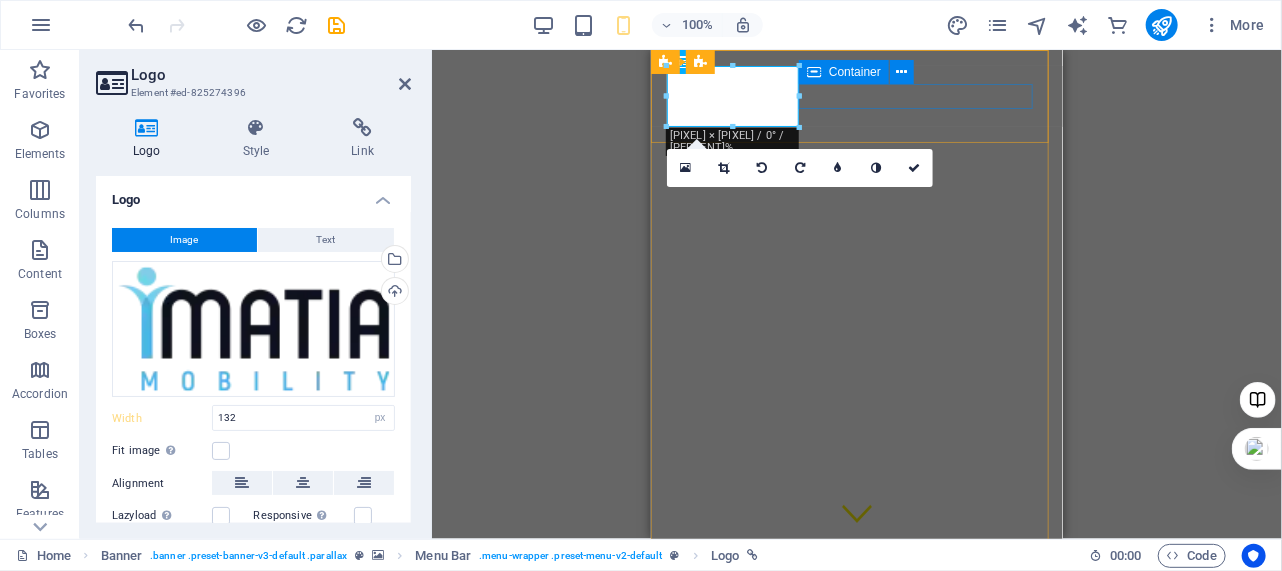 click at bounding box center (856, 751) 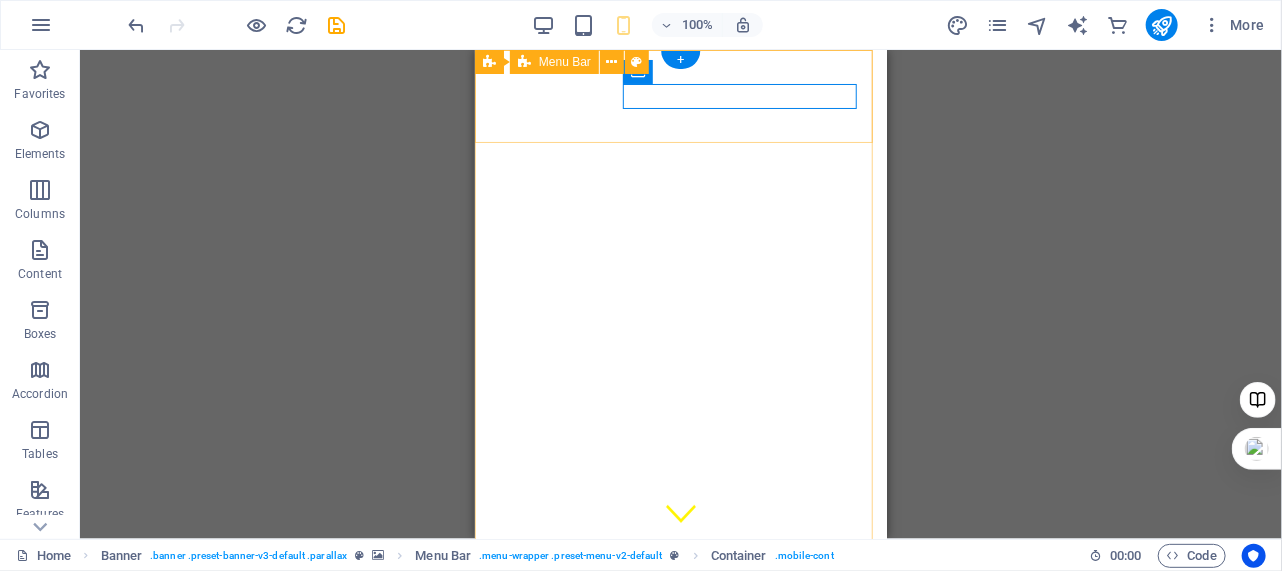 click on "בית אודותינו מידע נוסף לינקים צרו קשר" at bounding box center (680, 720) 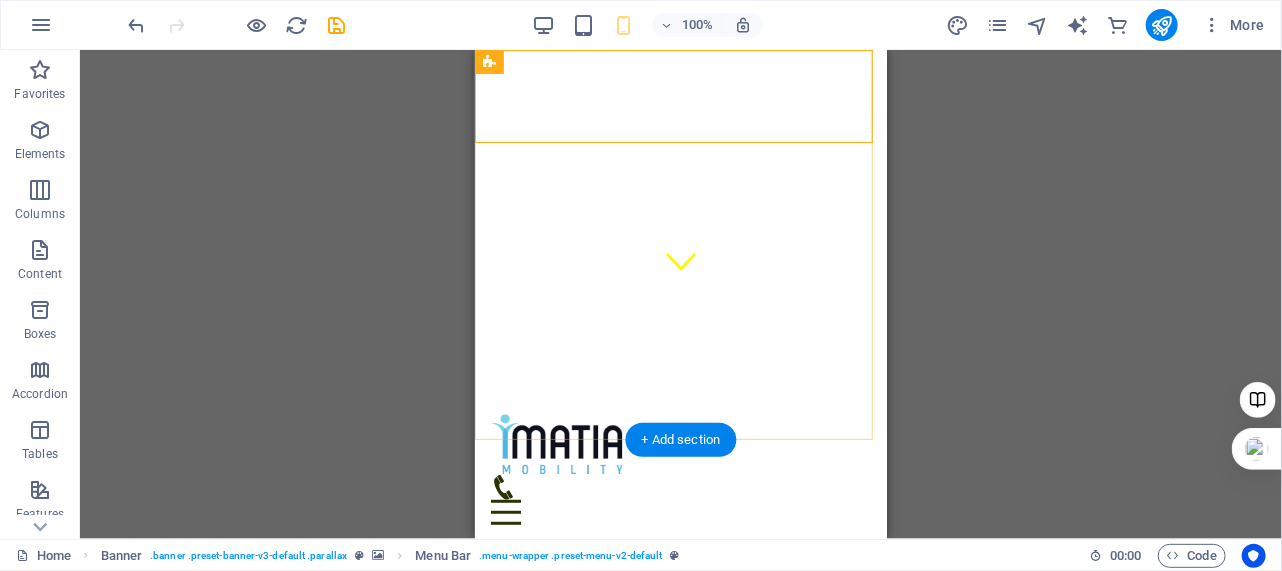 scroll, scrollTop: 0, scrollLeft: 0, axis: both 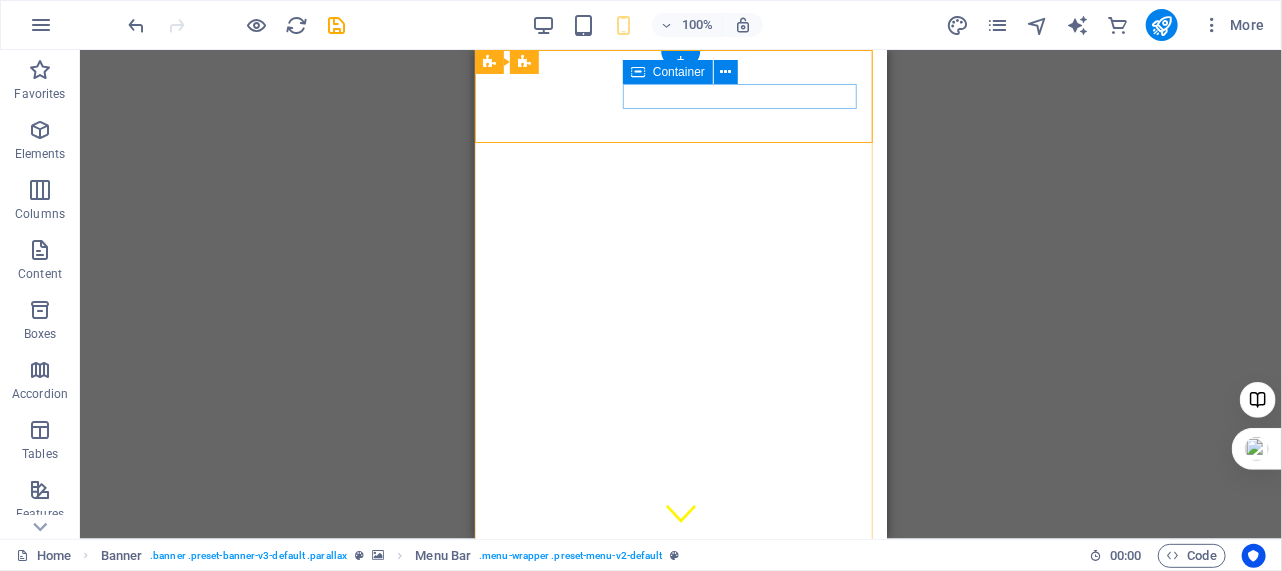 click at bounding box center [680, 751] 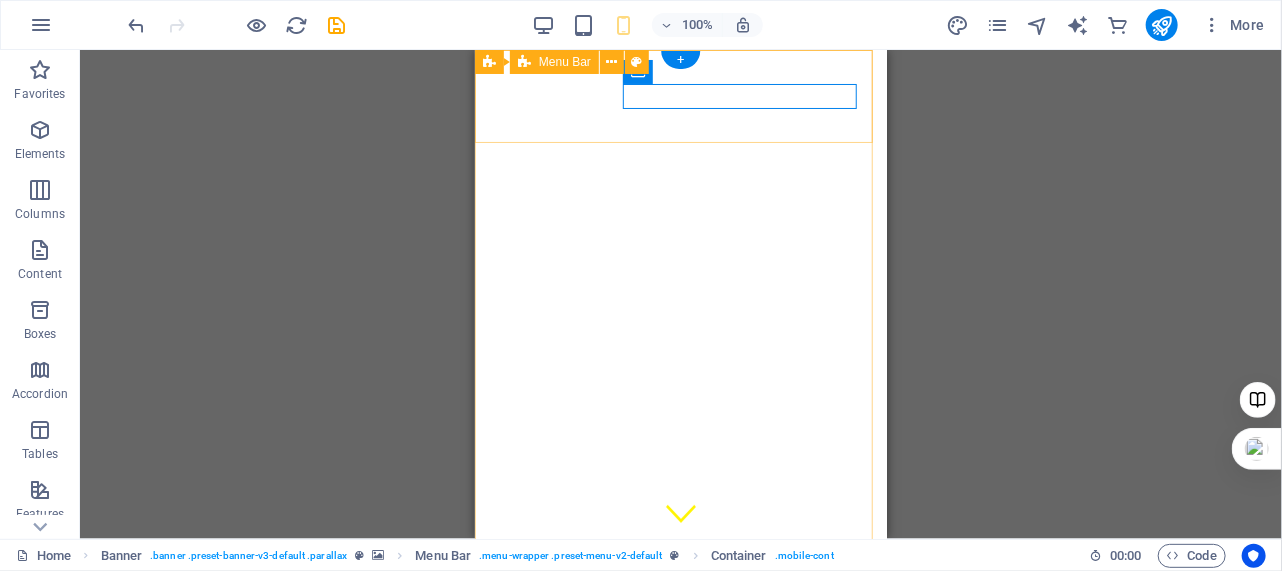 click on "בית אודותינו מידע נוסף לינקים צרו קשר" at bounding box center [680, 720] 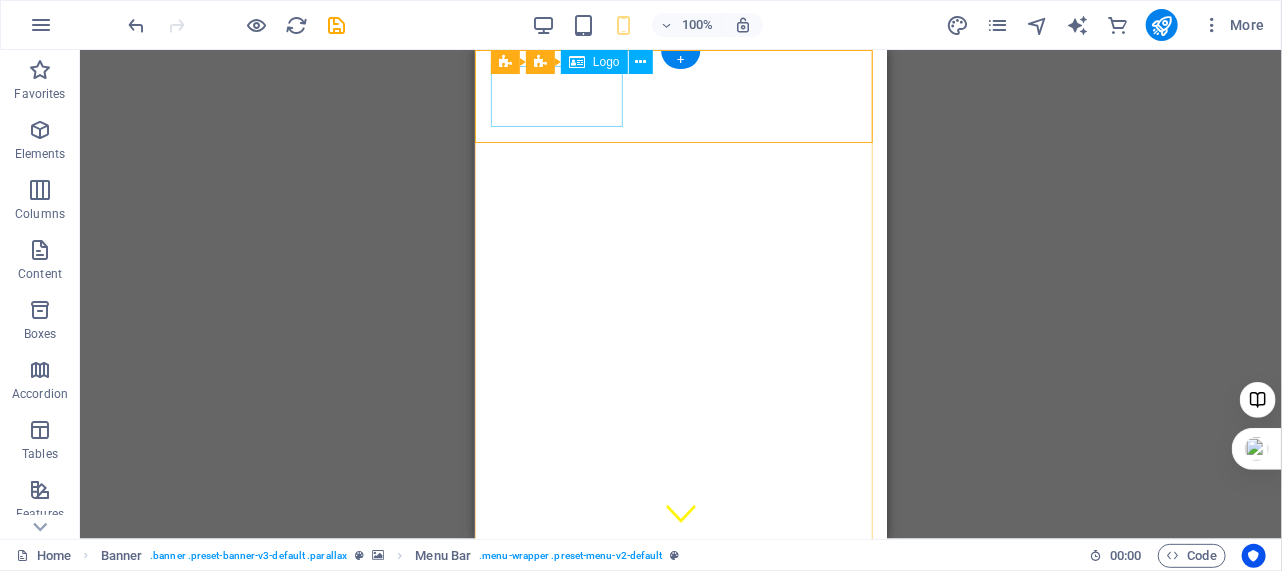 click at bounding box center [680, 695] 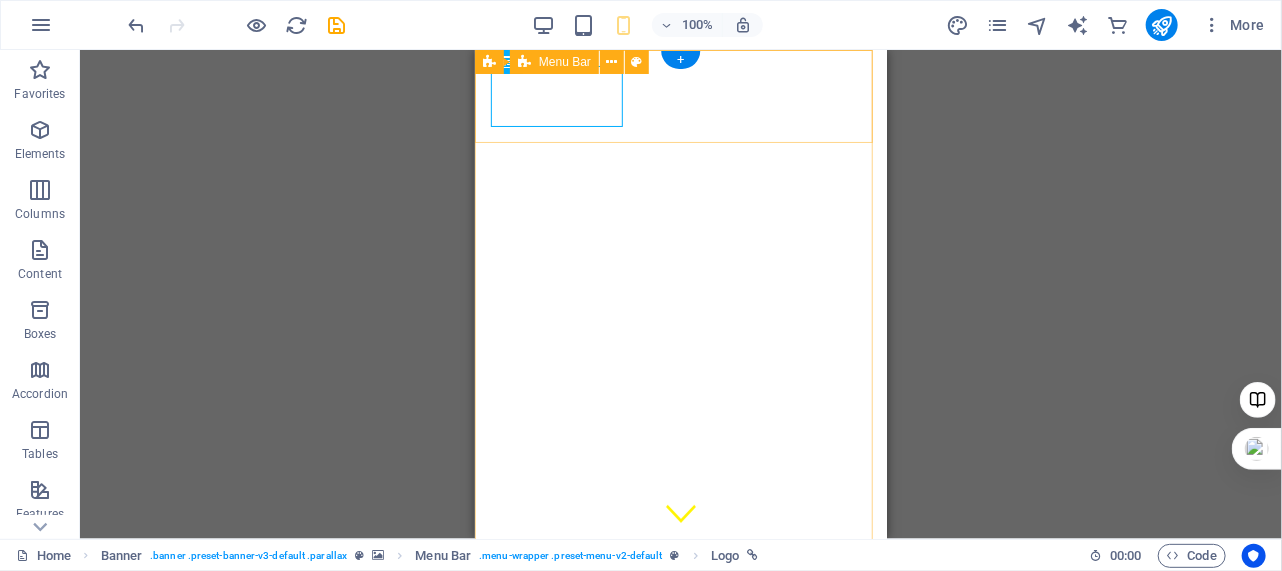 click on "בית אודותינו מידע נוסף לינקים צרו קשר" at bounding box center [680, 720] 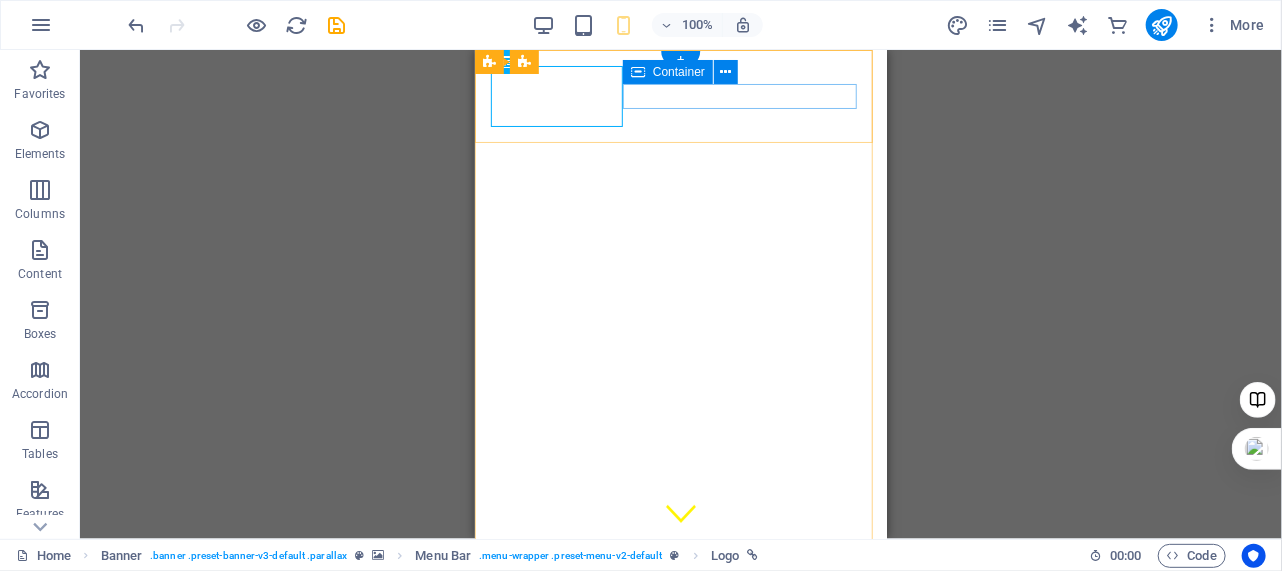 click at bounding box center [680, 751] 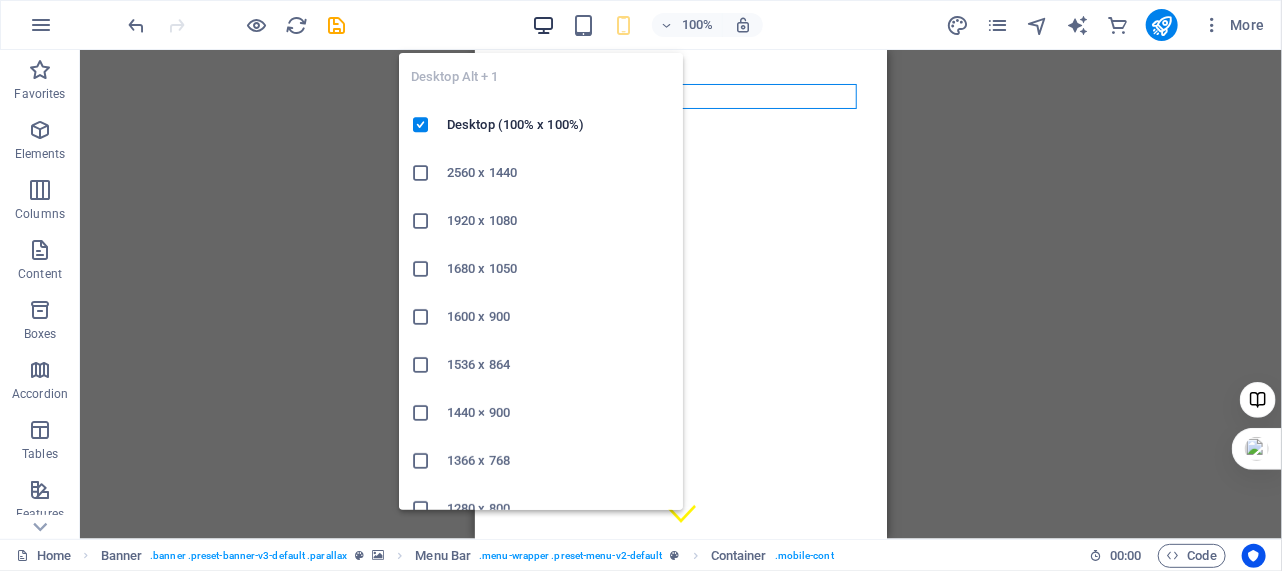 click at bounding box center [543, 25] 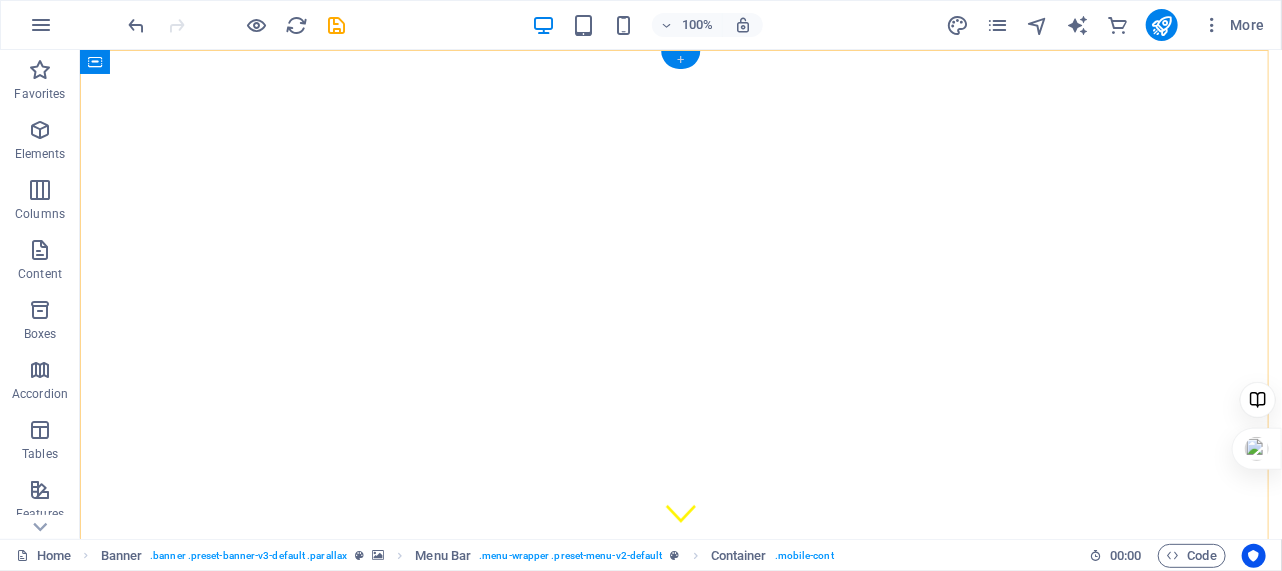 drag, startPoint x: 675, startPoint y: 61, endPoint x: 251, endPoint y: 11, distance: 426.93793 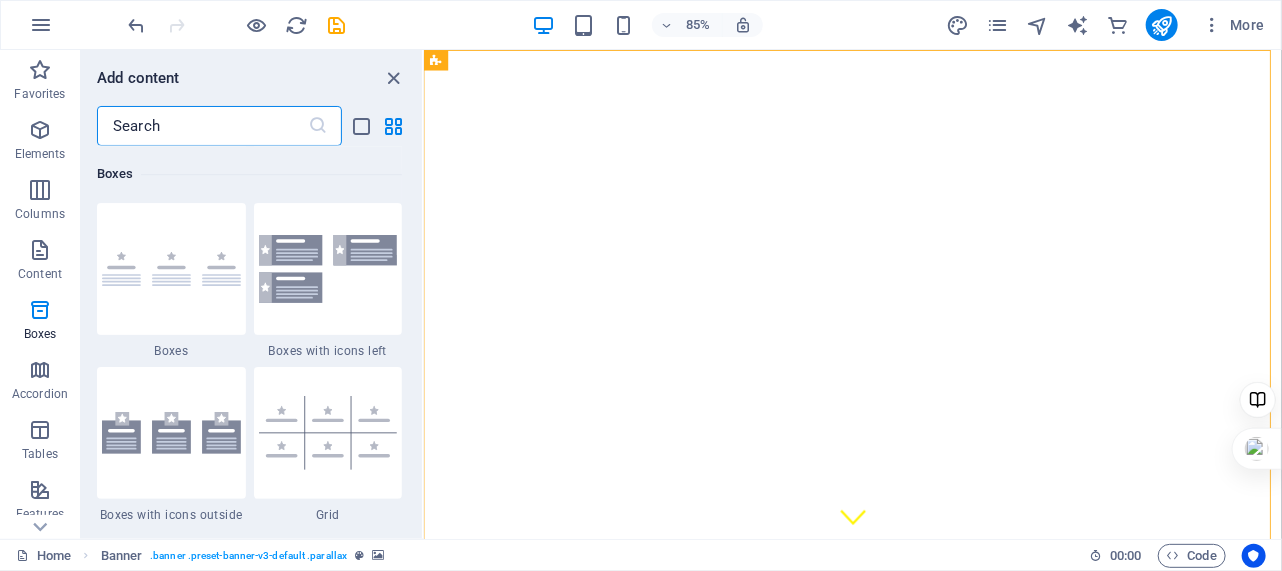 scroll, scrollTop: 5680, scrollLeft: 0, axis: vertical 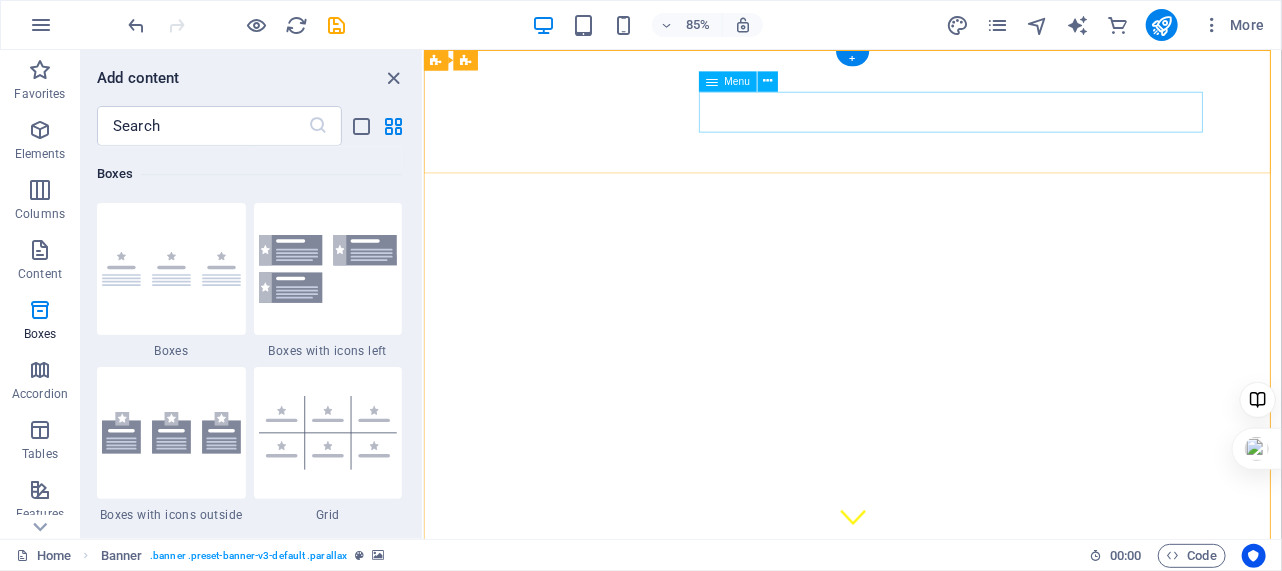 click on "בית אודותינו מידע נוסף לינקים צרו קשר" at bounding box center [927, 802] 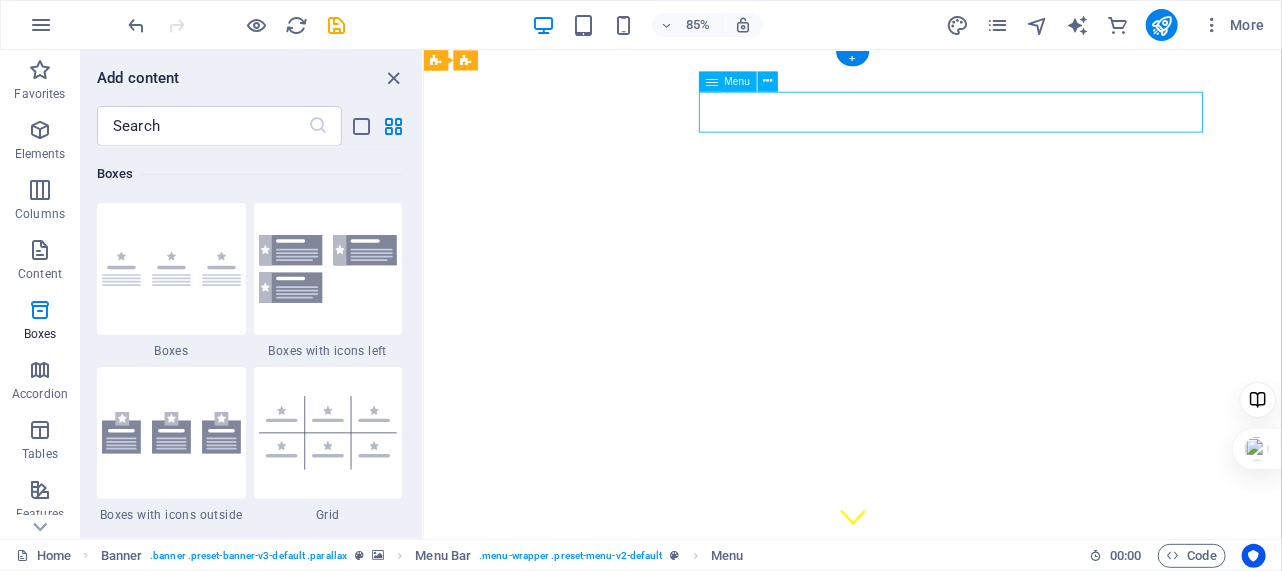 drag, startPoint x: 932, startPoint y: 120, endPoint x: 988, endPoint y: 123, distance: 56.0803 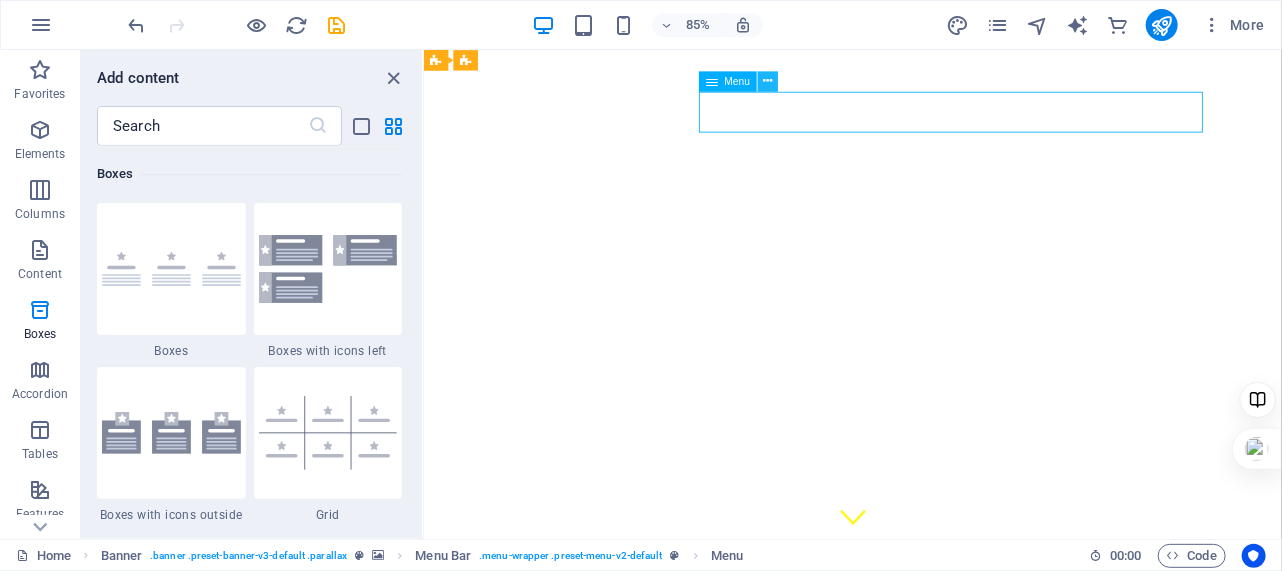drag, startPoint x: 710, startPoint y: 79, endPoint x: 776, endPoint y: 78, distance: 66.007576 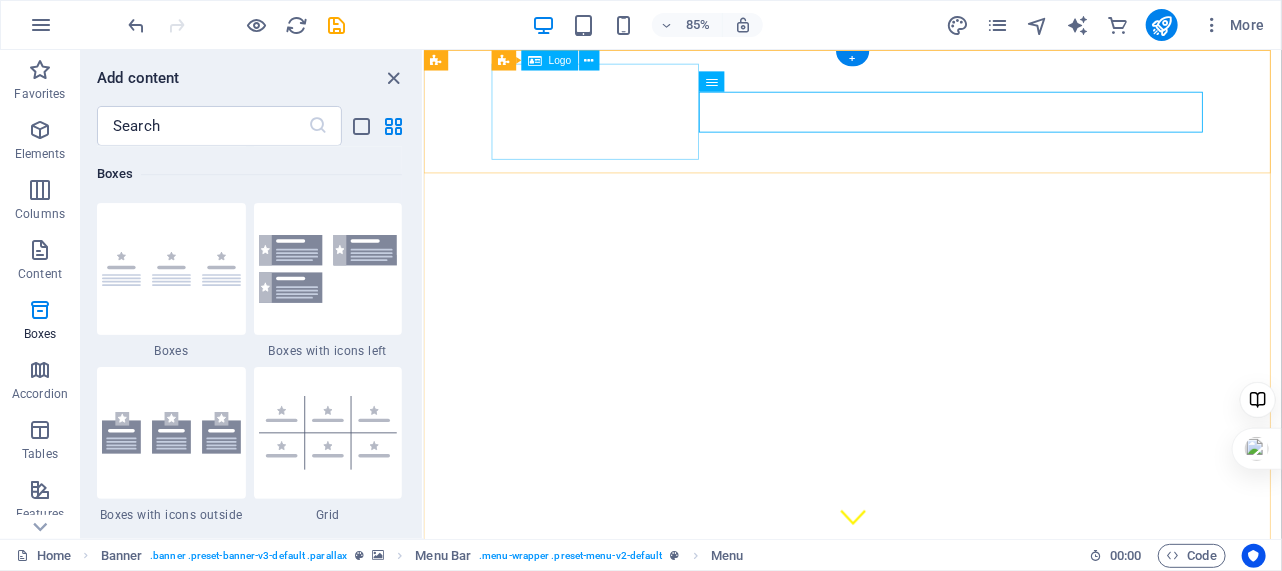 click at bounding box center (927, 721) 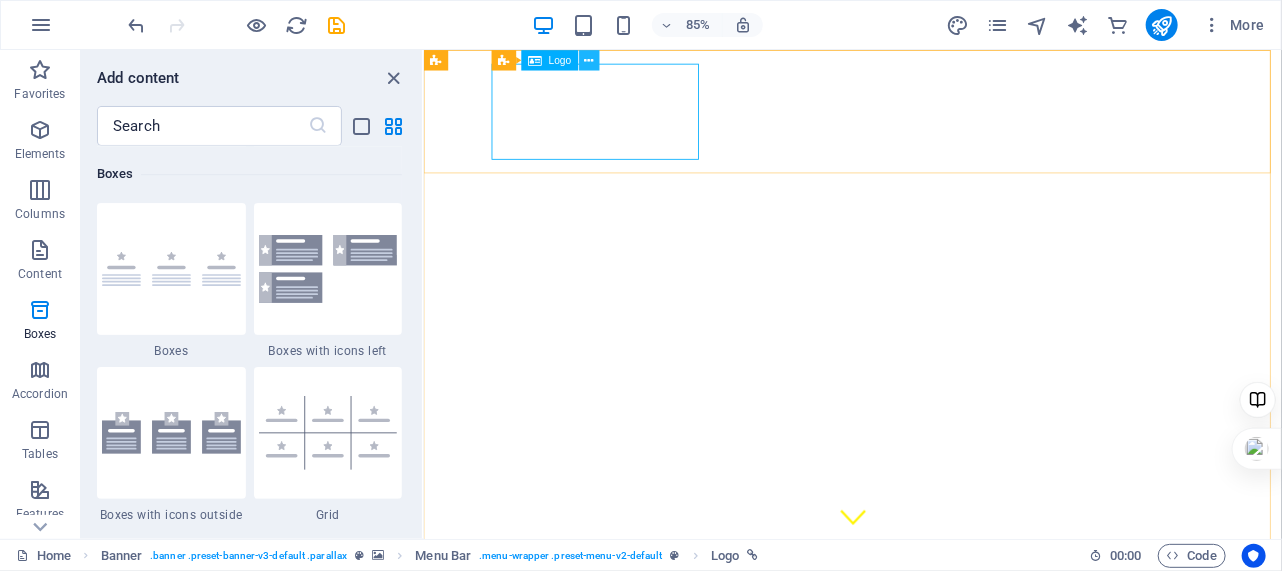 click at bounding box center (589, 60) 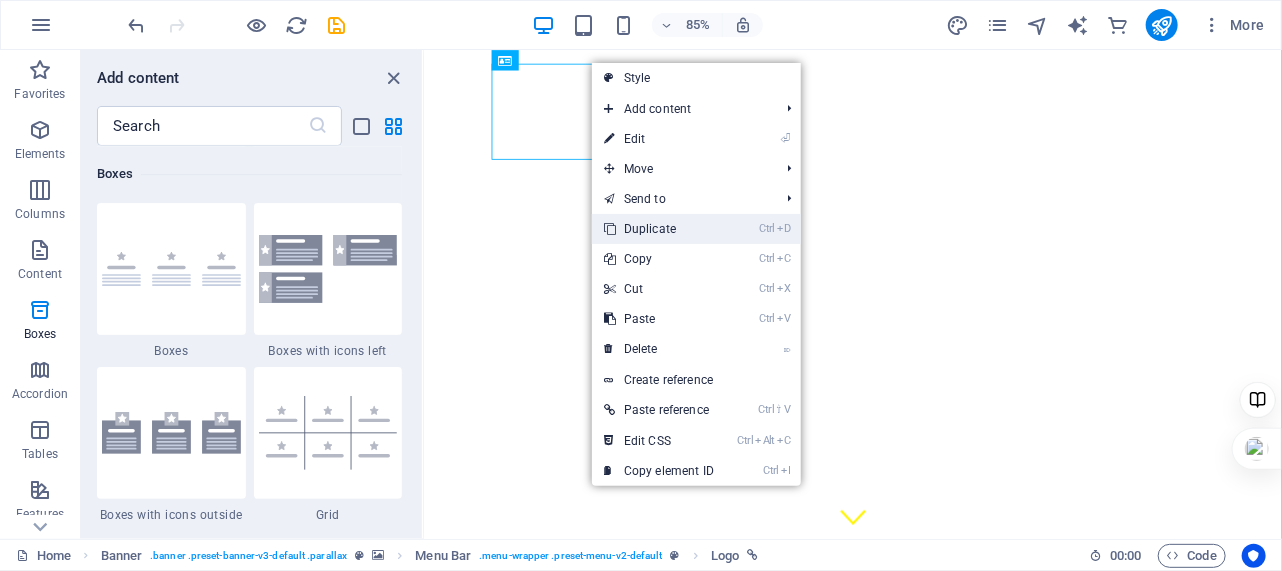 click on "Ctrl D  Duplicate" at bounding box center [659, 229] 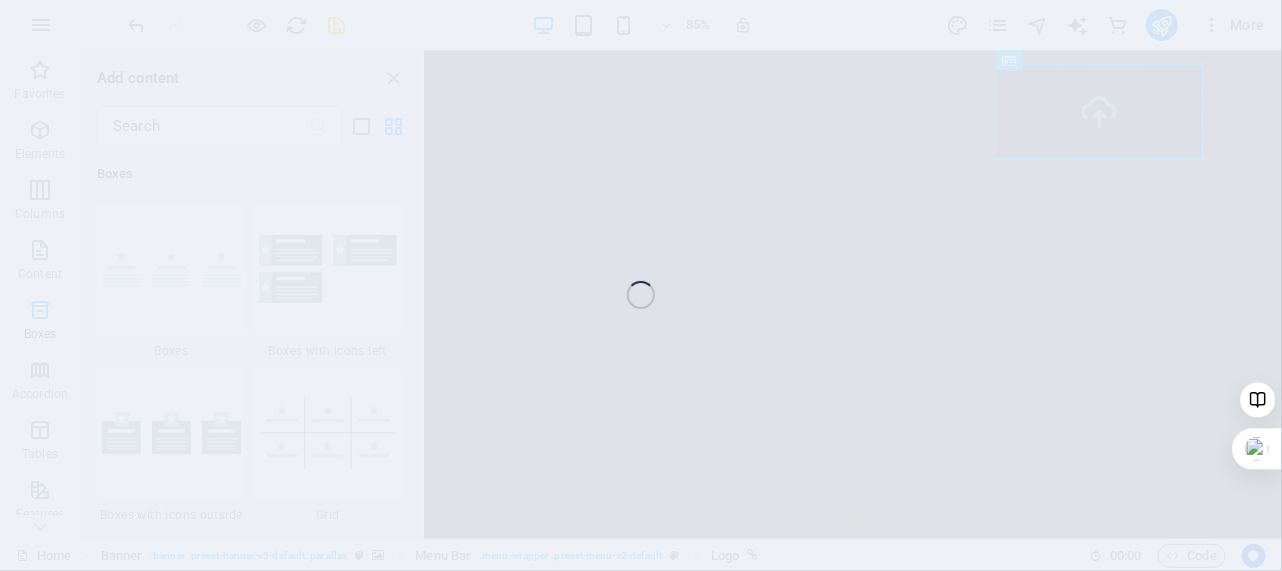 select on "px" 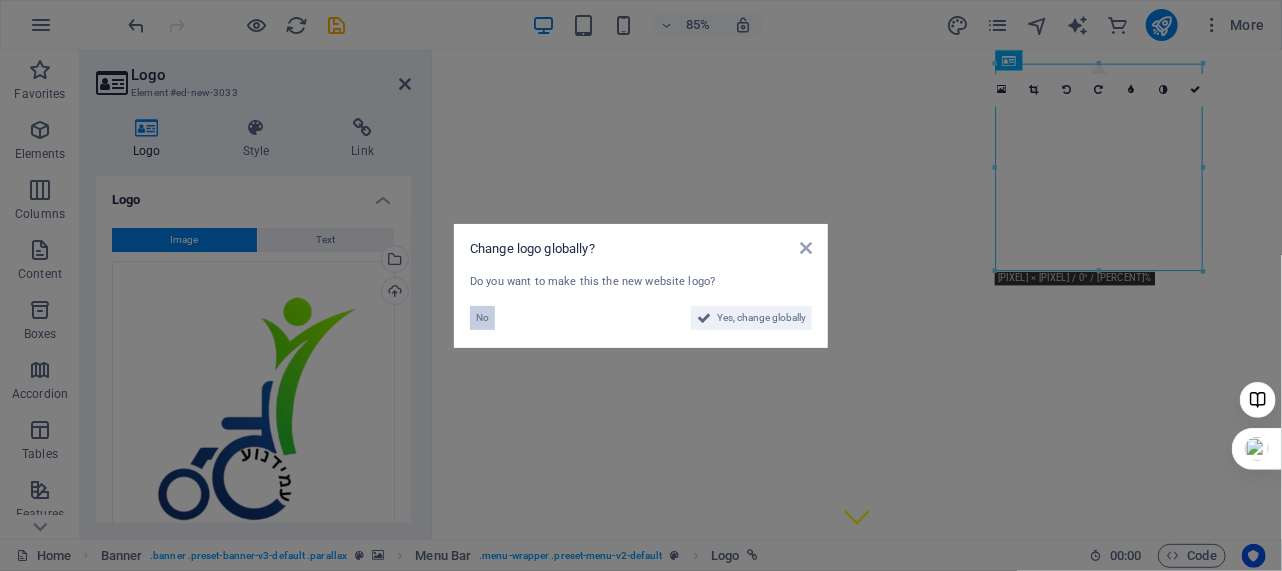 click on "No" at bounding box center (482, 318) 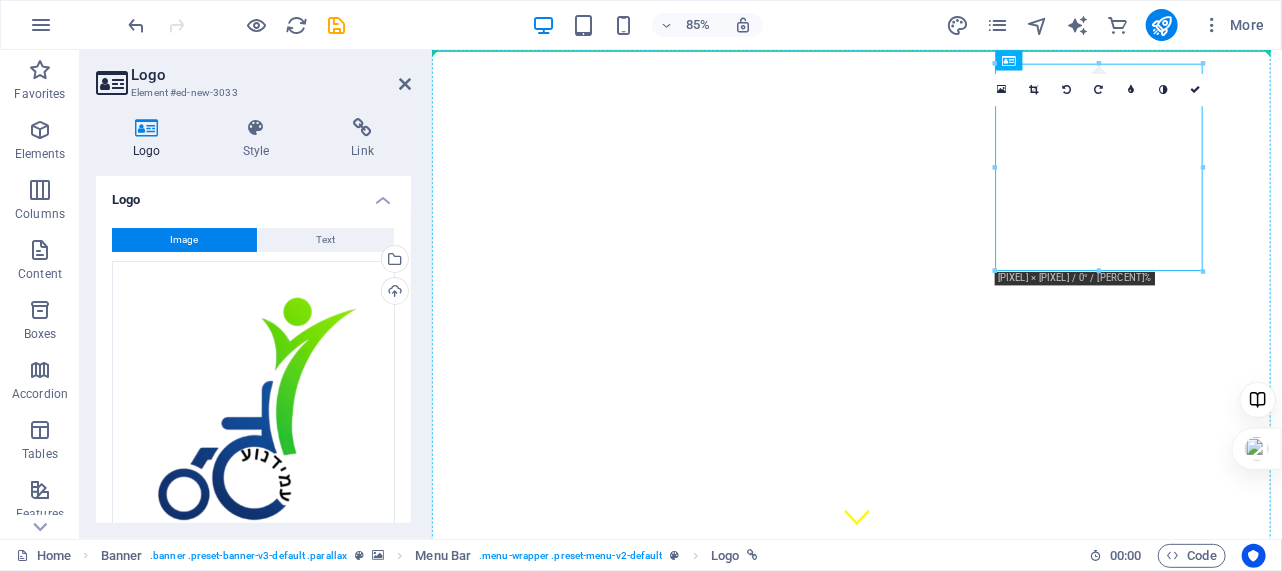 drag, startPoint x: 1217, startPoint y: 184, endPoint x: 922, endPoint y: 190, distance: 295.061 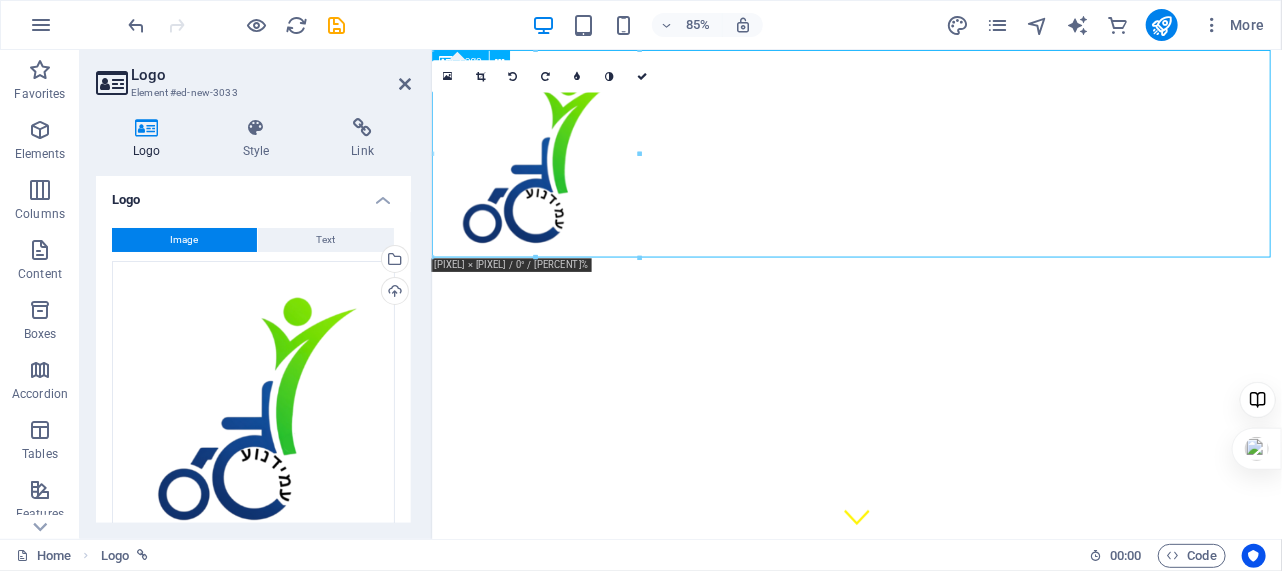 click at bounding box center [931, 171] 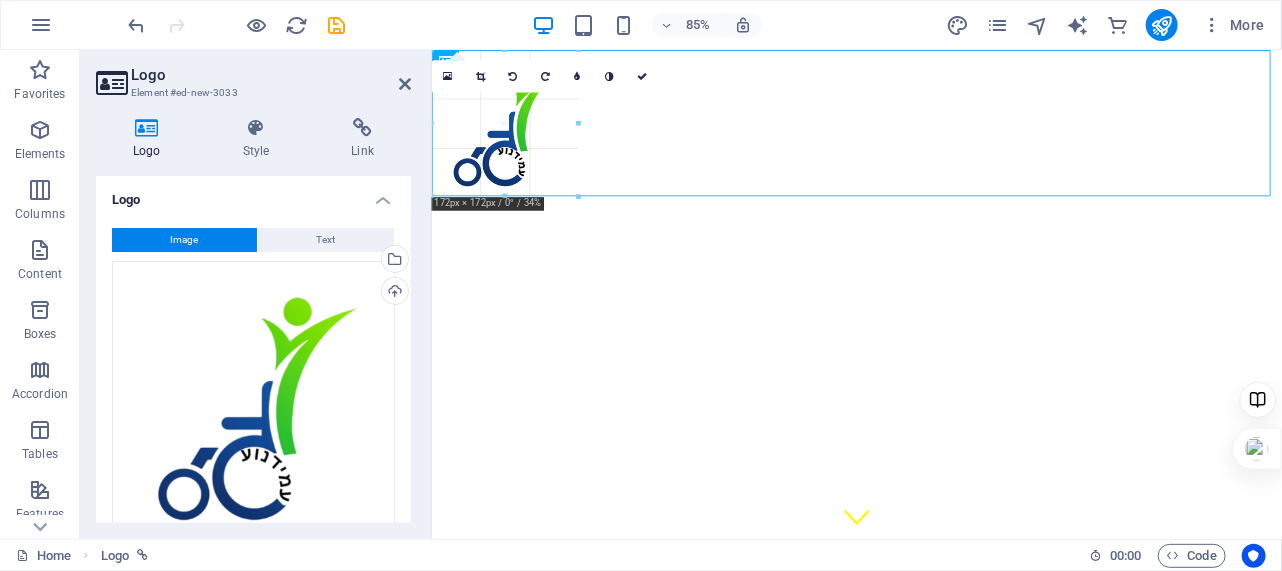 drag, startPoint x: 637, startPoint y: 257, endPoint x: 563, endPoint y: 176, distance: 109.713264 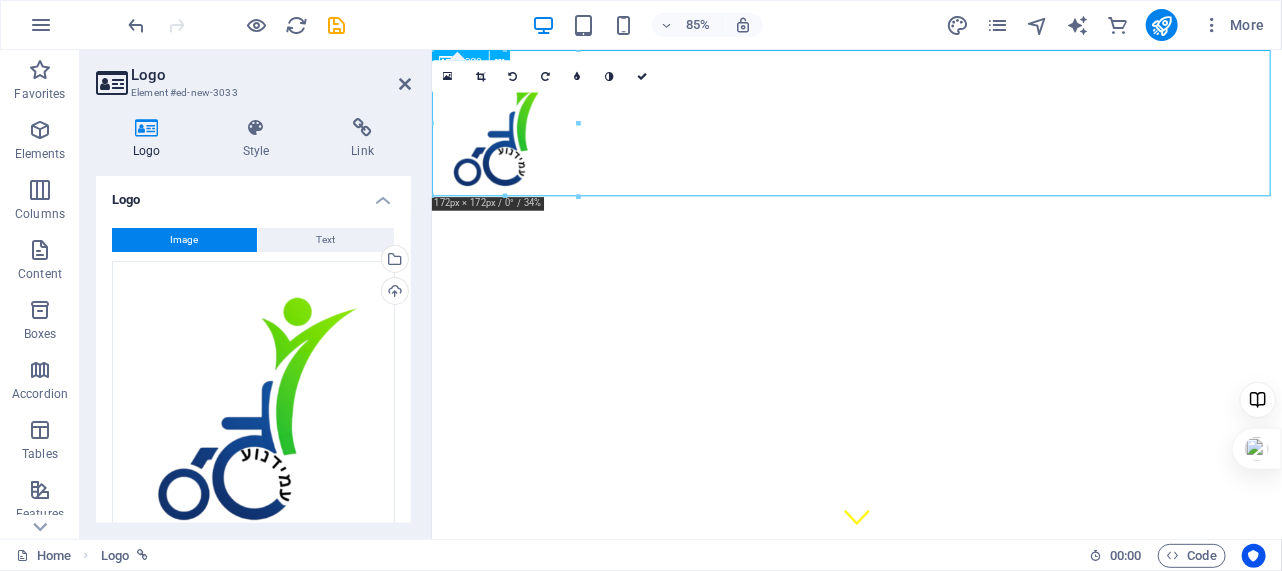 click at bounding box center [931, 135] 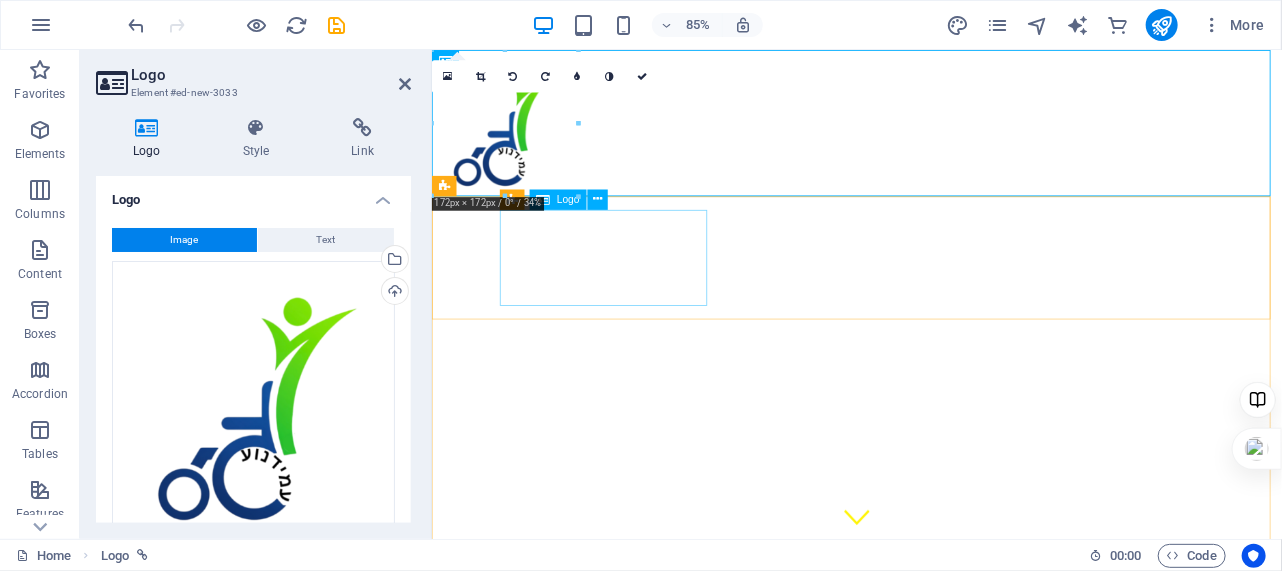 click at bounding box center [931, 990] 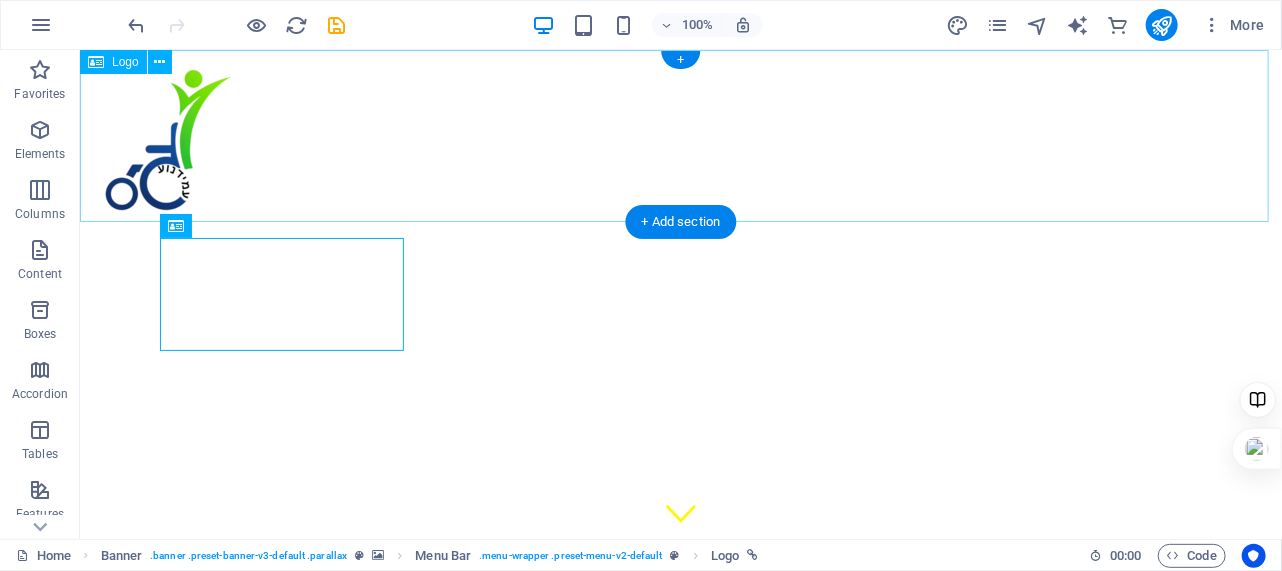 click at bounding box center (680, 135) 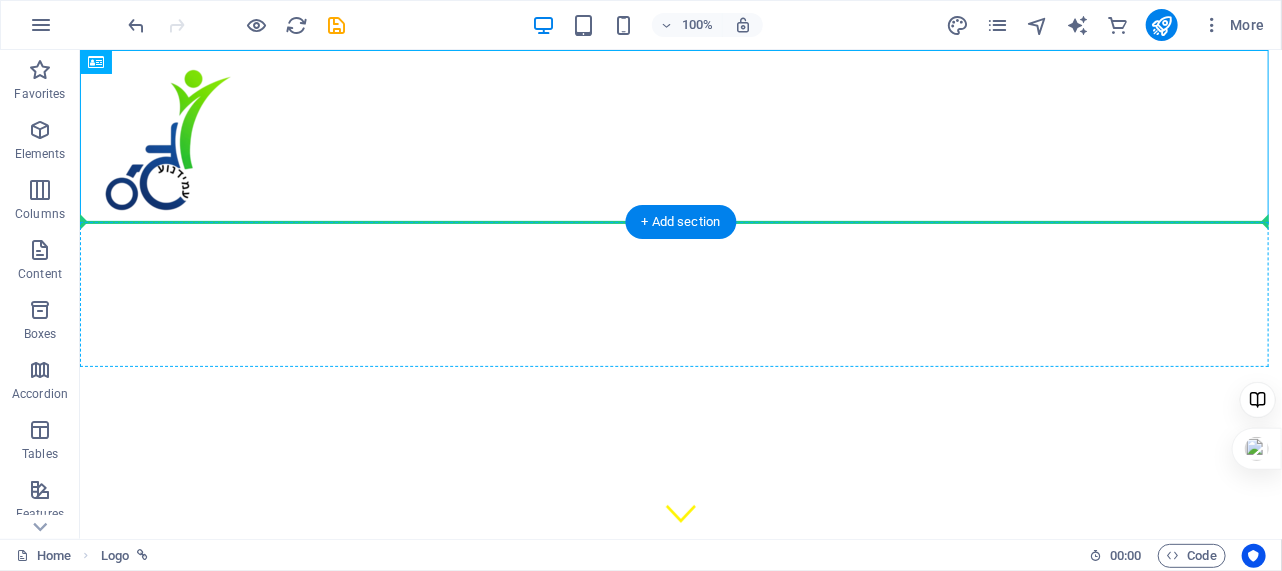 drag, startPoint x: 176, startPoint y: 139, endPoint x: 424, endPoint y: 297, distance: 294.0544 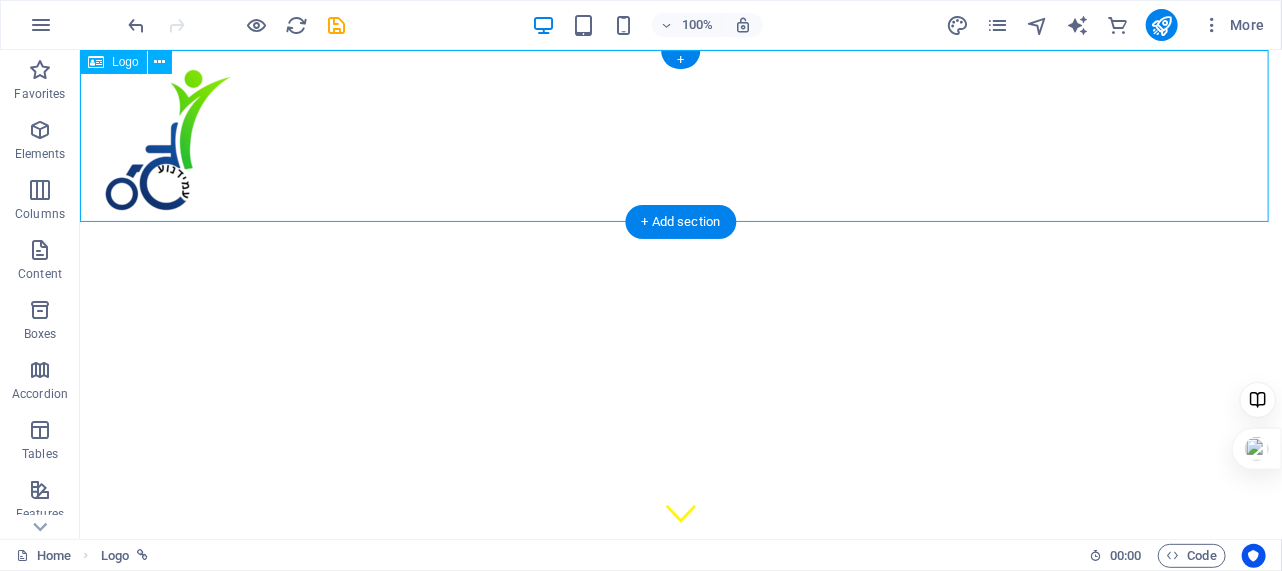click at bounding box center [680, 135] 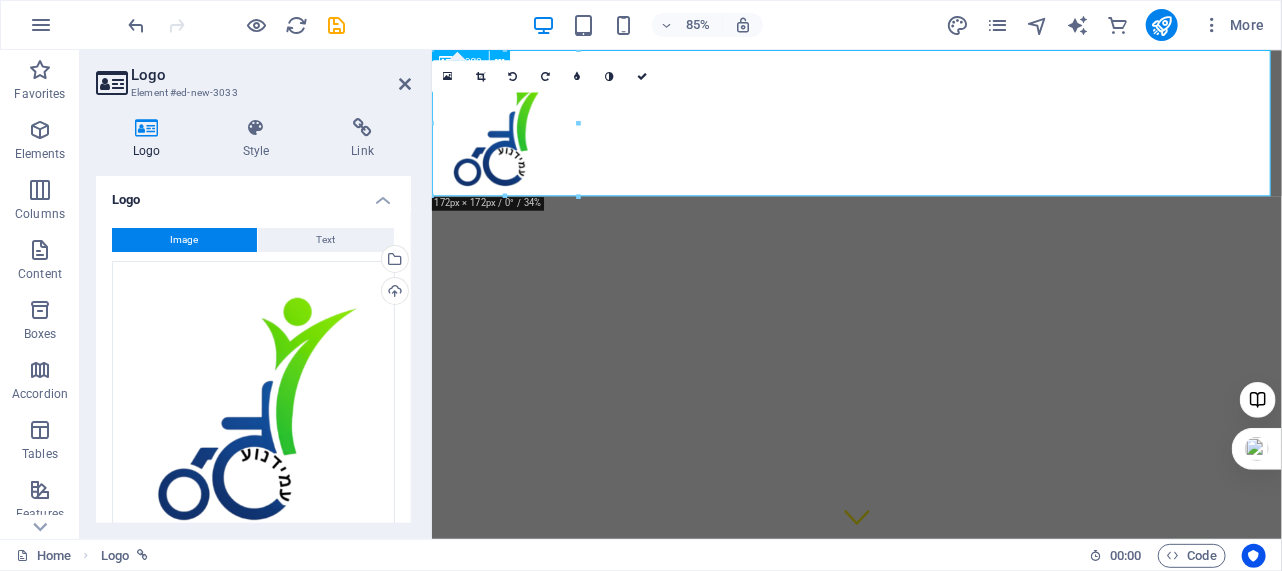 click at bounding box center [931, 135] 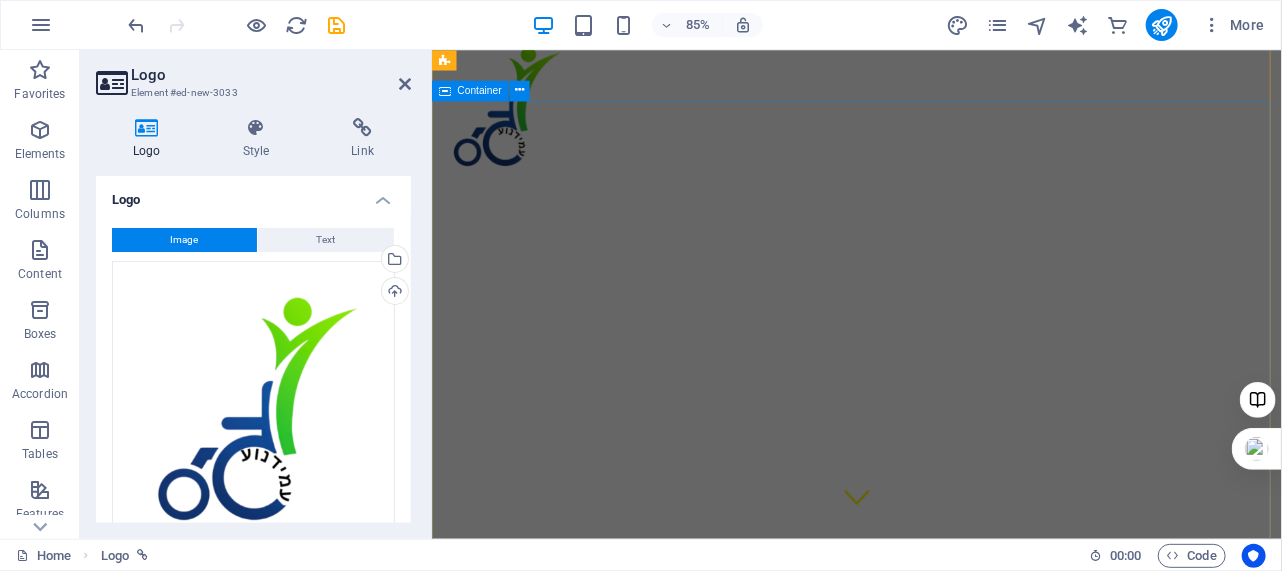 scroll, scrollTop: 0, scrollLeft: 0, axis: both 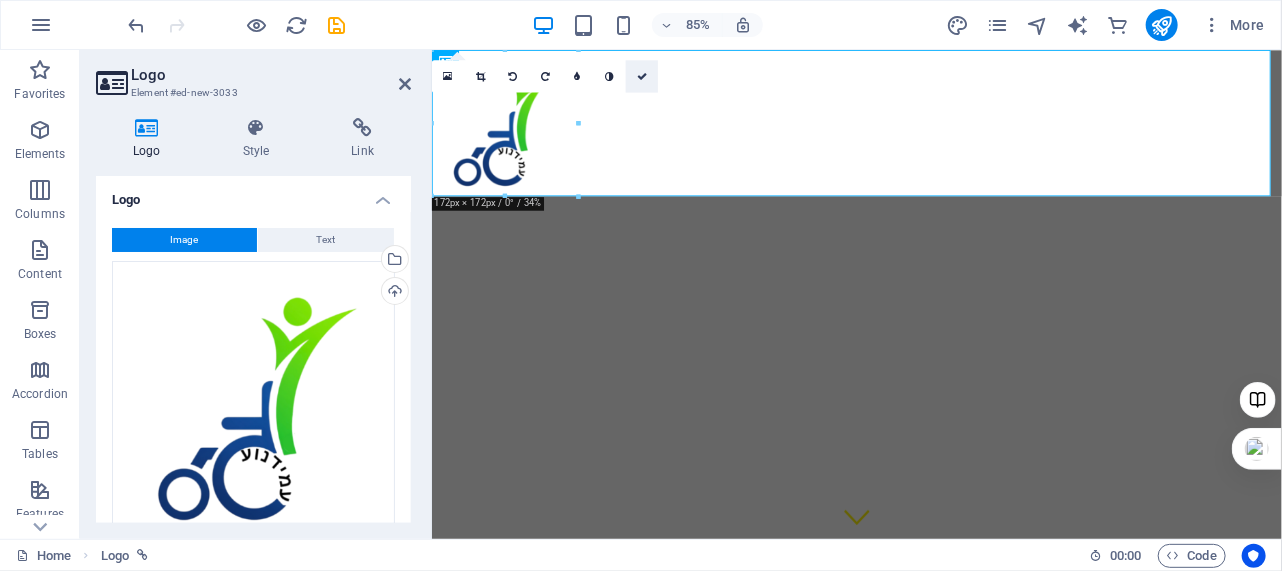 click at bounding box center [642, 76] 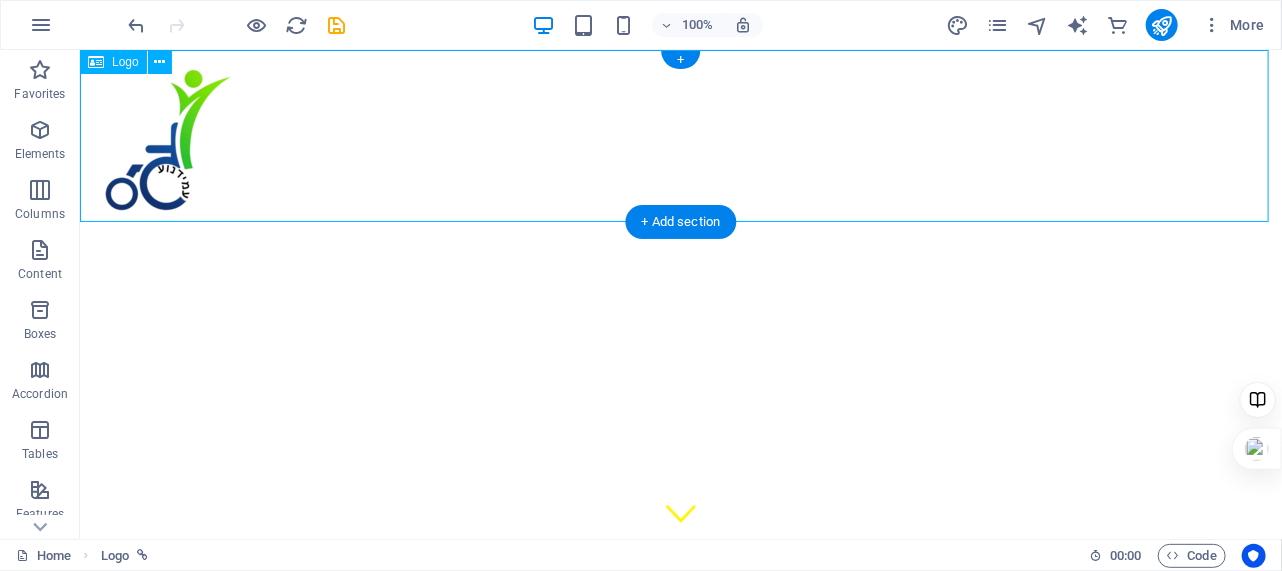 click at bounding box center (680, 135) 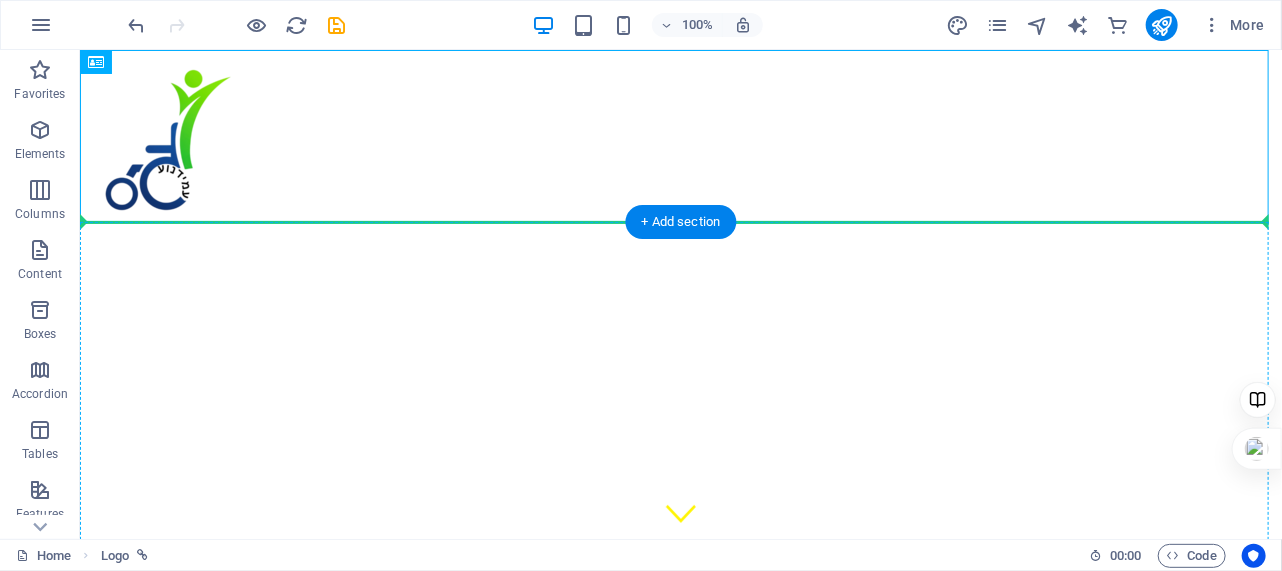 drag, startPoint x: 168, startPoint y: 161, endPoint x: 93, endPoint y: 292, distance: 150.95032 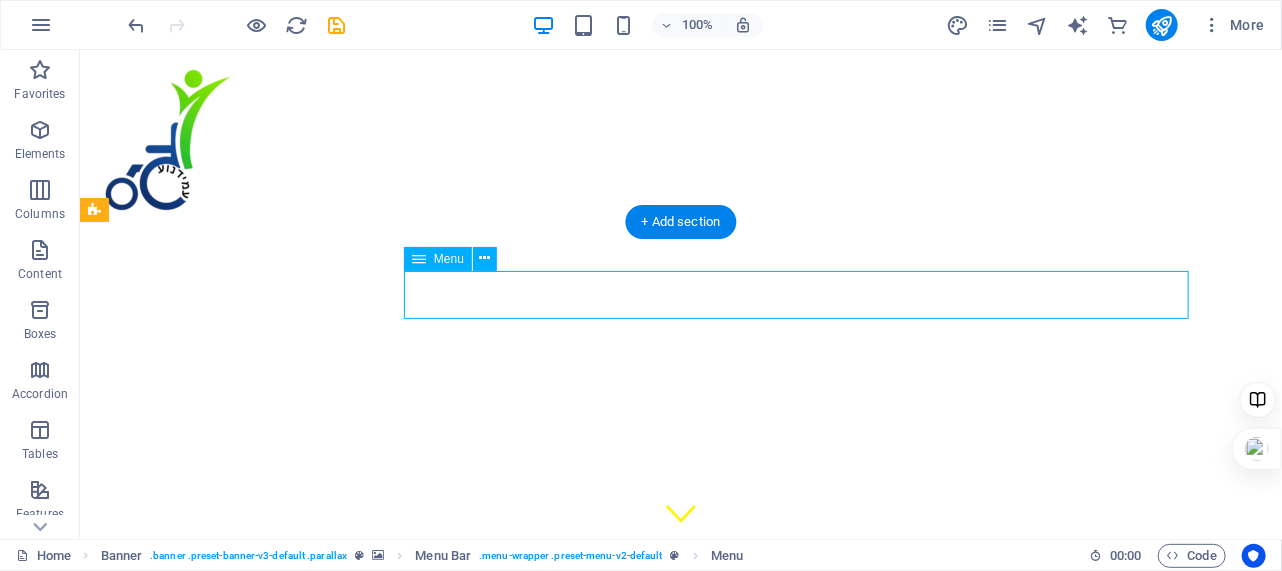 click on "בית אודותינו מידע נוסף לינקים צרו קשר" at bounding box center [680, 1071] 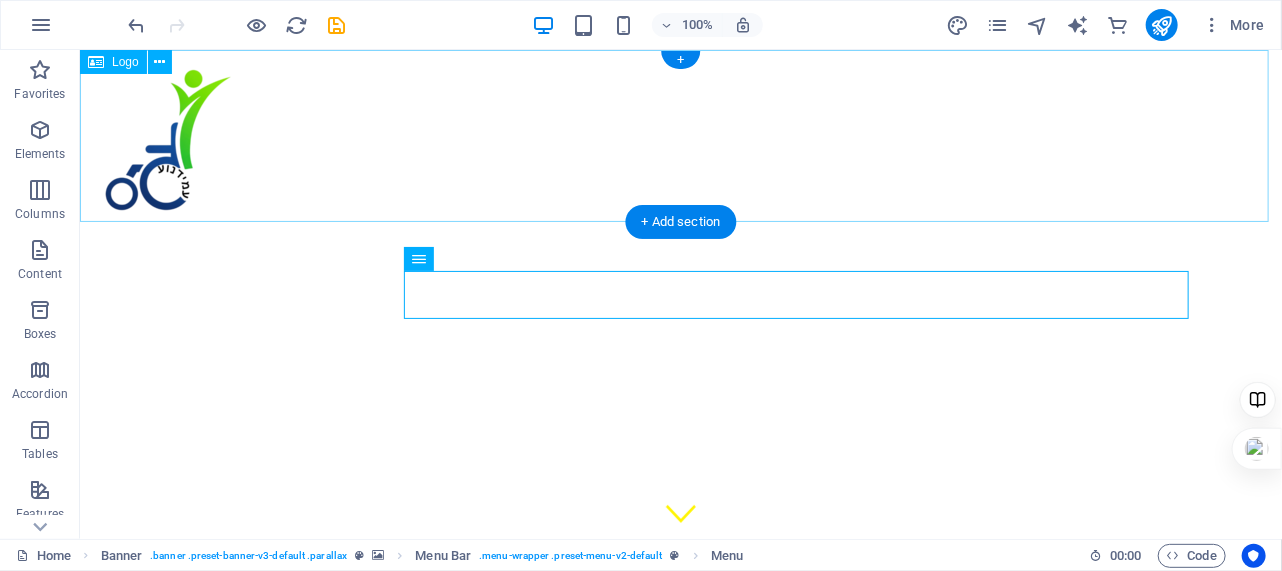 click at bounding box center [680, 135] 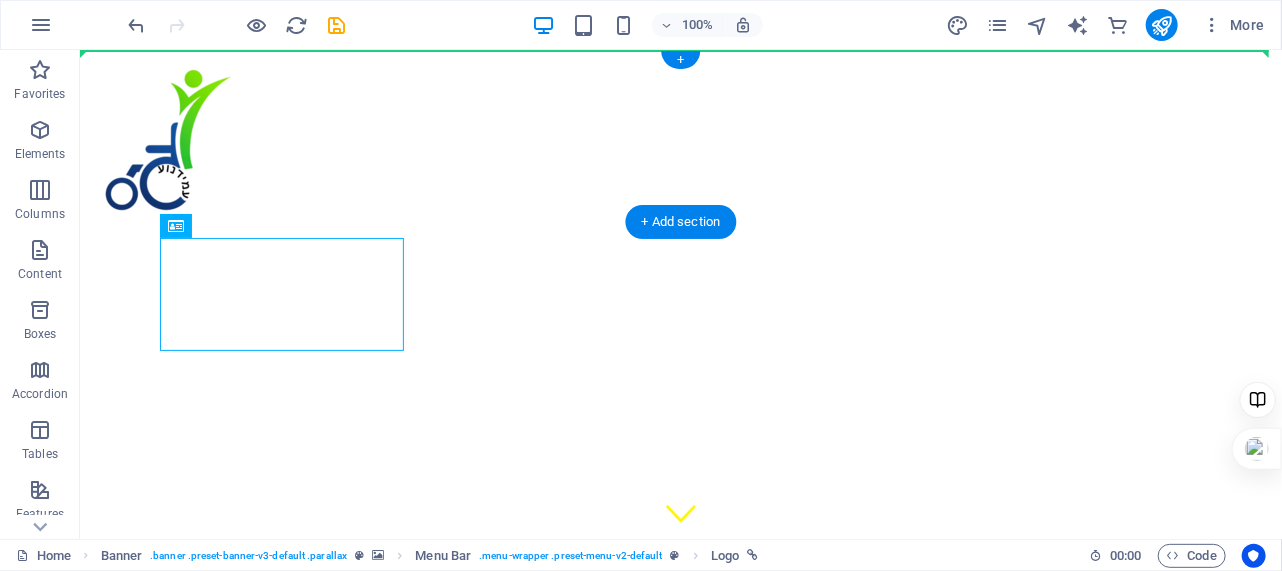 drag, startPoint x: 256, startPoint y: 318, endPoint x: 440, endPoint y: 107, distance: 279.95892 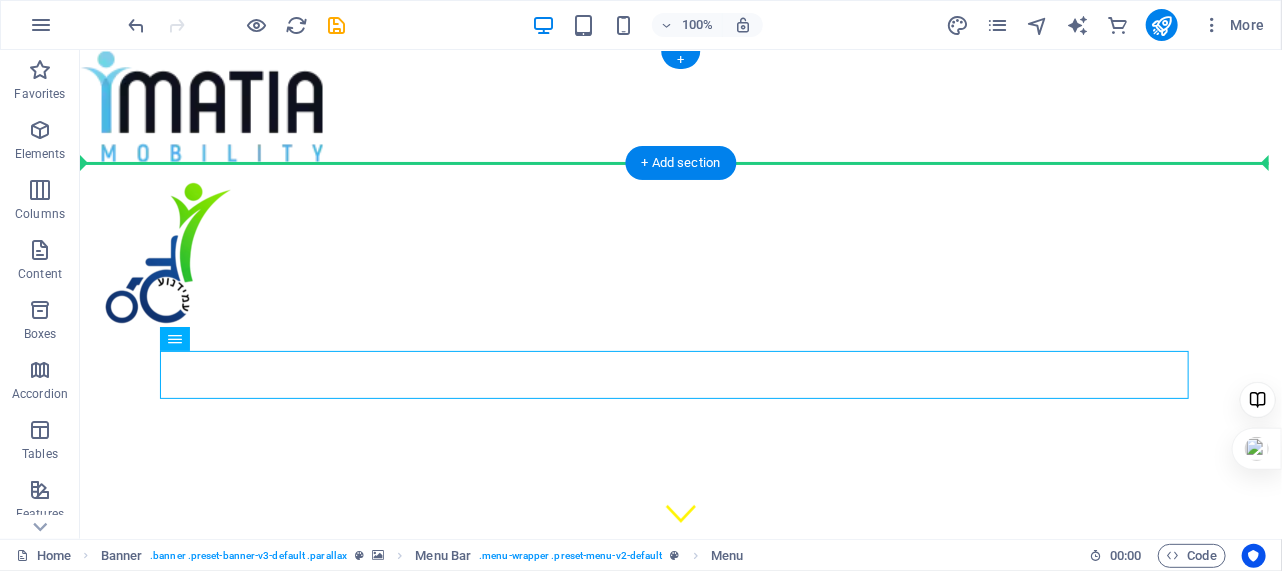 drag, startPoint x: 728, startPoint y: 378, endPoint x: 734, endPoint y: 123, distance: 255.07057 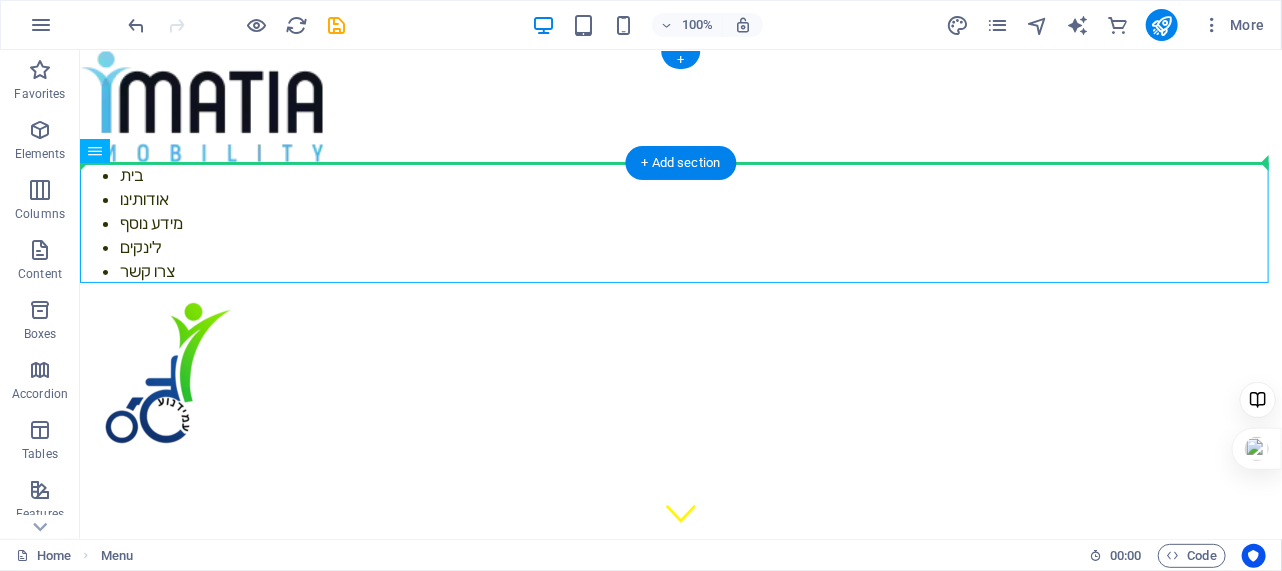 drag, startPoint x: 419, startPoint y: 242, endPoint x: 537, endPoint y: 111, distance: 176.30939 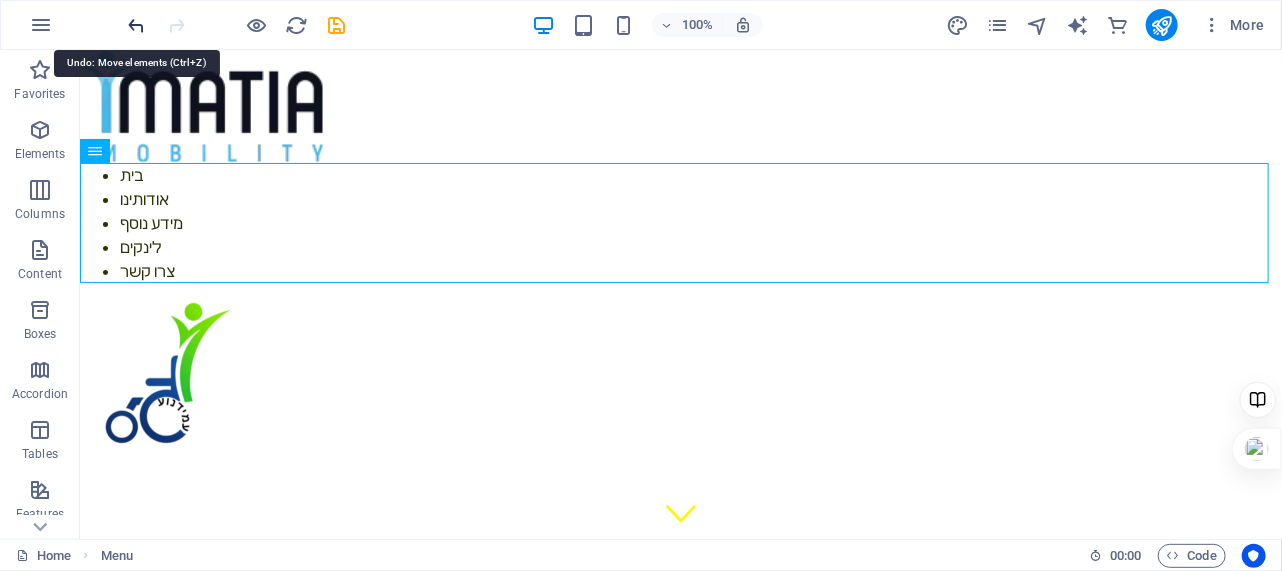 click at bounding box center (137, 25) 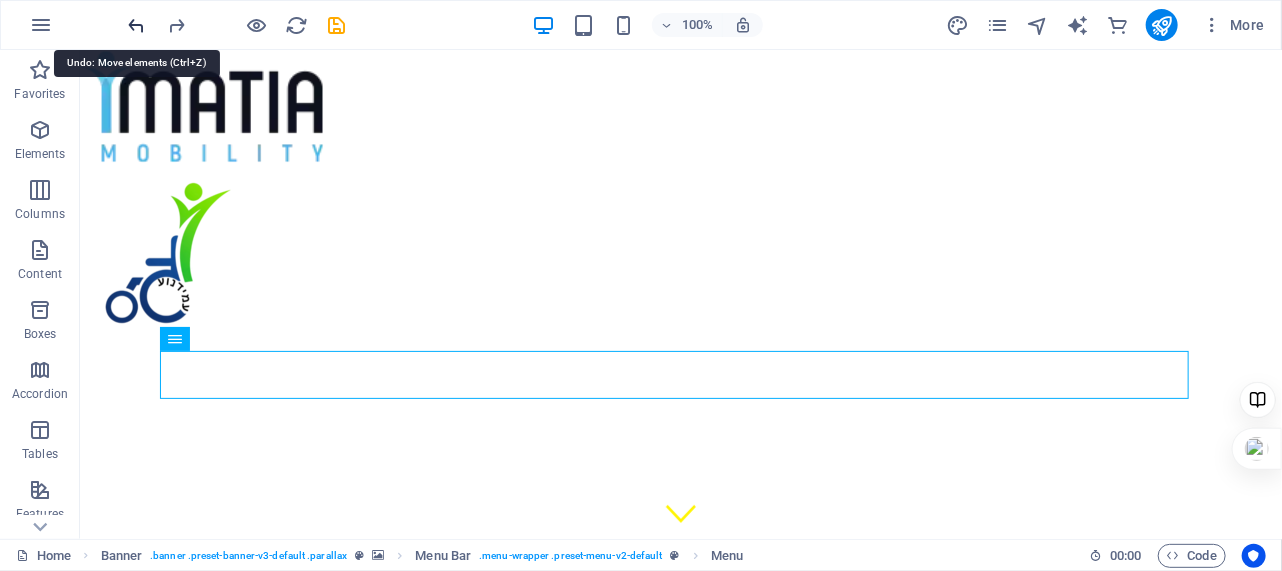 click at bounding box center (137, 25) 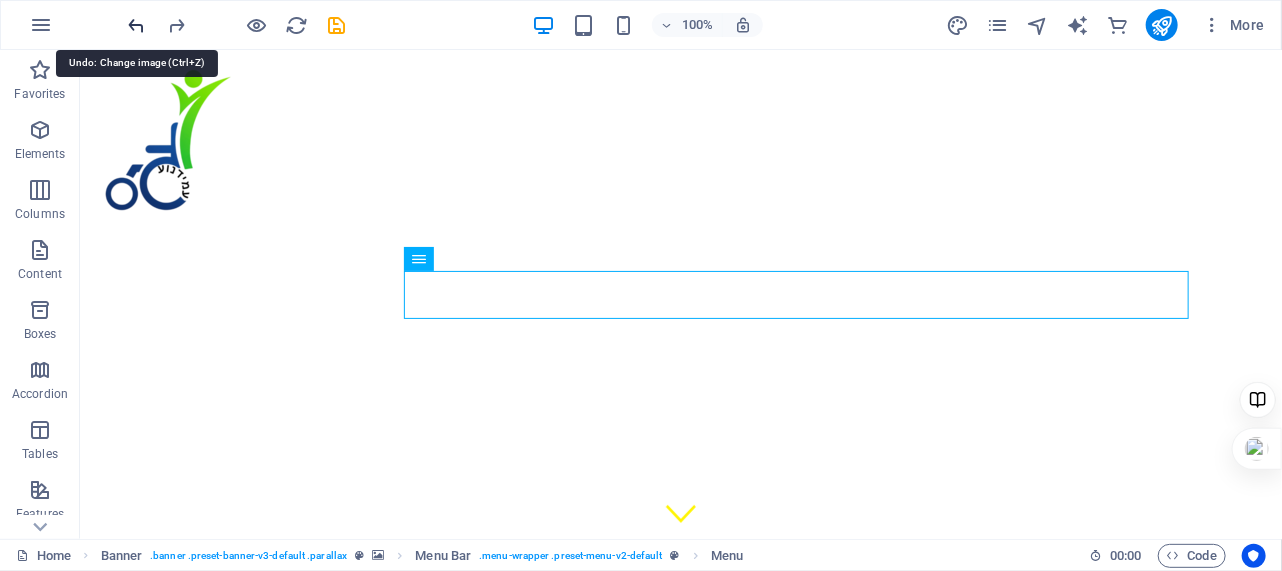 click at bounding box center [137, 25] 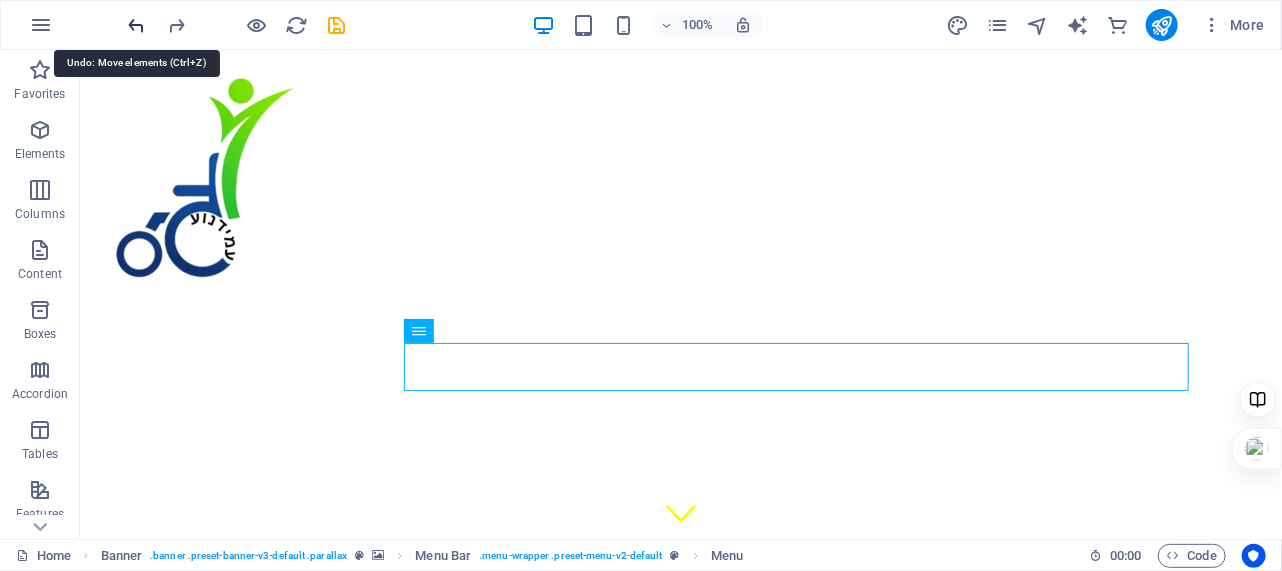 click at bounding box center [137, 25] 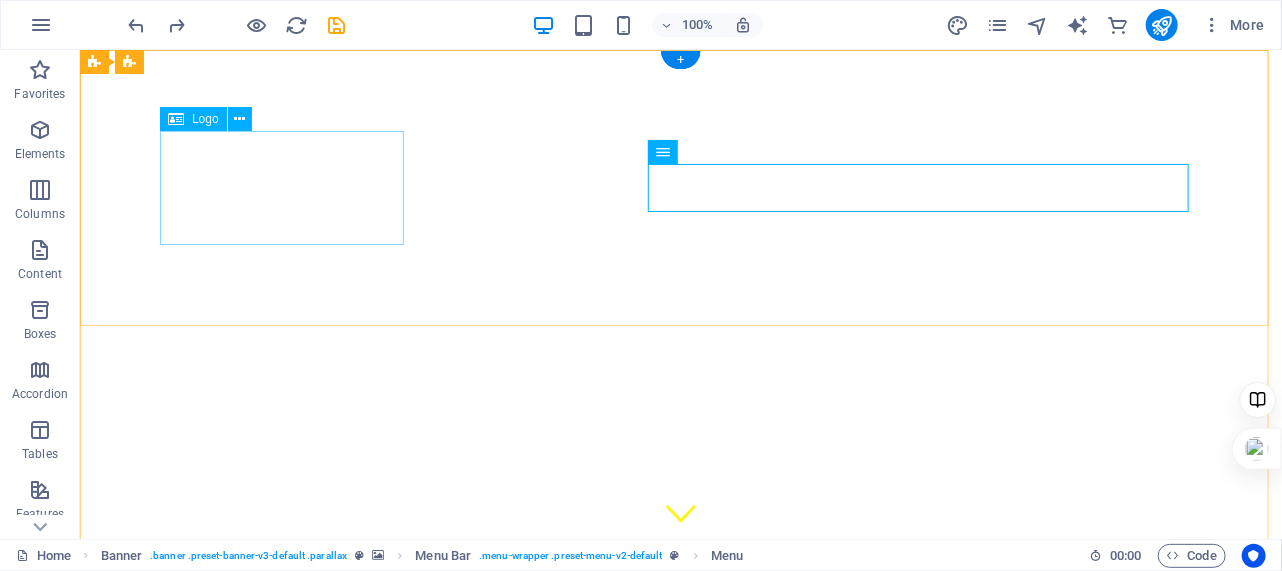 click at bounding box center (680, 792) 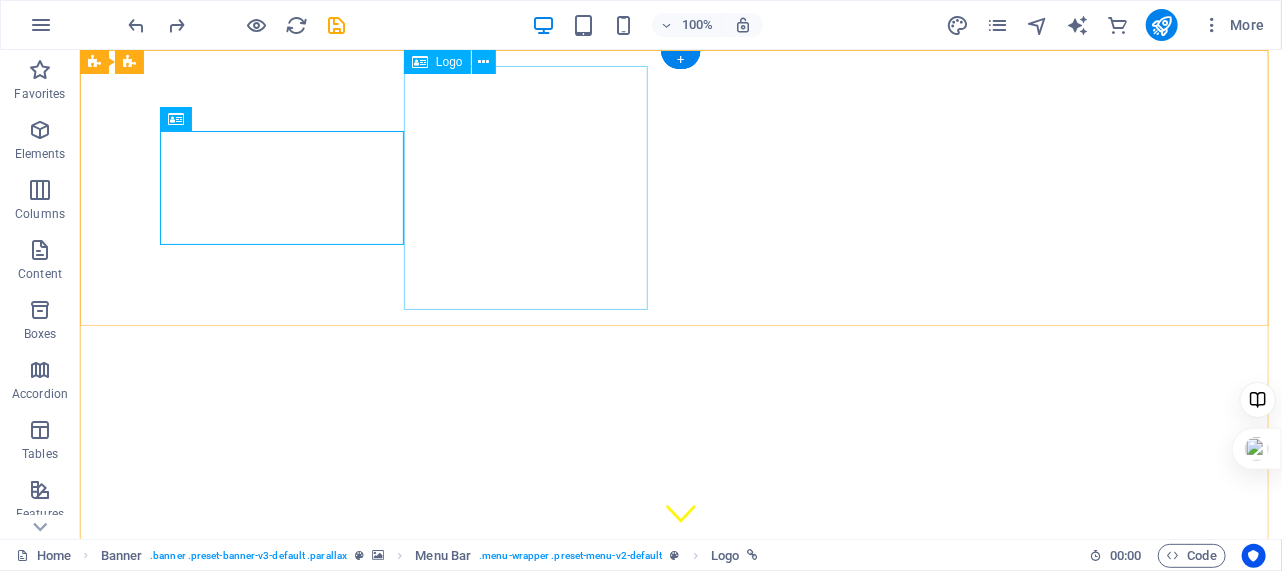 click at bounding box center (680, 971) 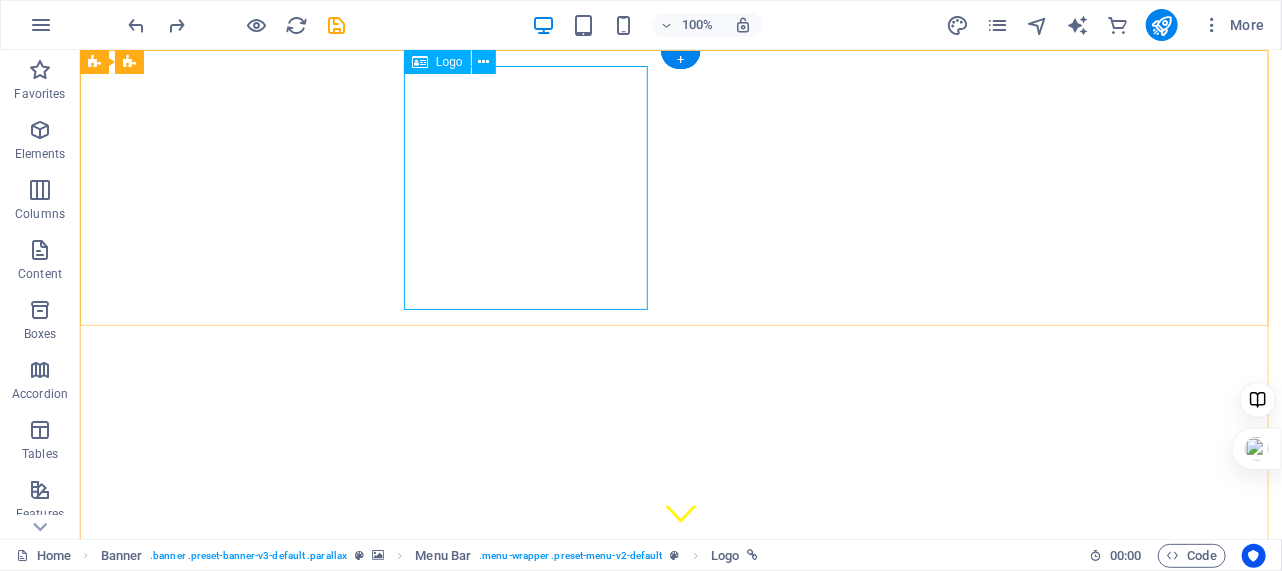 click at bounding box center (680, 971) 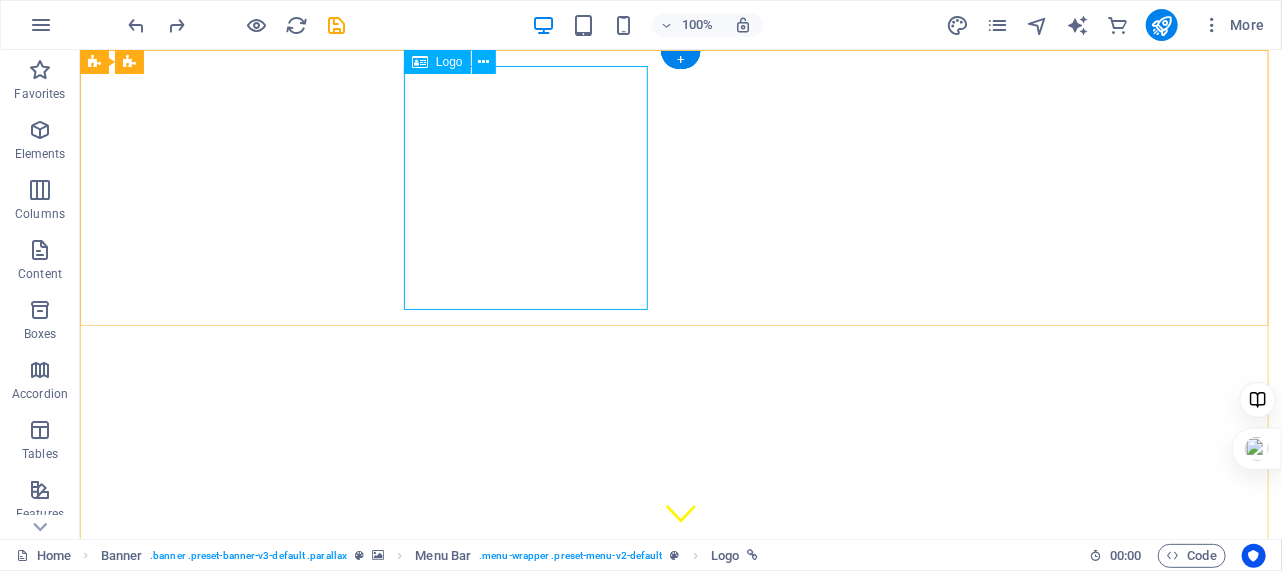 click at bounding box center [680, 971] 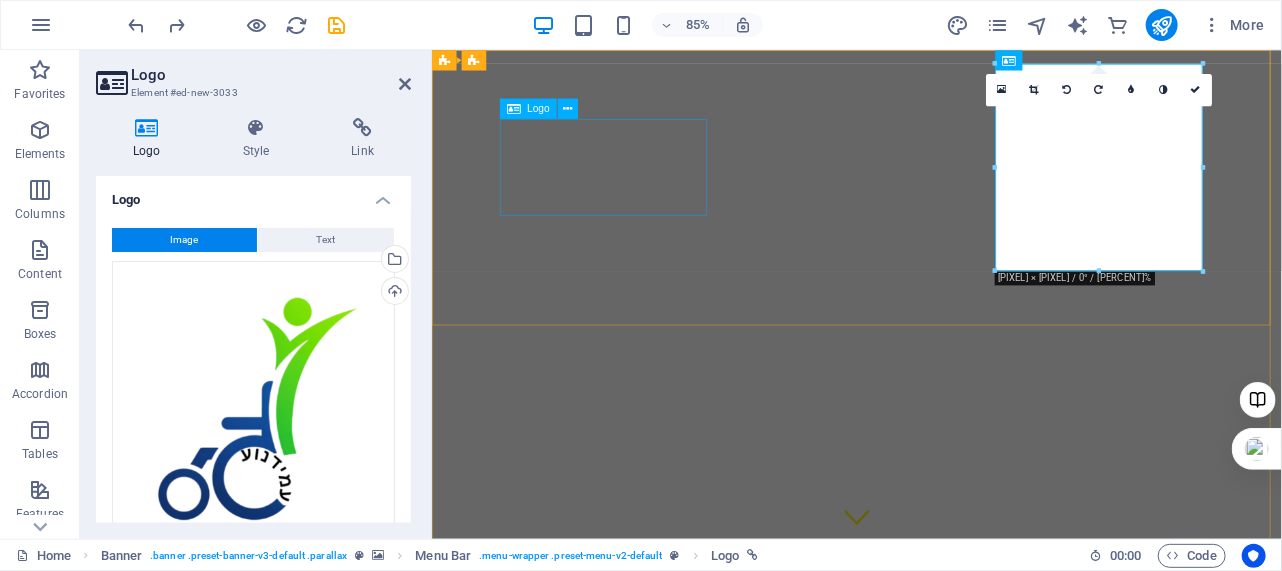 click at bounding box center [931, 792] 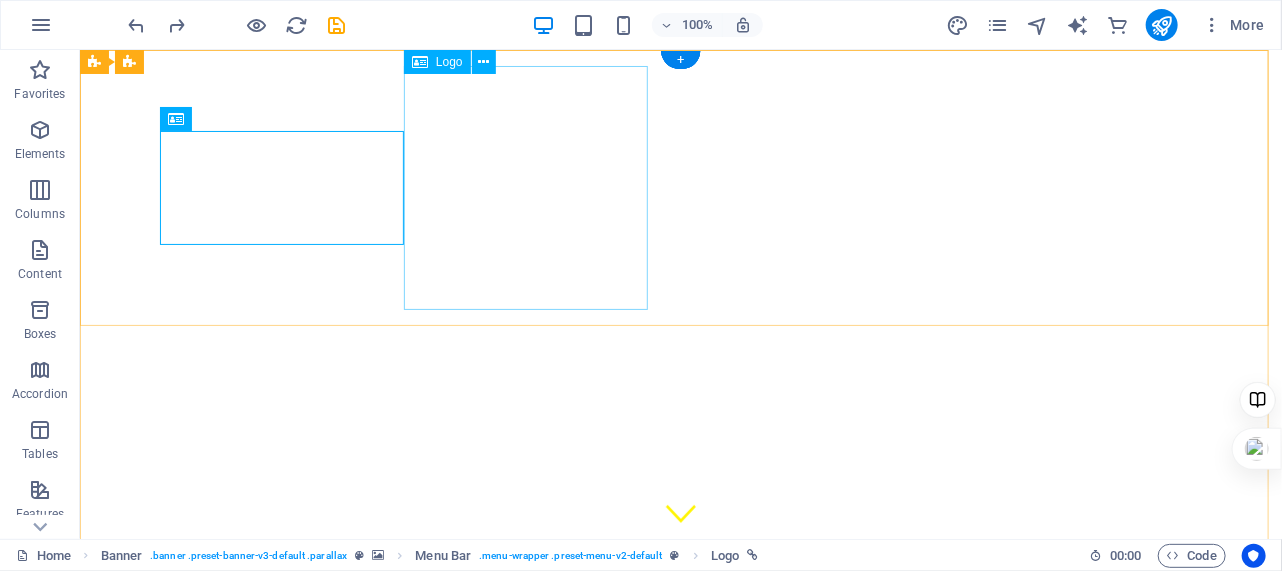 click at bounding box center (680, 971) 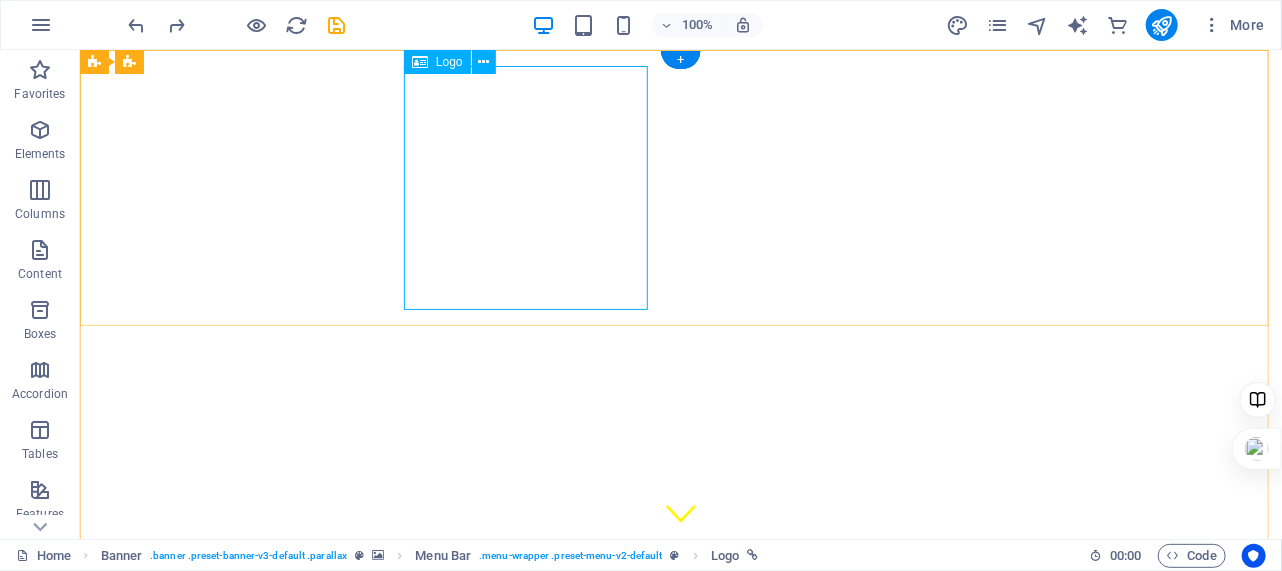 click at bounding box center (680, 971) 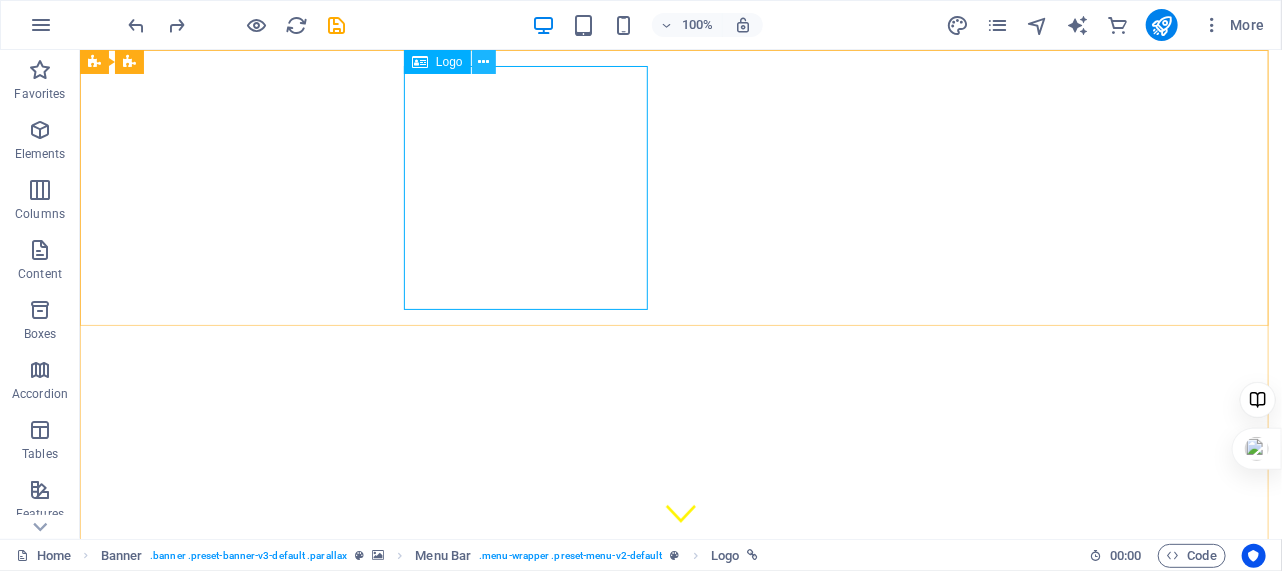 click at bounding box center (483, 62) 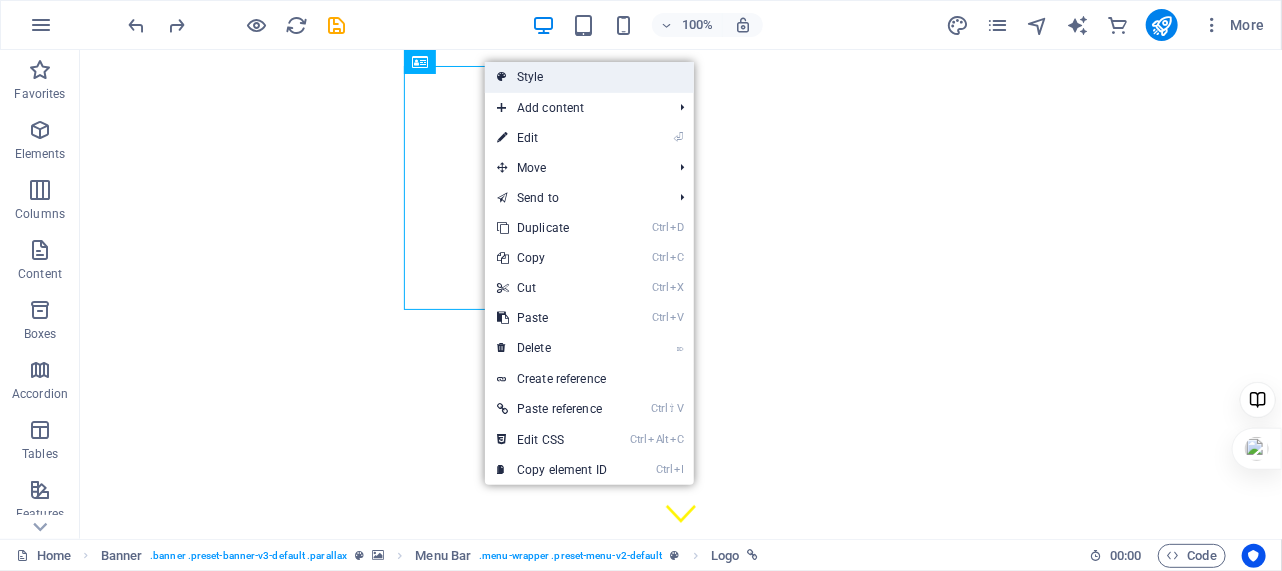 drag, startPoint x: 546, startPoint y: 79, endPoint x: 136, endPoint y: 34, distance: 412.46213 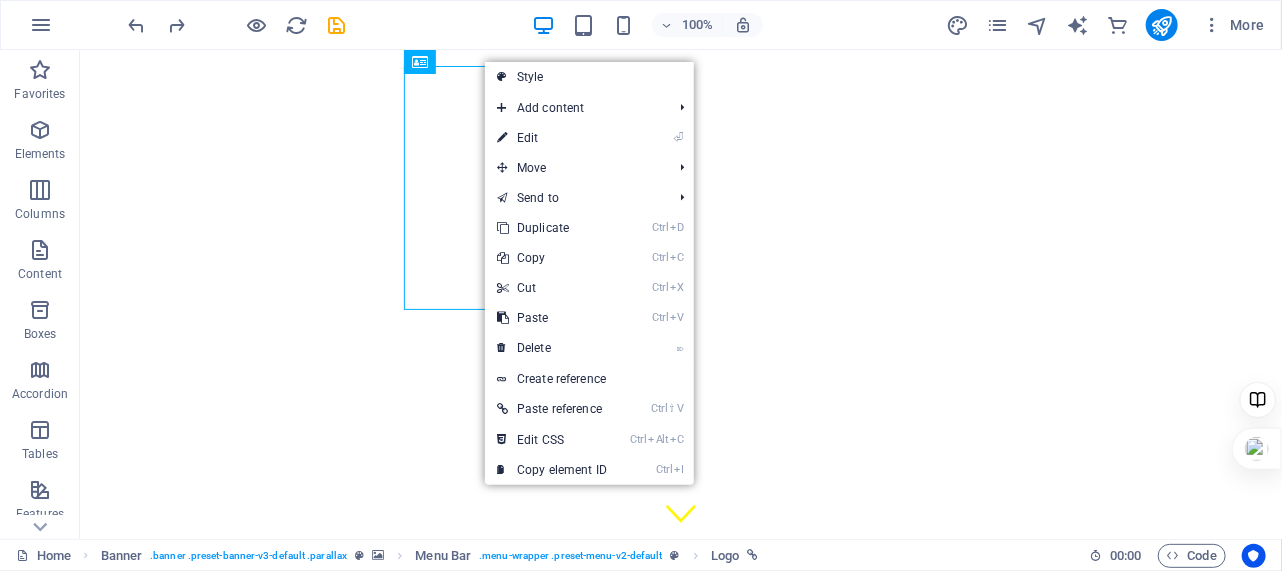 select on "rem" 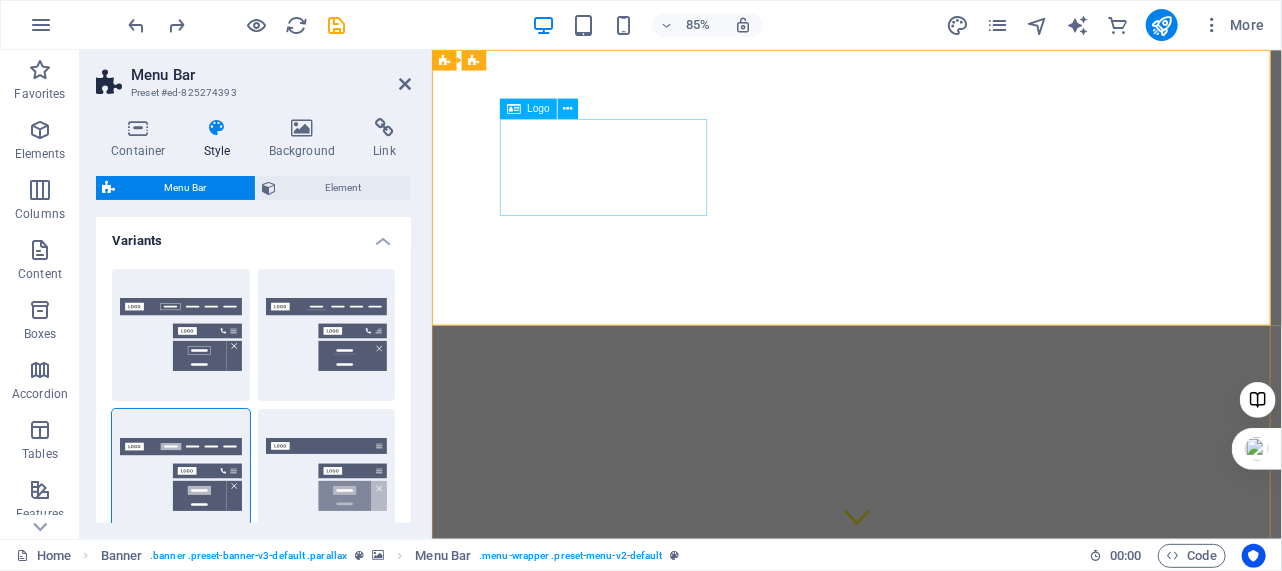 click at bounding box center [931, 792] 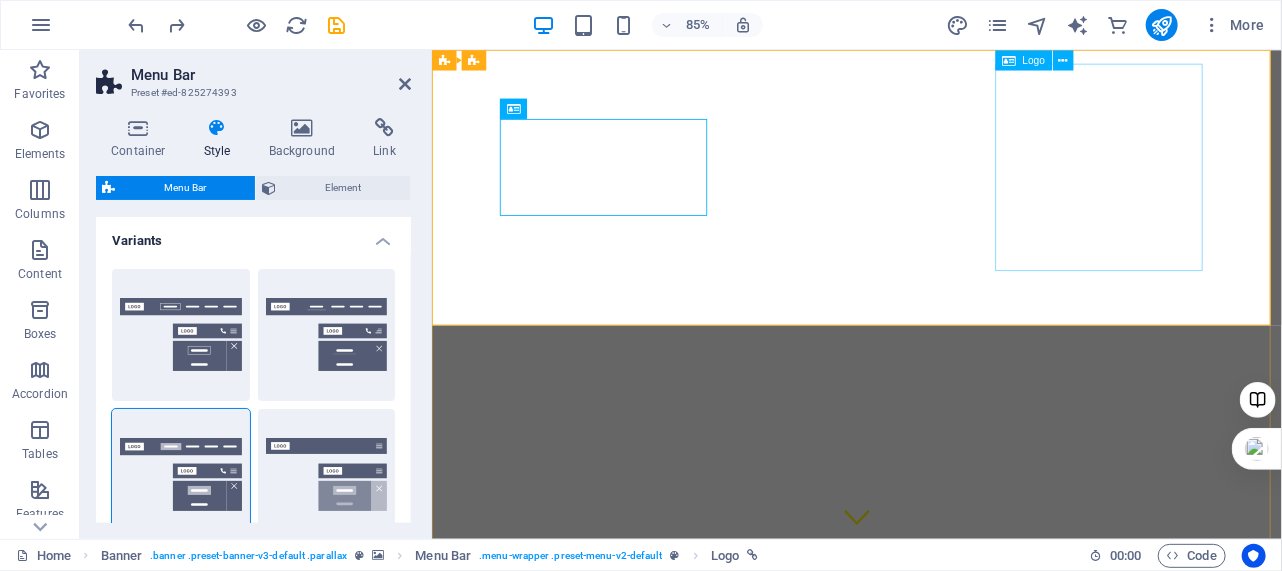 click at bounding box center [931, 971] 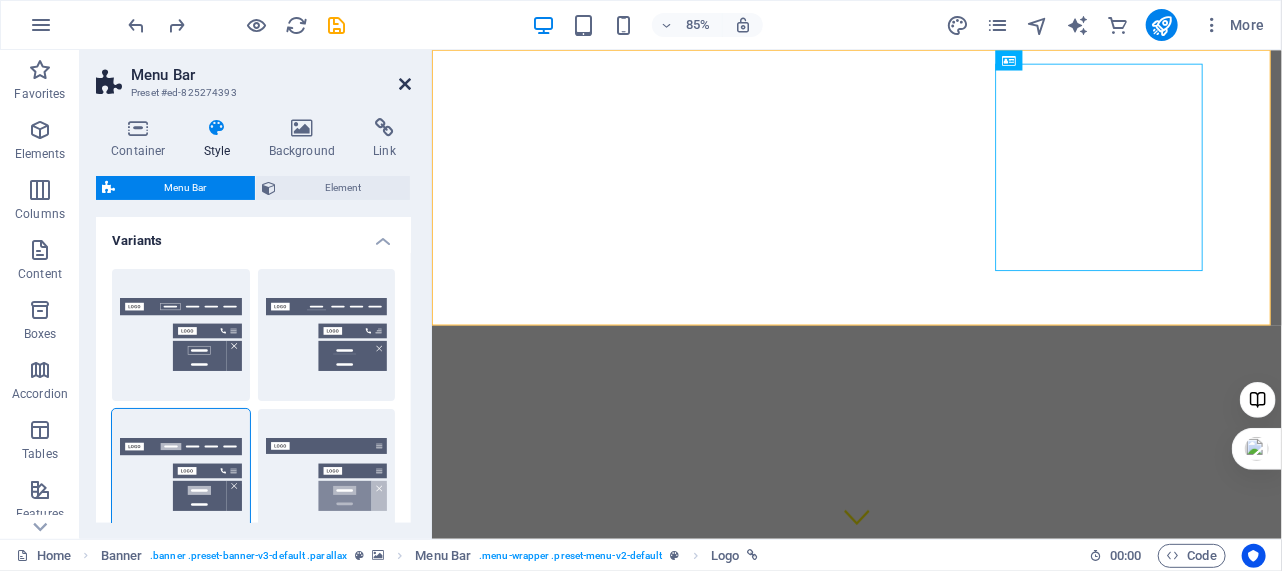 drag, startPoint x: 400, startPoint y: 86, endPoint x: 320, endPoint y: 34, distance: 95.41489 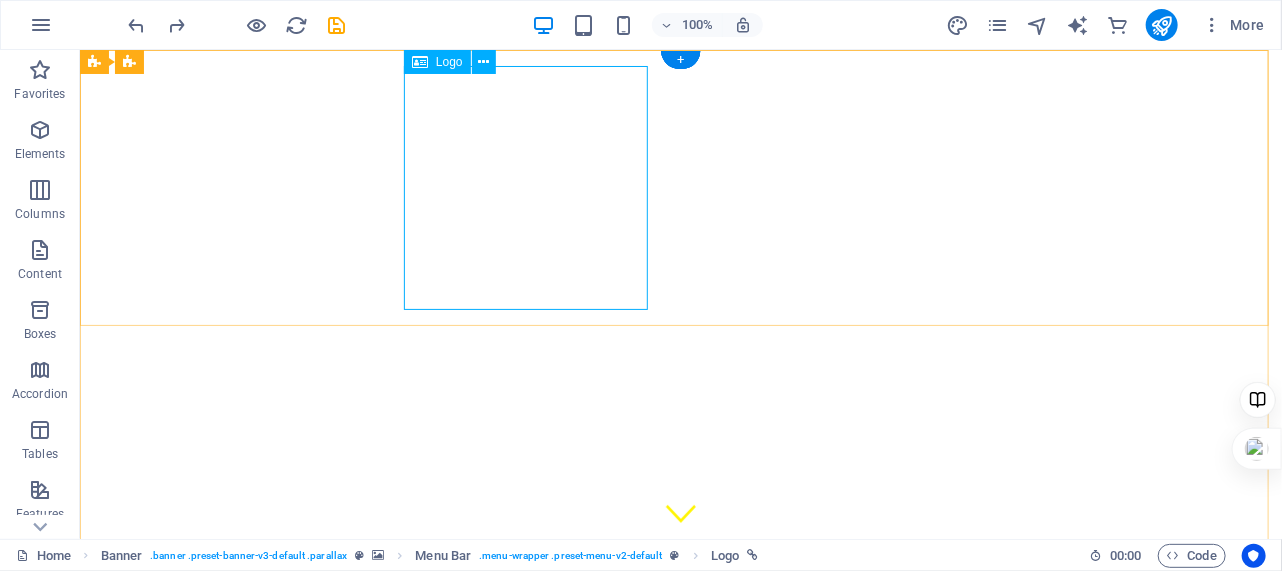 click at bounding box center (680, 971) 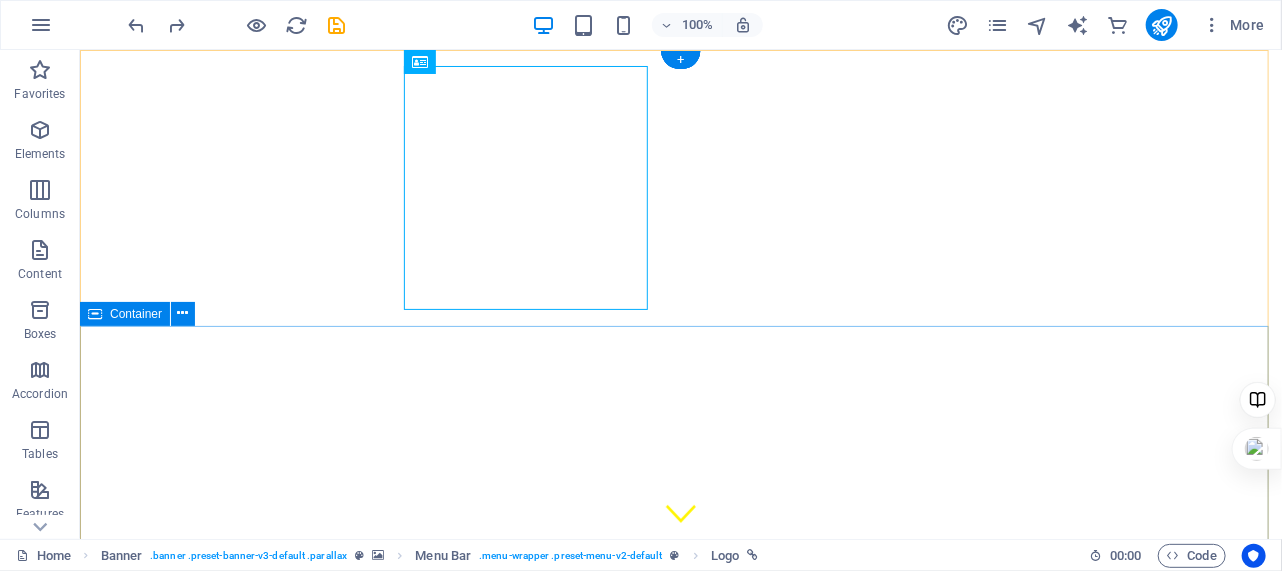 click on "Lorem ipsum dolor sit amet, consetetur sadipscing elitr, sed diam nonumy eirmod tempor invidunt ut labore et dolore magna aliquyam erat, sed diam voluptua. At vero eos et accusam et justo duo dolores et ea rebum. Stet clita kasd gubergren, no sea takimata sanctus est Lorem ipsum dolor sit amet. Lorem ipsum dolor sit amet, consetetur sadipscing elitr, sed diam nonumy eirmod tempor invidunt ut labore et dolore magna aliquyam erat, sed diam voluptua. At vero eos et accusam et justo duo dolores et ea rebum. Stet clita kasd gubergren. no sea takimata sanctus est Lorem ipsum dolor sit amet. Duis autem vel eum iriure dolor in hendrerit in vulputate velit esse molestie consequat, vel illum dolore eu feugiat nulla facilisis at vero eros et accumsan et iusto odio dignissim qui blandit praesent luptatum zzril delenit augue duis dolore te feugait nulla facilisi. Lorem ipsum dolor sit amet, consectetuer adipiscing elit, sed diam nonummy nibh euismod tincidunt ut laoreet dolore magna aliquam. Lorem ipsum dolor." at bounding box center (680, 1434) 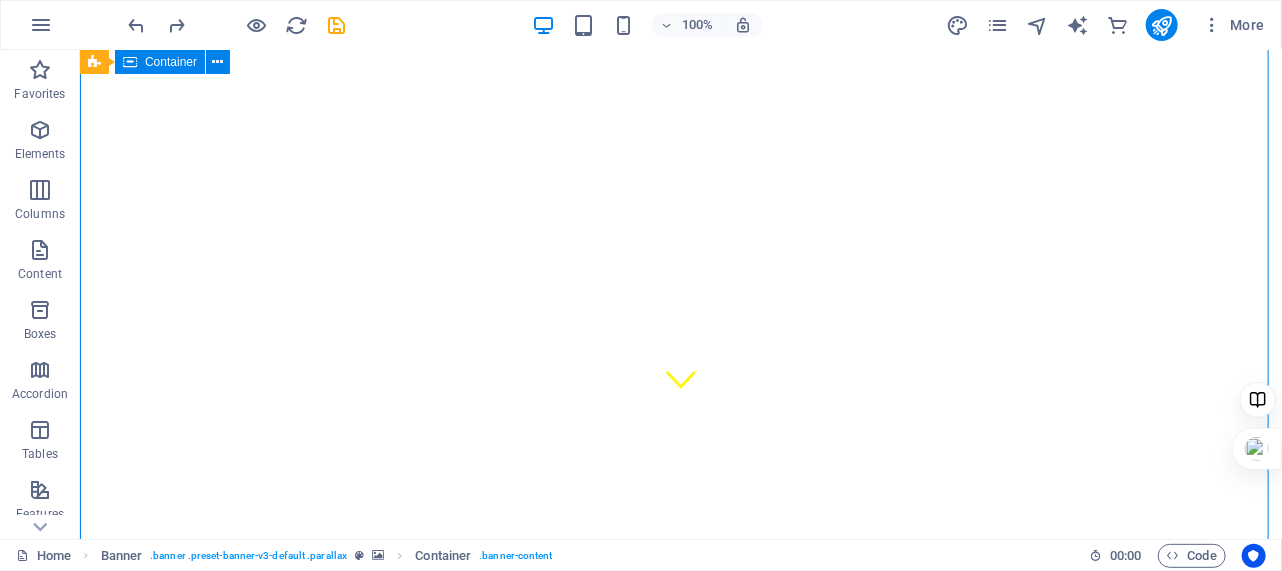 scroll, scrollTop: 0, scrollLeft: 0, axis: both 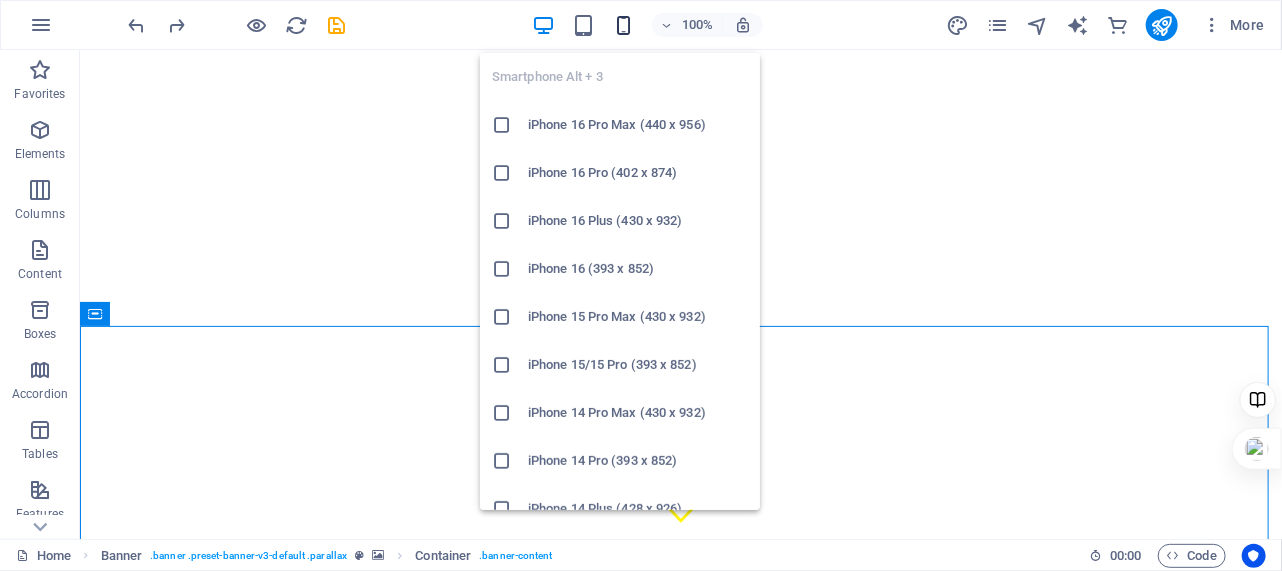 click at bounding box center (623, 25) 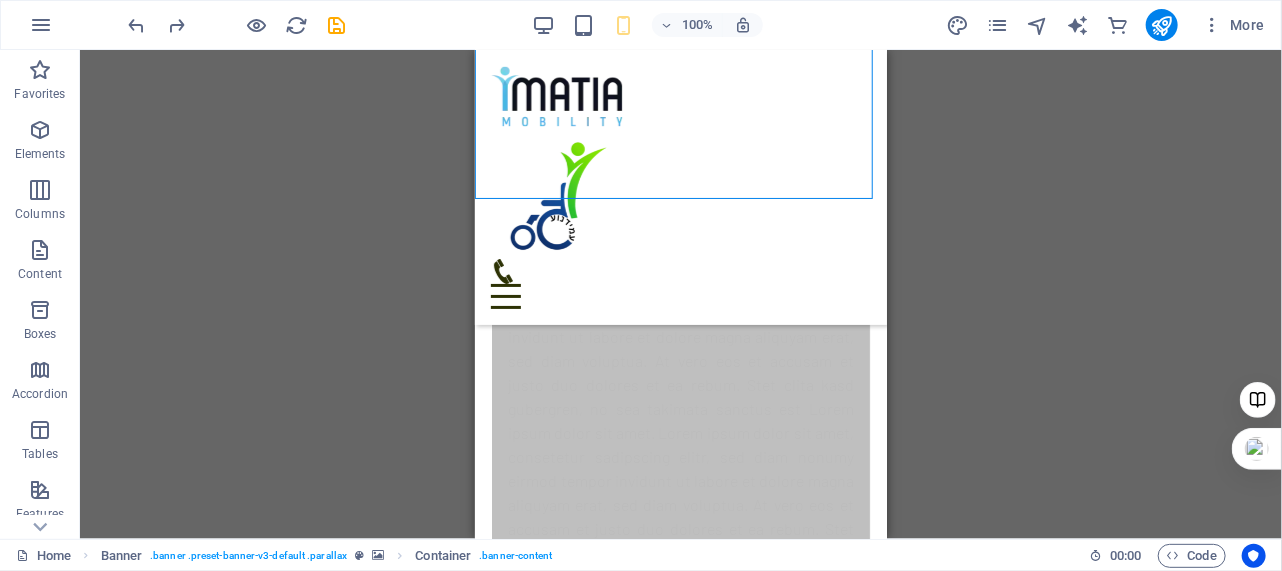 scroll, scrollTop: 636, scrollLeft: 0, axis: vertical 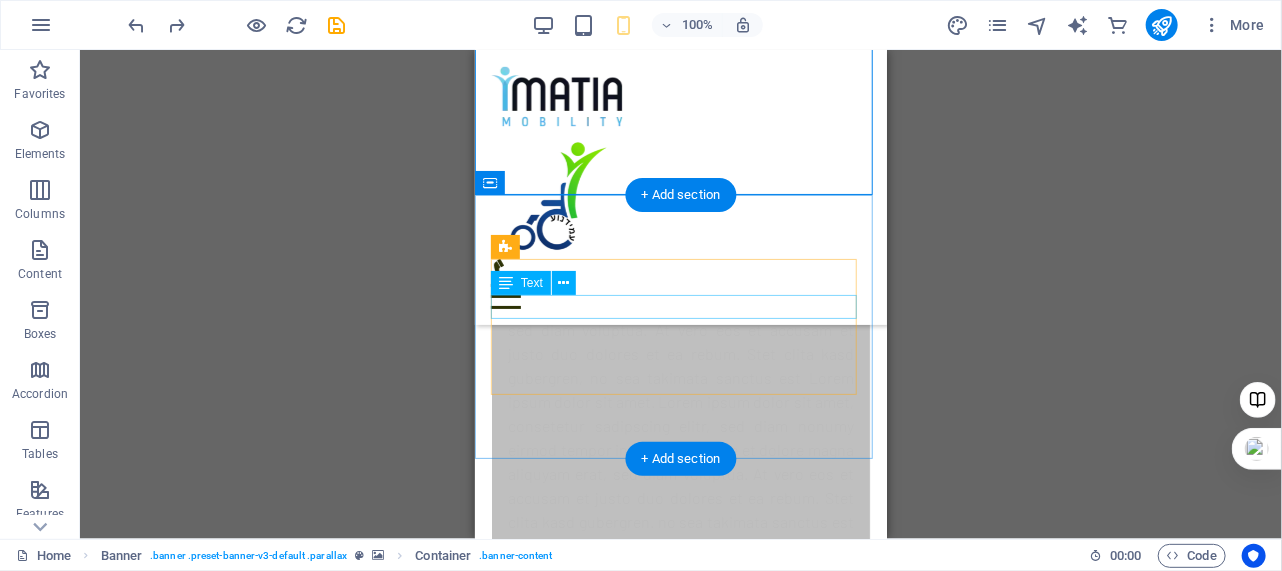 click on "New text element" at bounding box center [680, 918] 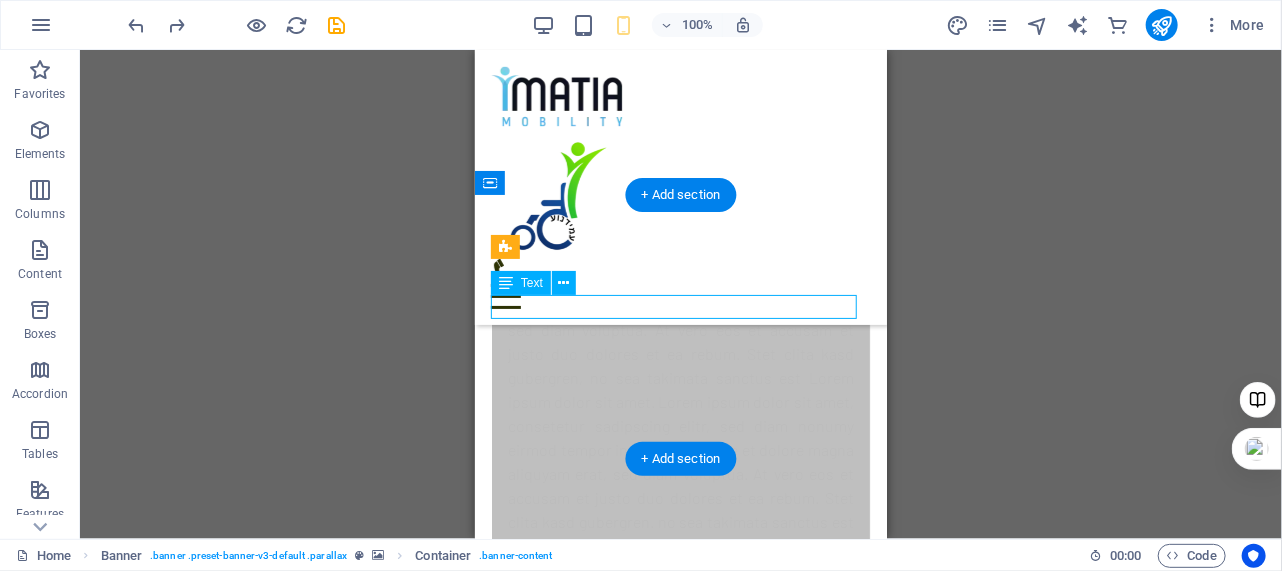 click on "New text element" at bounding box center (680, 918) 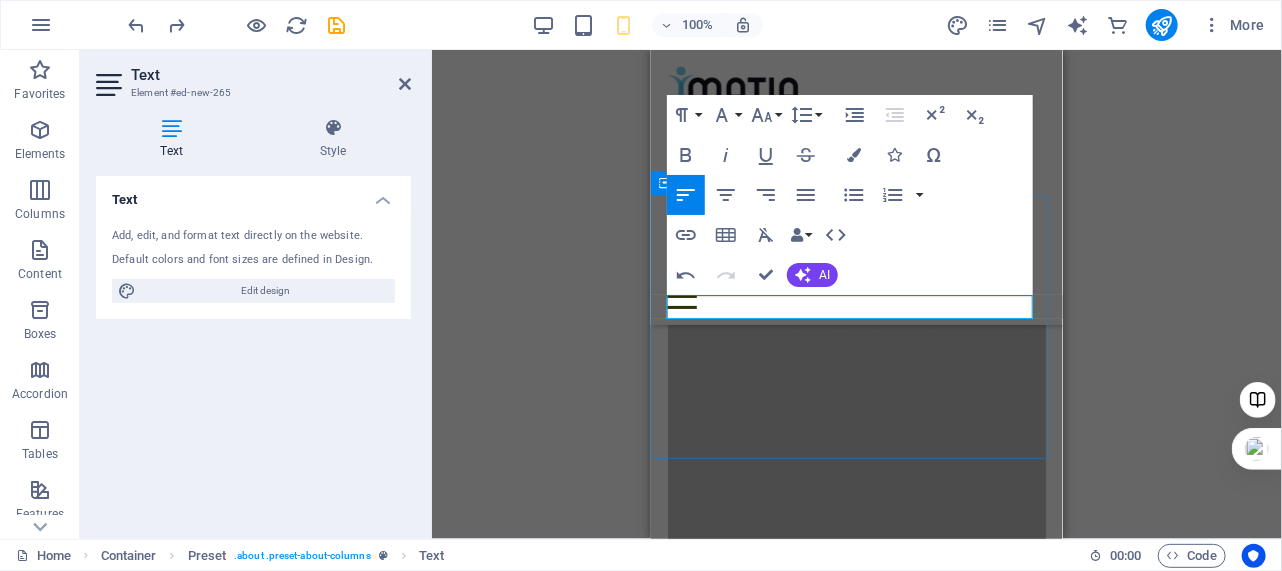 click on "מישיבה לעמידה מאפשר לך להגיע לכל מקום, ולגעת בכל דבר" at bounding box center [856, 938] 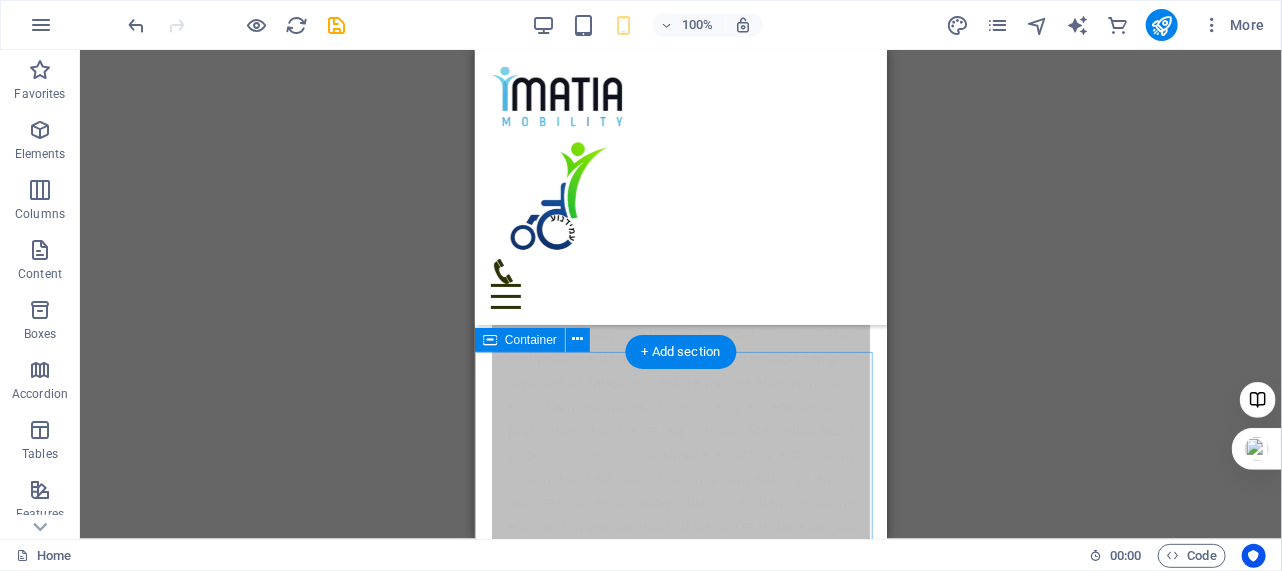 scroll, scrollTop: 636, scrollLeft: 0, axis: vertical 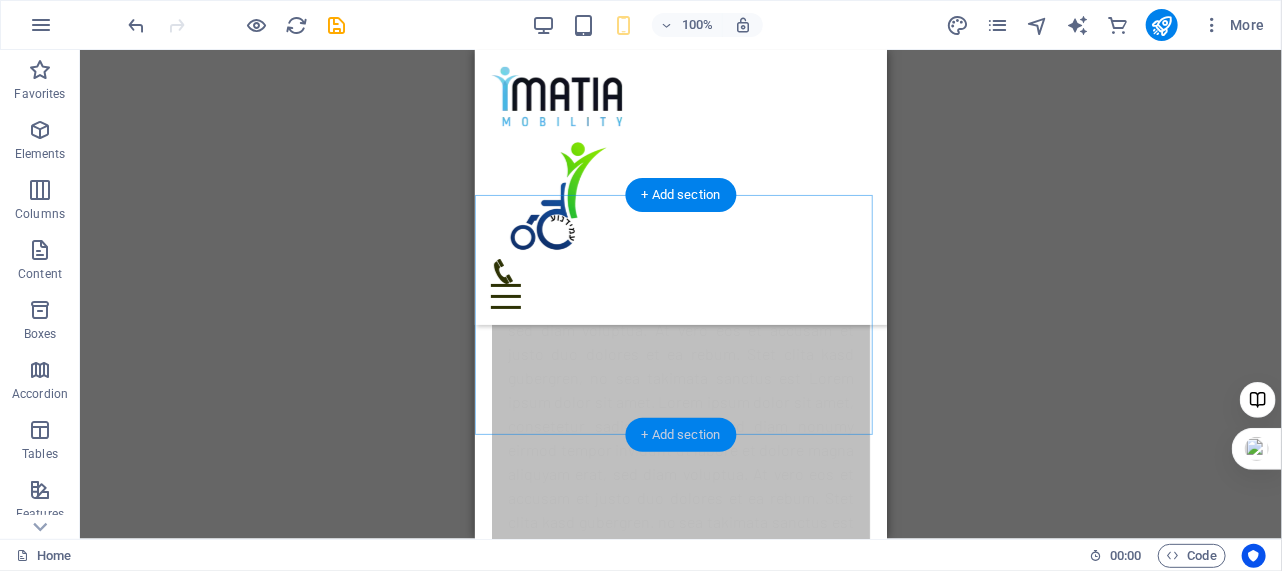 click on "+ Add section" at bounding box center (681, 435) 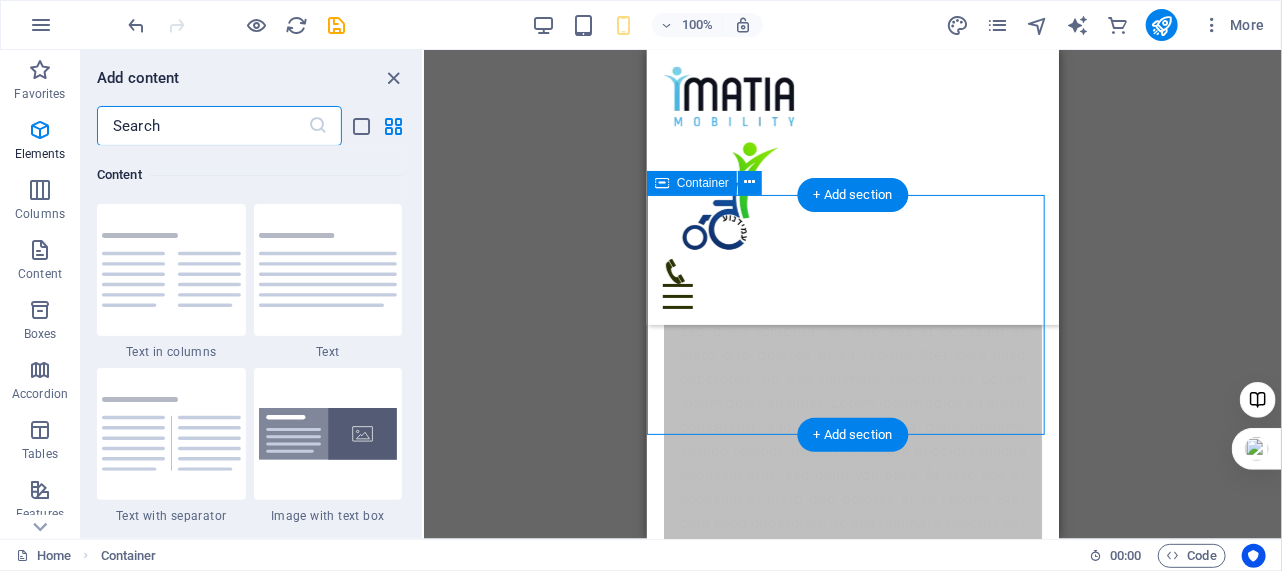 scroll, scrollTop: 3498, scrollLeft: 0, axis: vertical 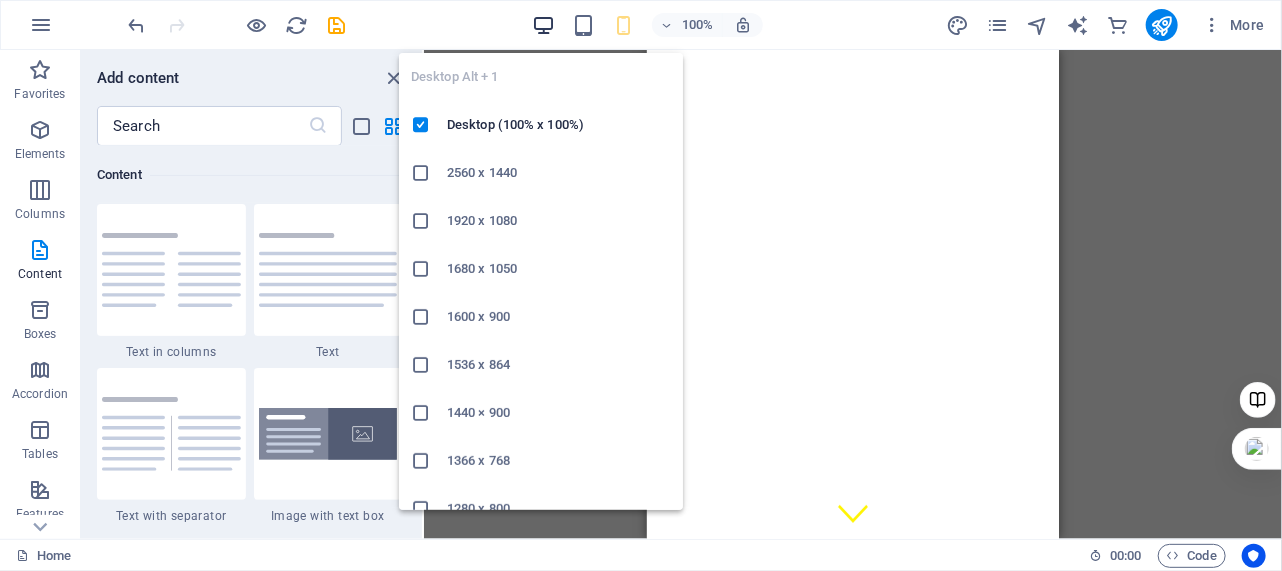 click at bounding box center [543, 25] 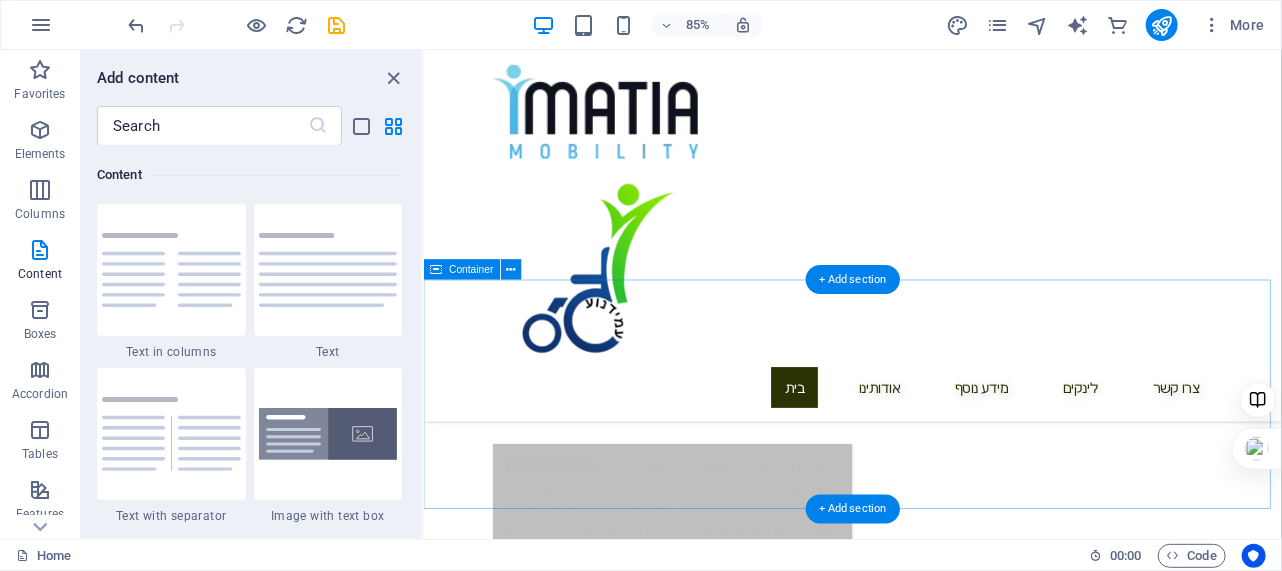 scroll, scrollTop: 818, scrollLeft: 0, axis: vertical 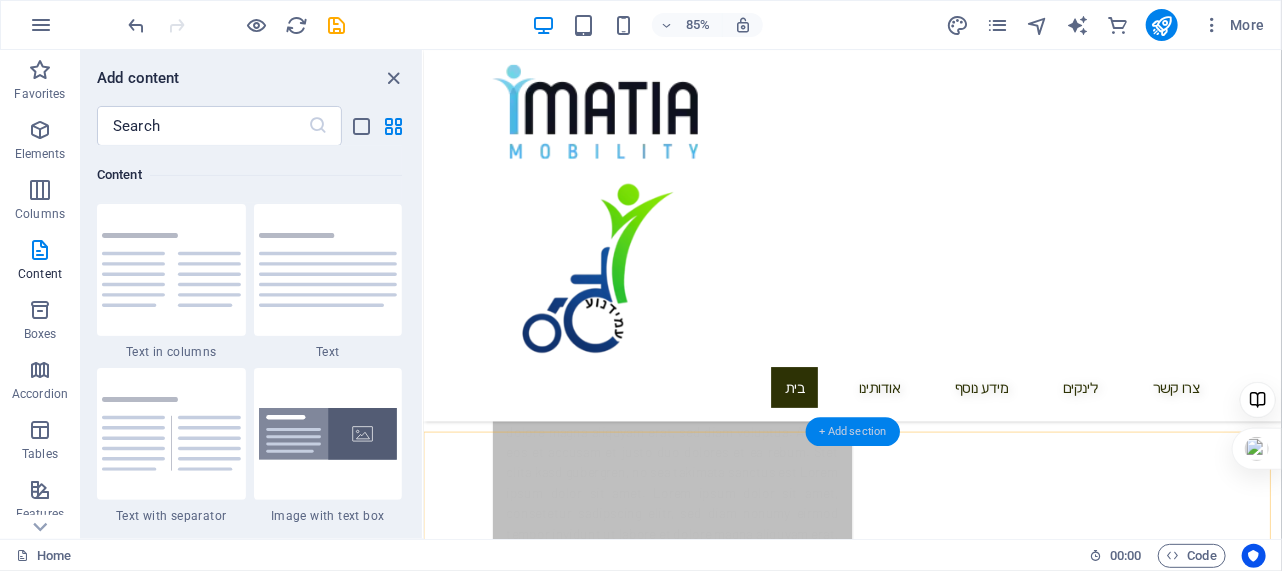 click on "+ Add section" at bounding box center (853, 431) 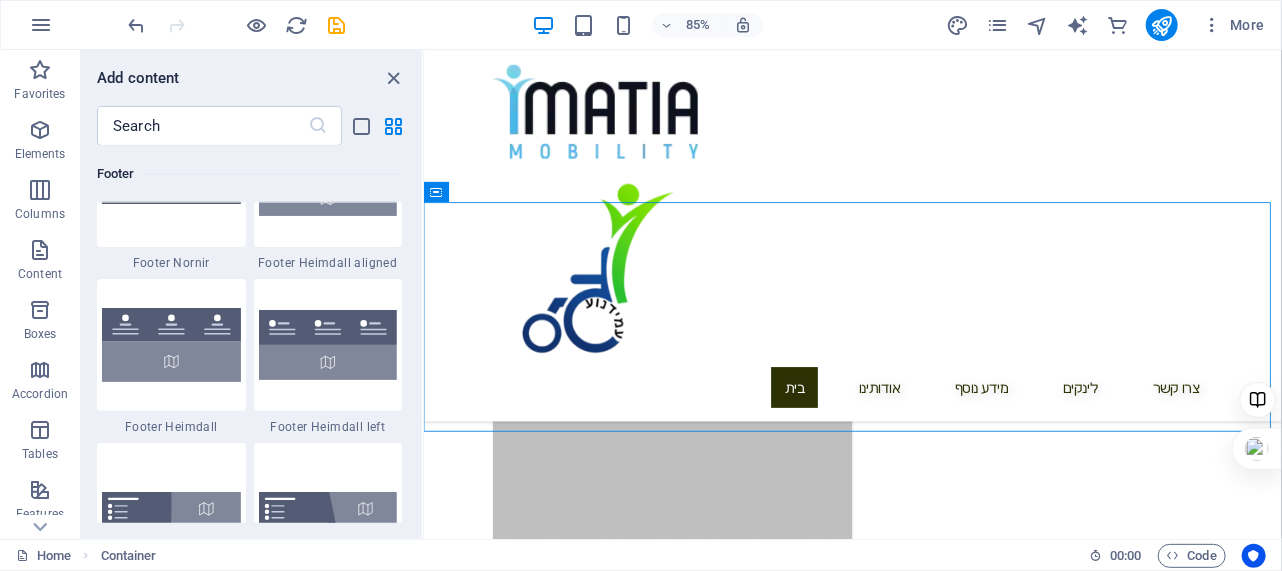 scroll, scrollTop: 13499, scrollLeft: 0, axis: vertical 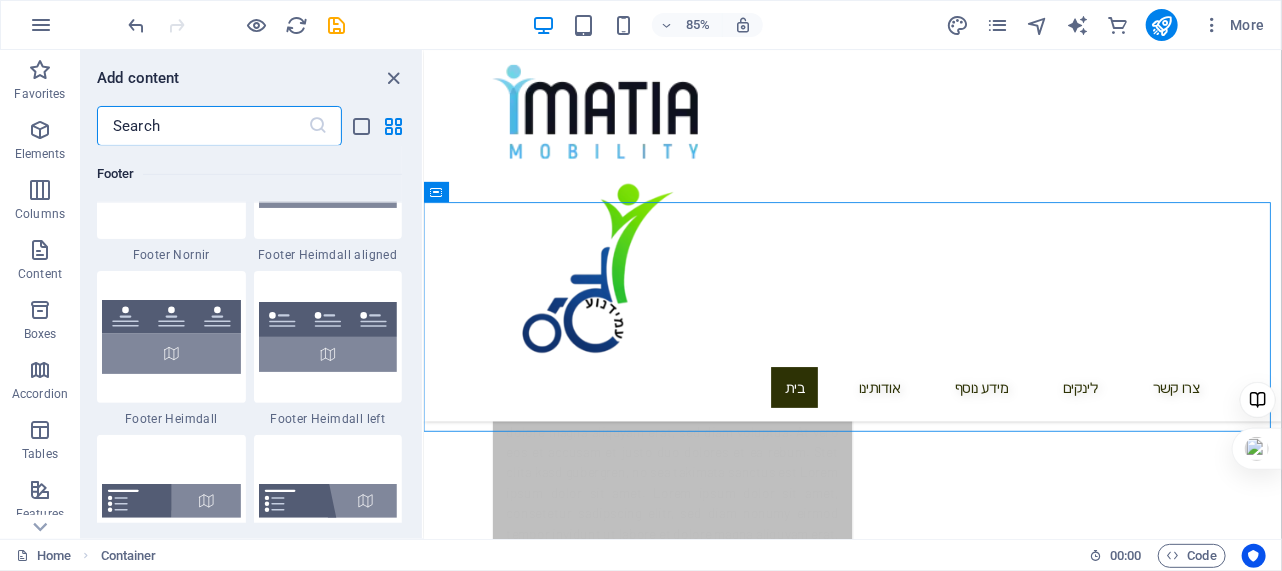 click at bounding box center [202, 126] 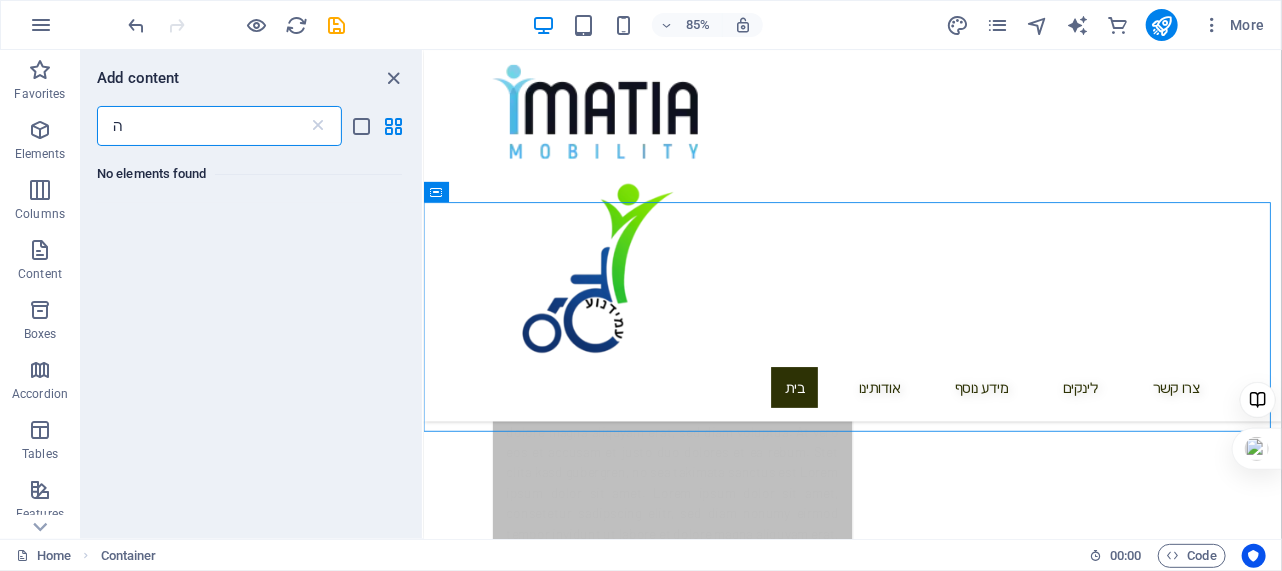 scroll, scrollTop: 0, scrollLeft: 0, axis: both 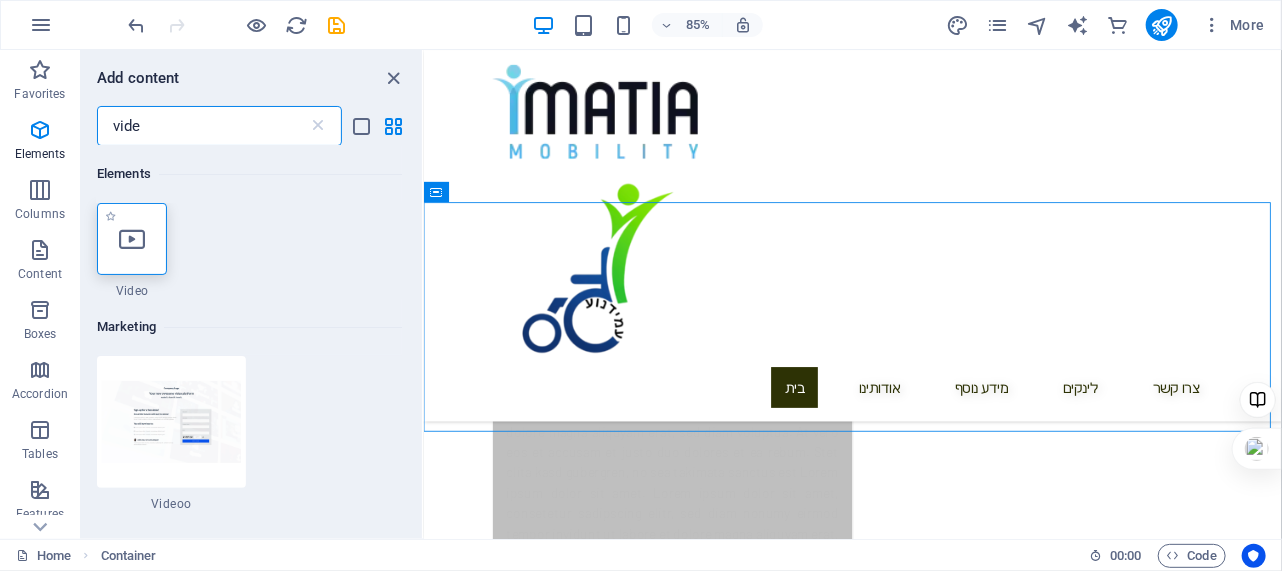 type on "vide" 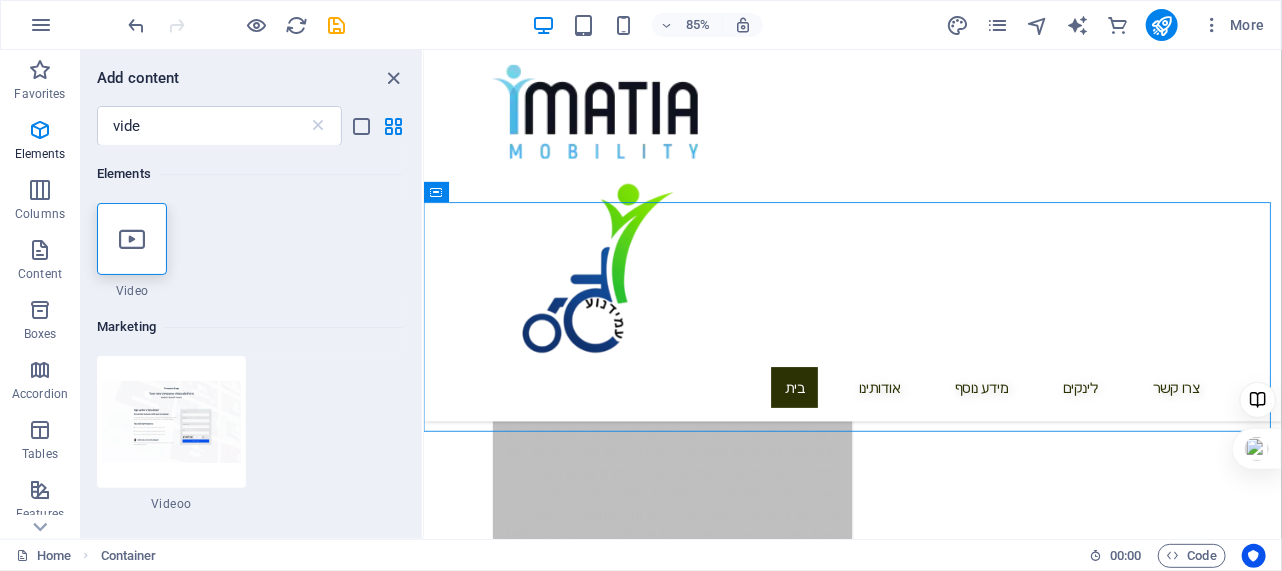 click at bounding box center [132, 239] 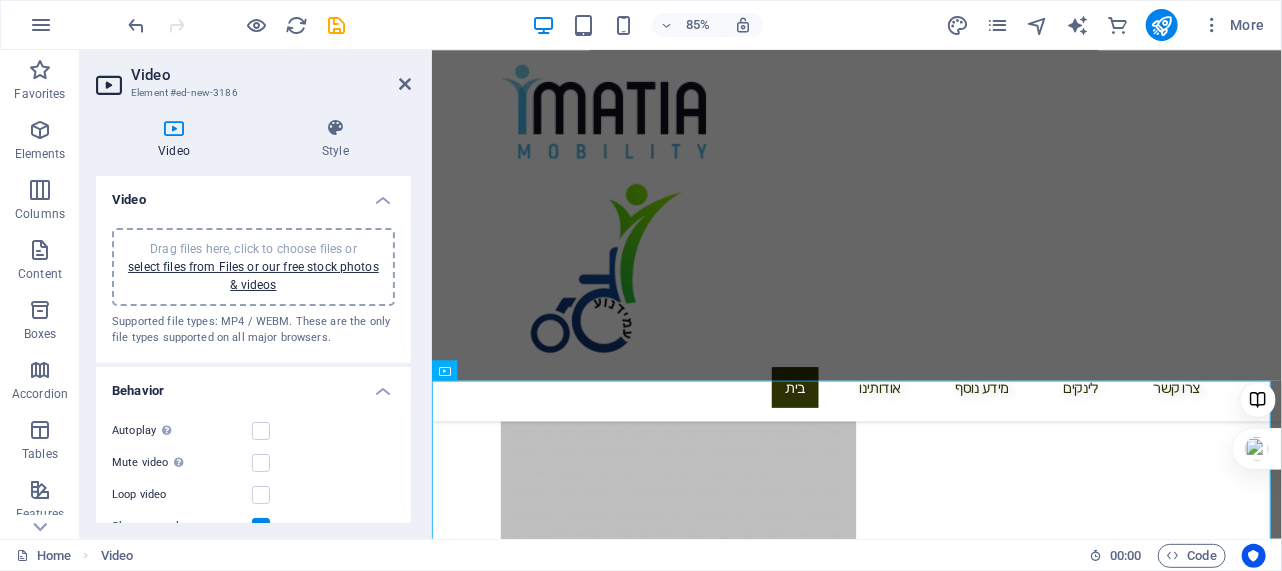 scroll, scrollTop: 877, scrollLeft: 0, axis: vertical 